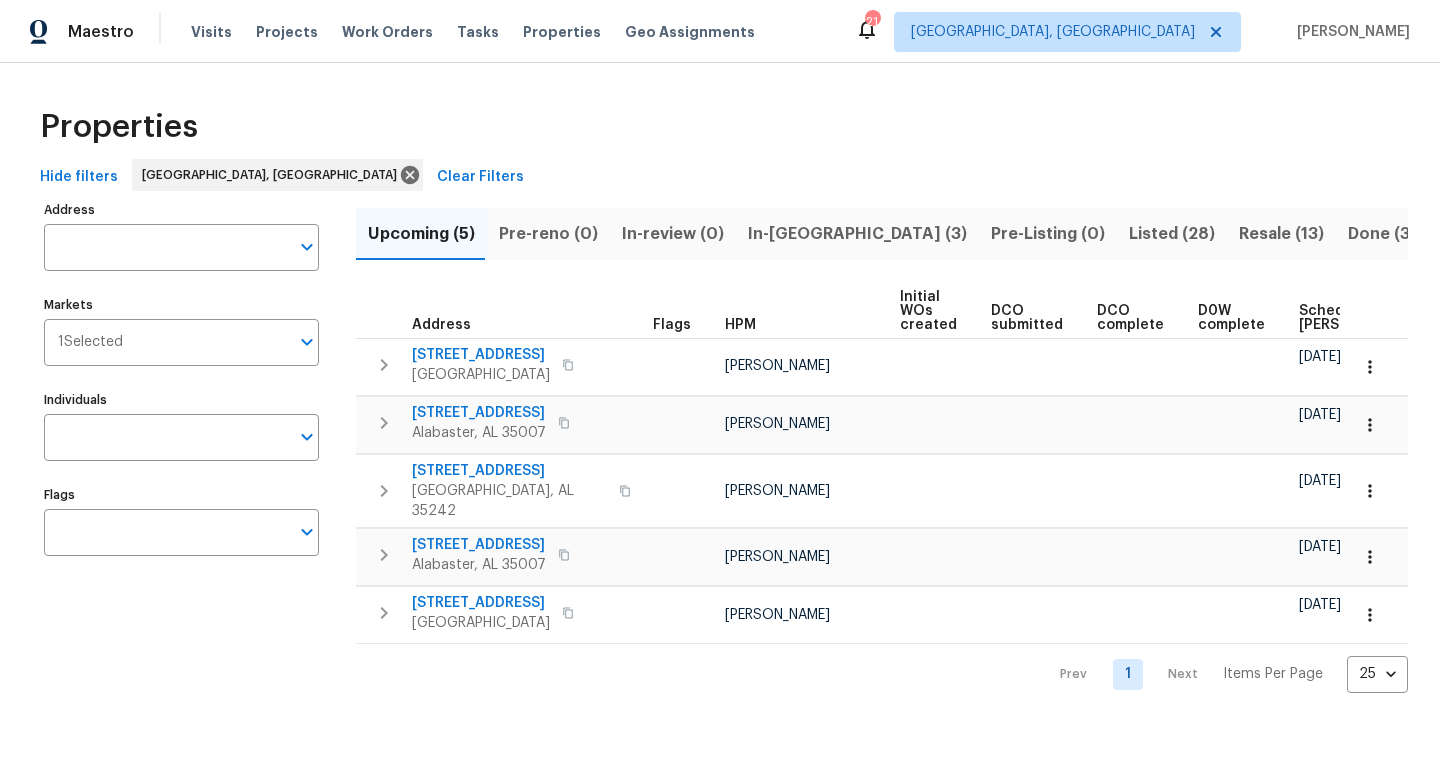 scroll, scrollTop: 0, scrollLeft: 0, axis: both 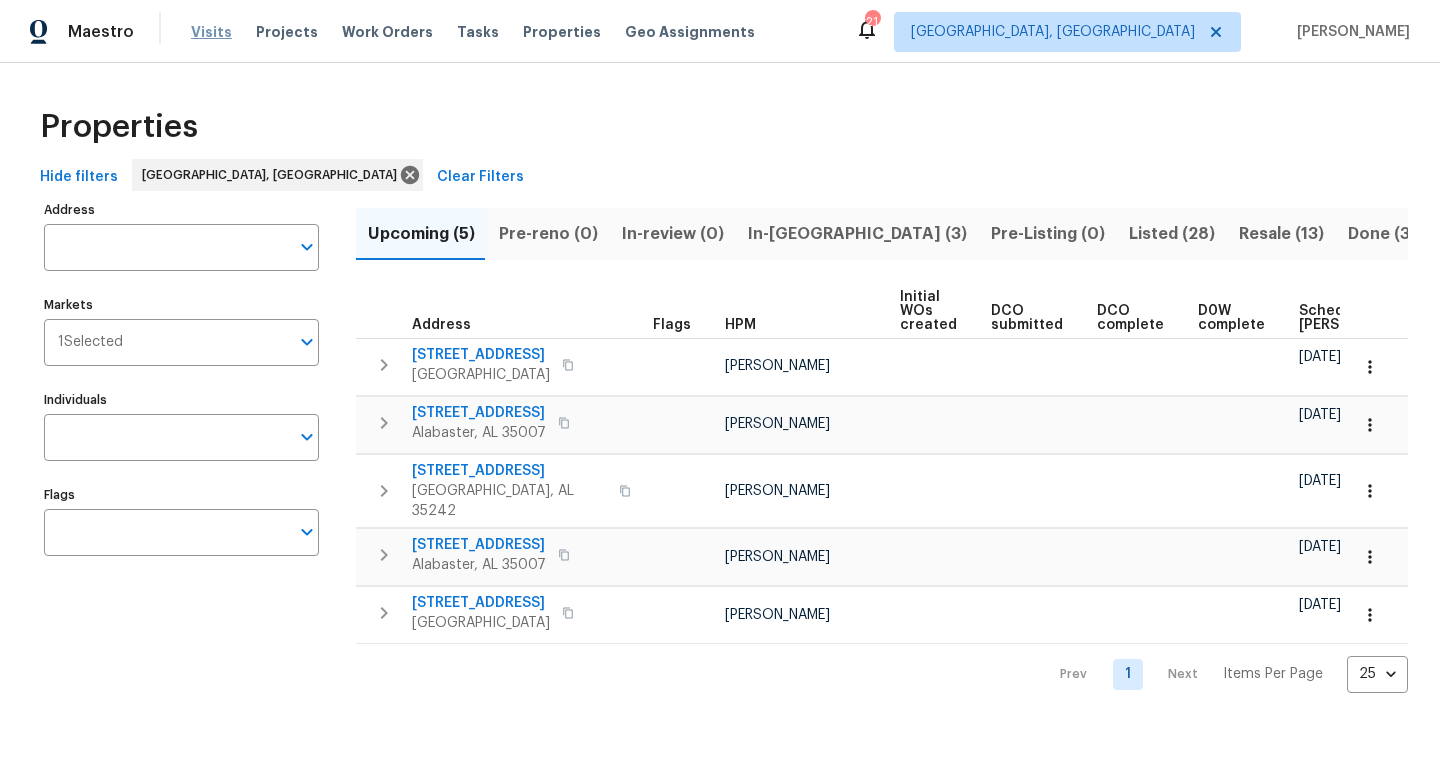 click on "Visits" at bounding box center (211, 32) 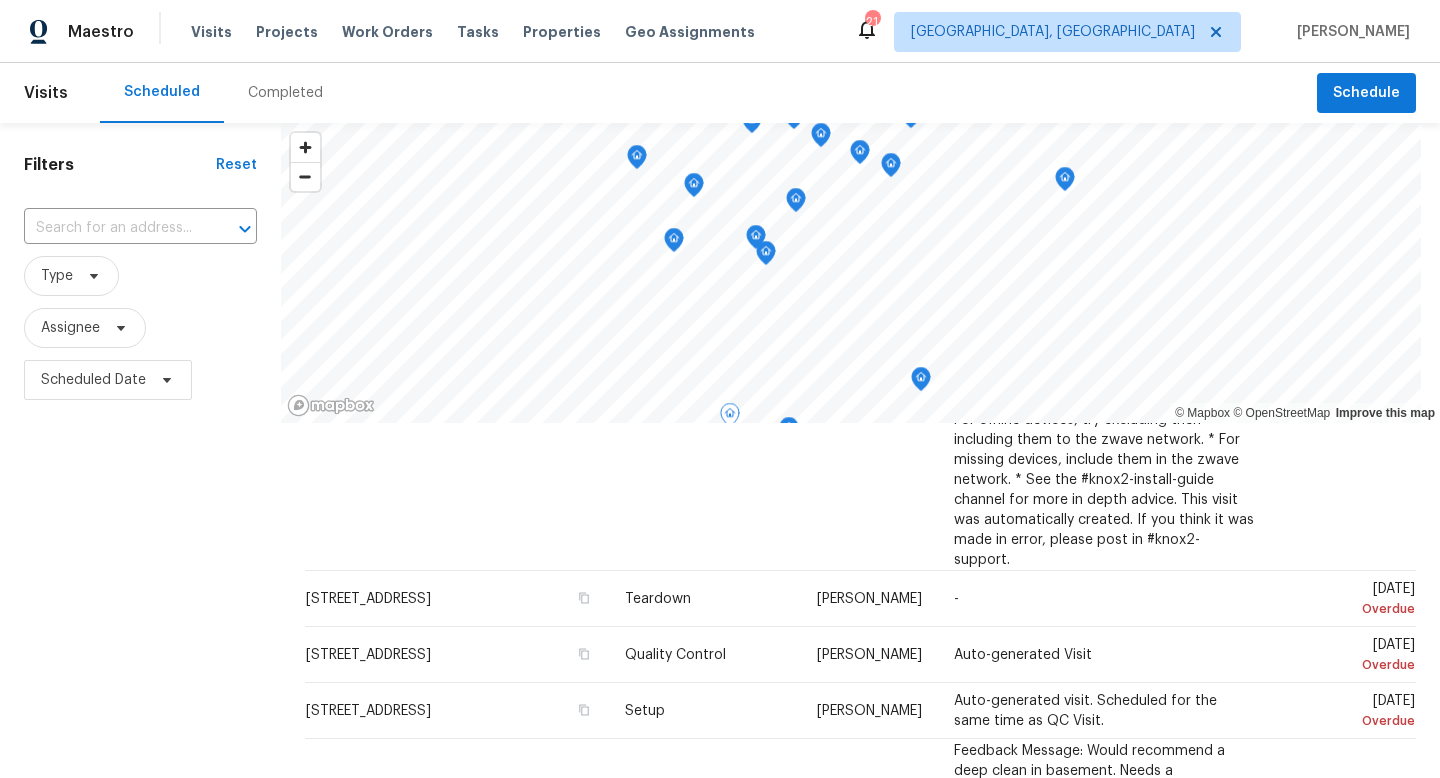 scroll, scrollTop: 2233, scrollLeft: 0, axis: vertical 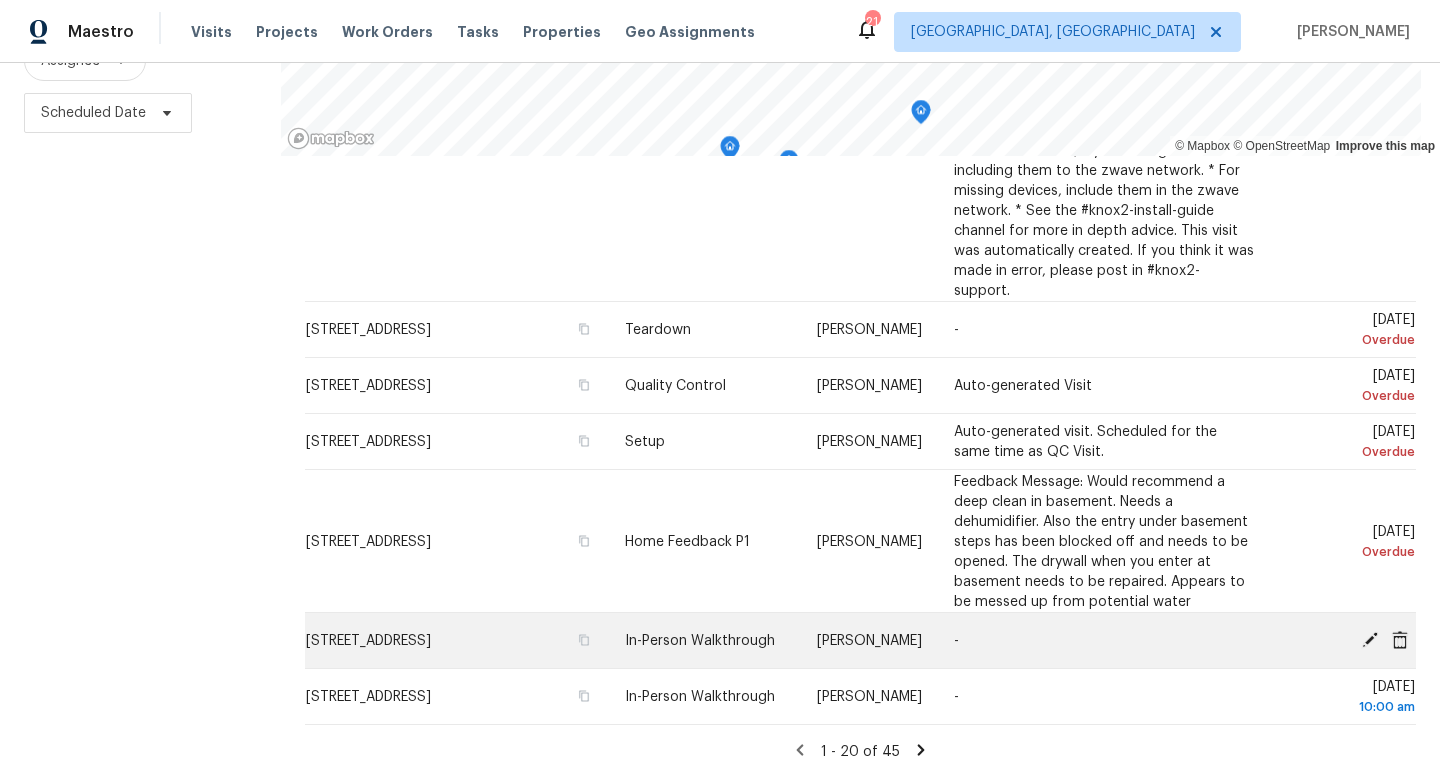 click on "3440 Coventry Dr, Vestavia, AL 35243" at bounding box center (368, 641) 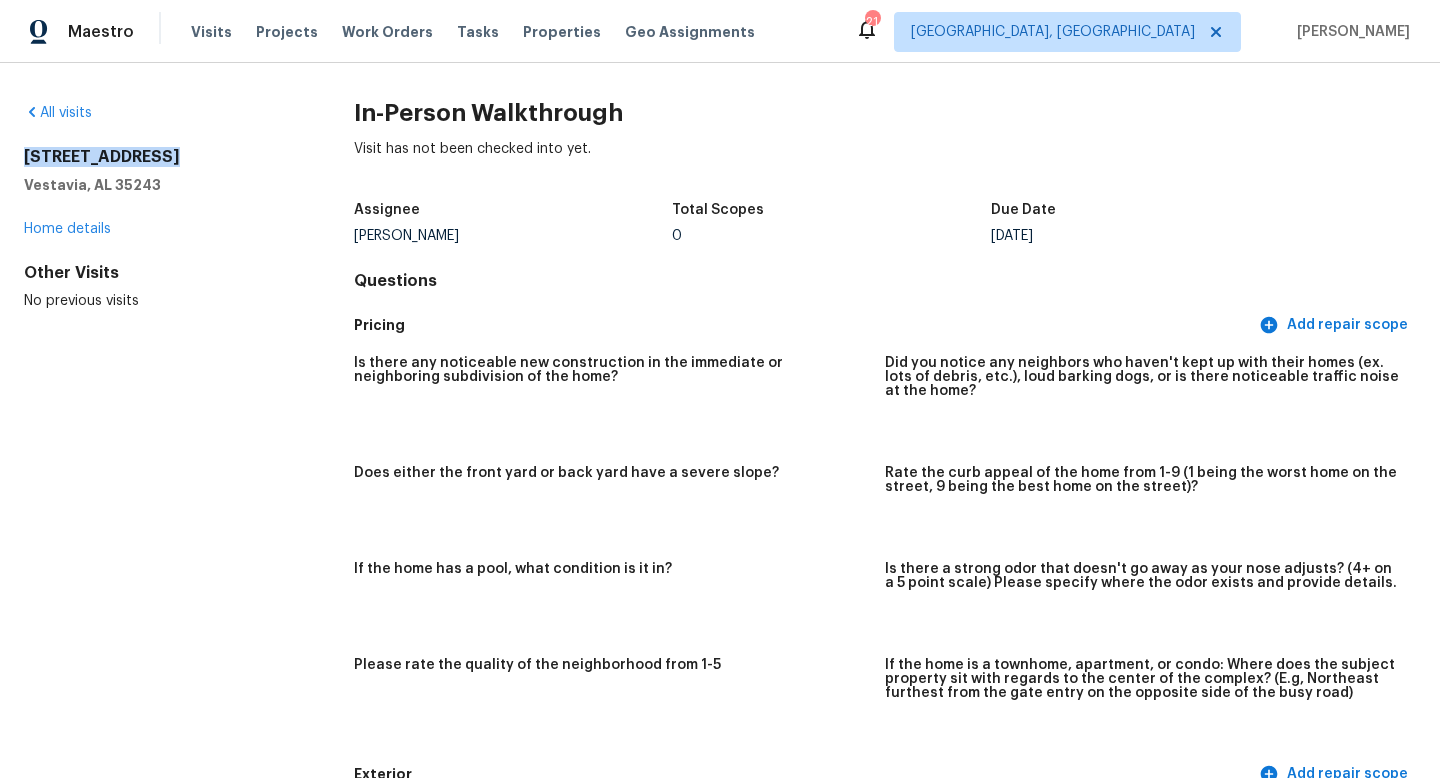 drag, startPoint x: 169, startPoint y: 154, endPoint x: 26, endPoint y: 147, distance: 143.17122 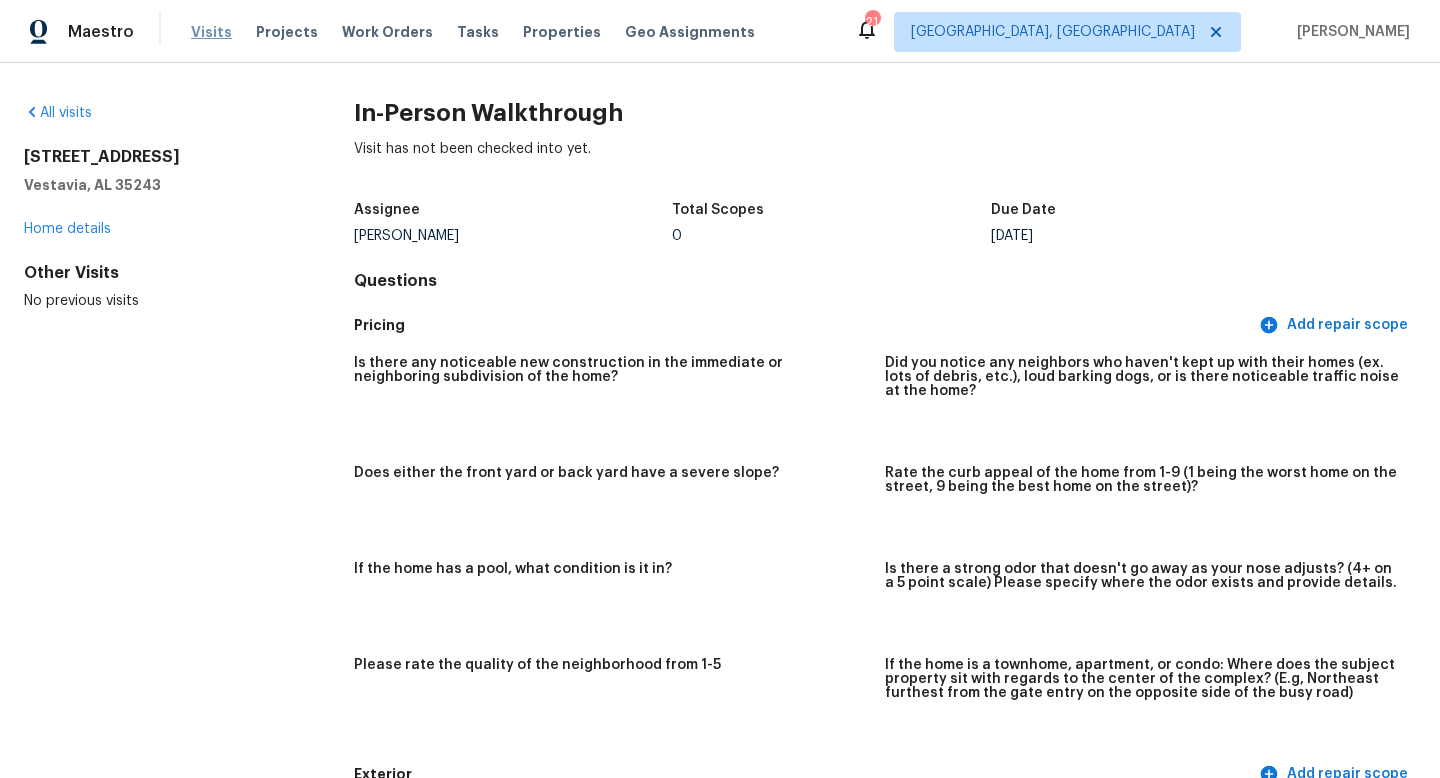 click on "Visits" at bounding box center (211, 32) 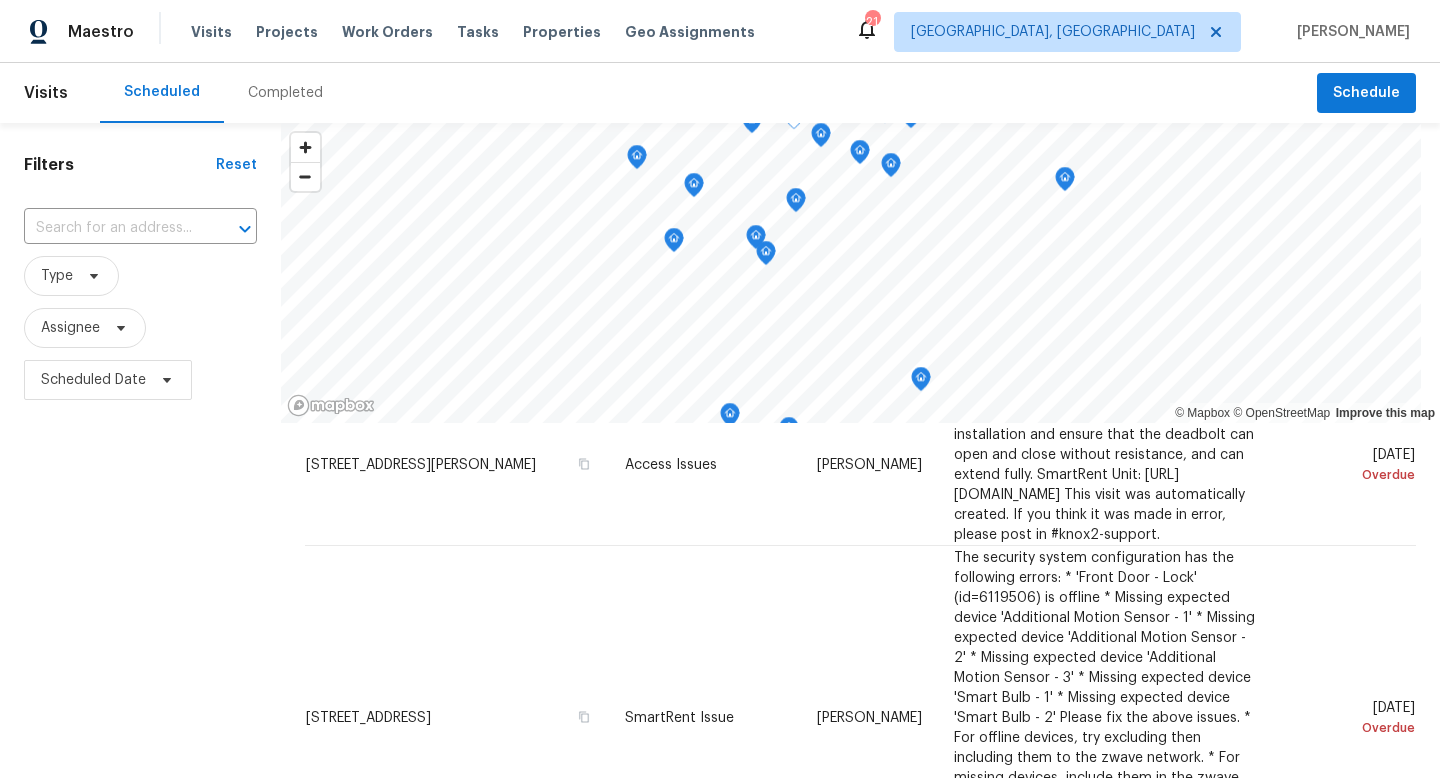 scroll, scrollTop: 2233, scrollLeft: 0, axis: vertical 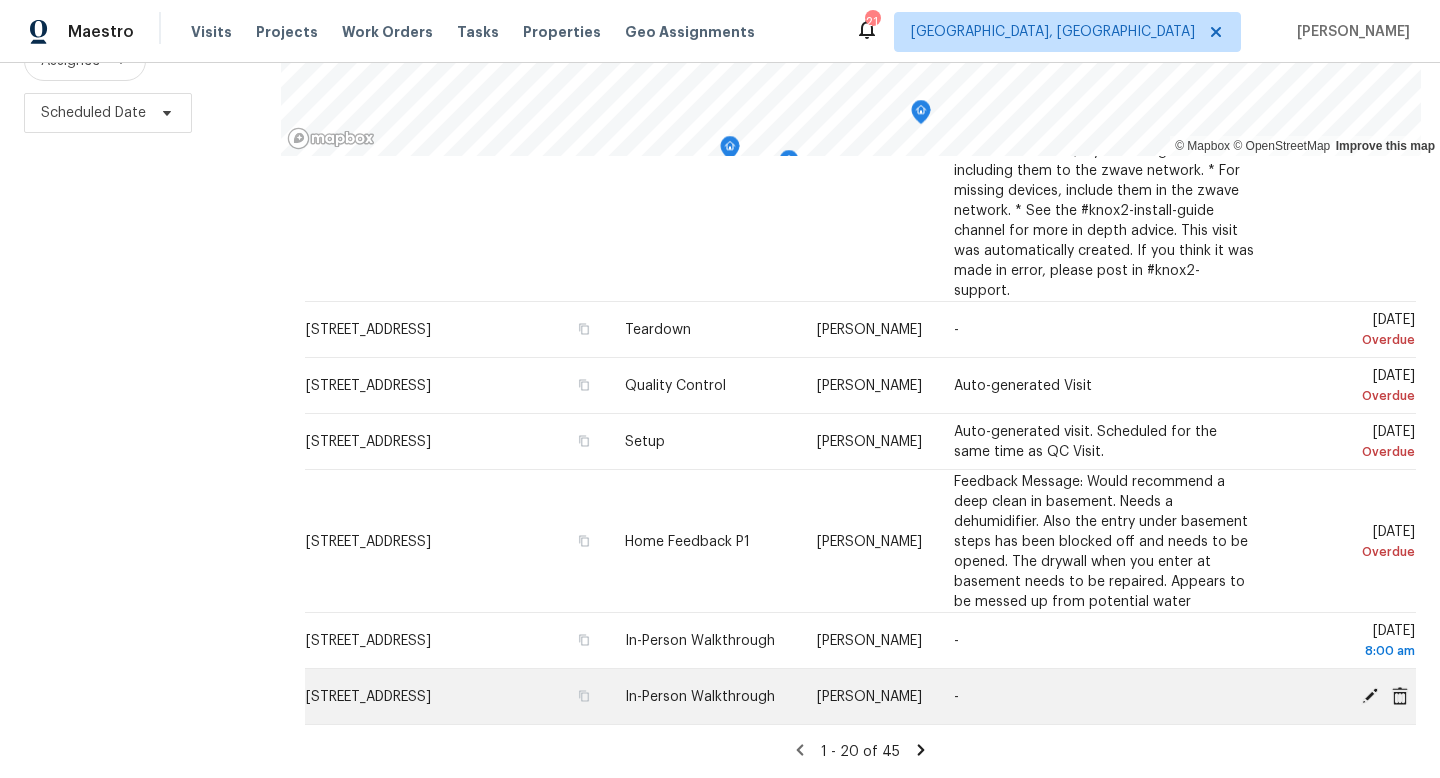 click on "5230 Drew Run, Trussville, AL 35173" at bounding box center [368, 697] 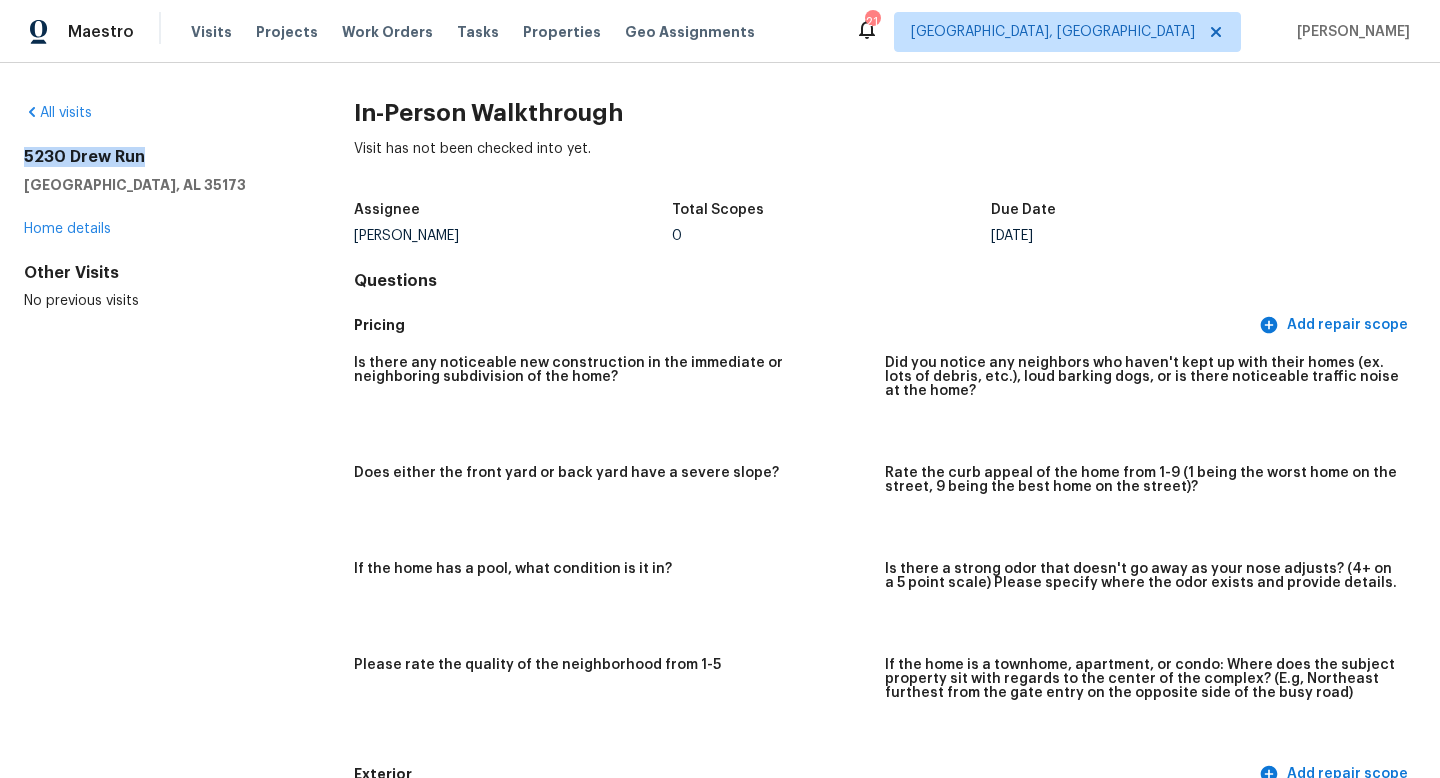 drag, startPoint x: 147, startPoint y: 157, endPoint x: 12, endPoint y: 150, distance: 135.18137 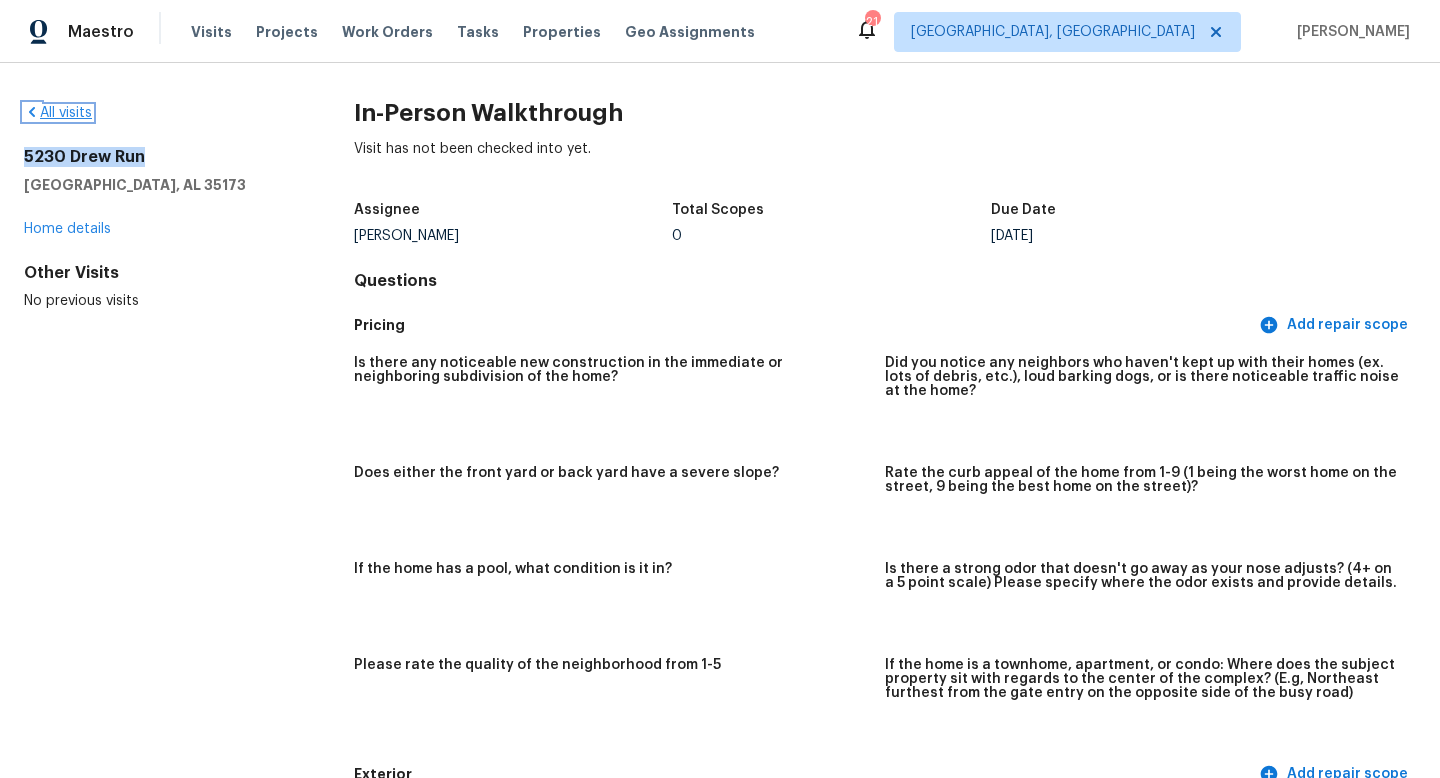 click on "All visits" at bounding box center (58, 113) 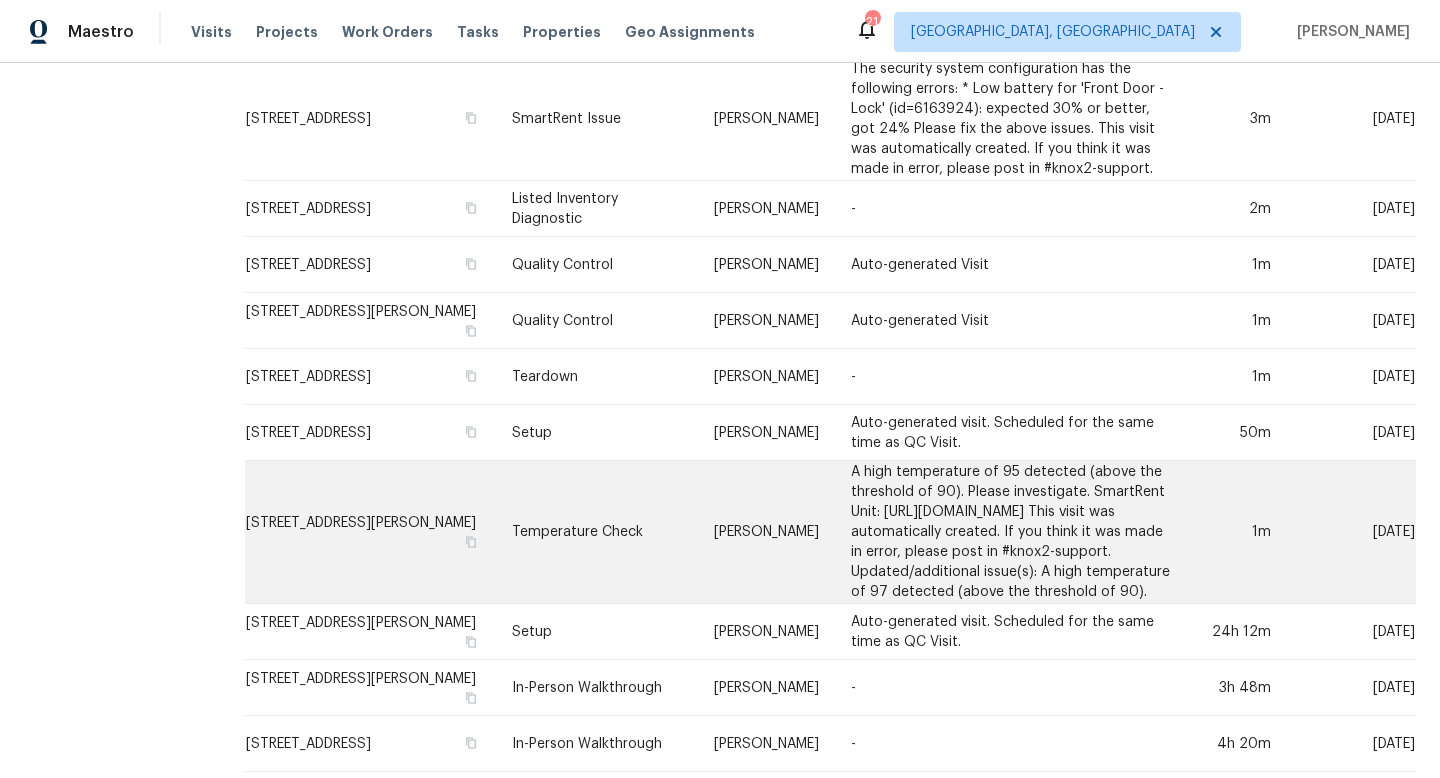 scroll, scrollTop: 0, scrollLeft: 0, axis: both 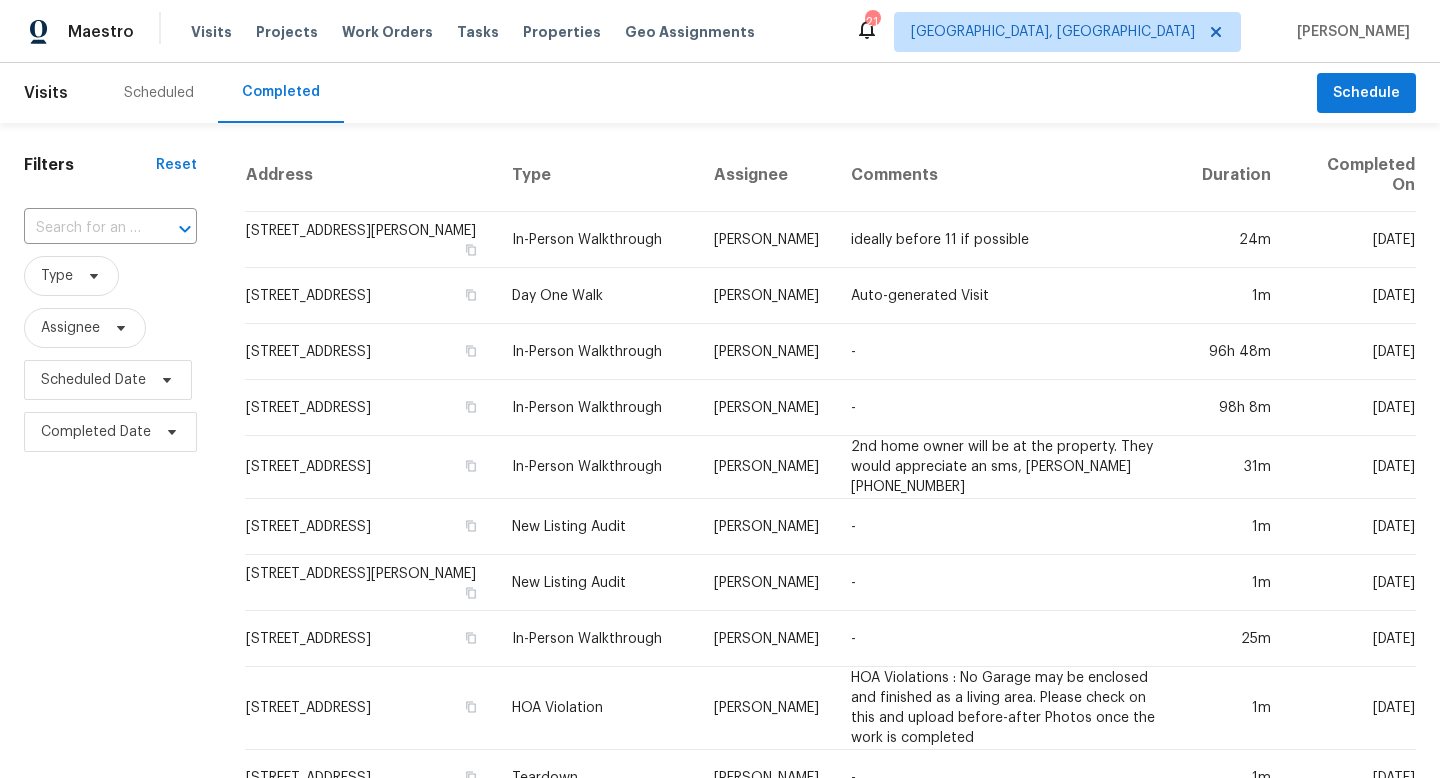 click on "Scheduled" at bounding box center (159, 93) 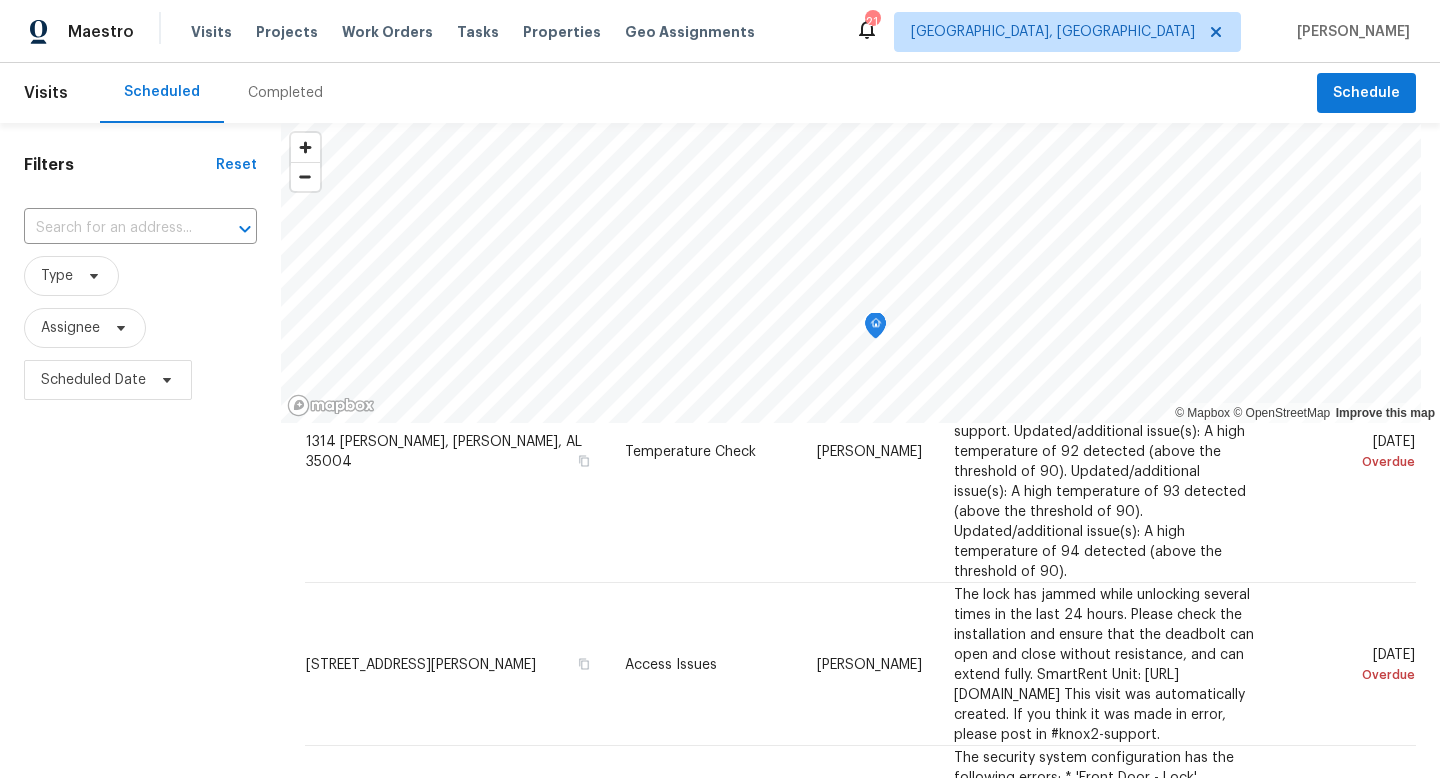scroll, scrollTop: 2233, scrollLeft: 0, axis: vertical 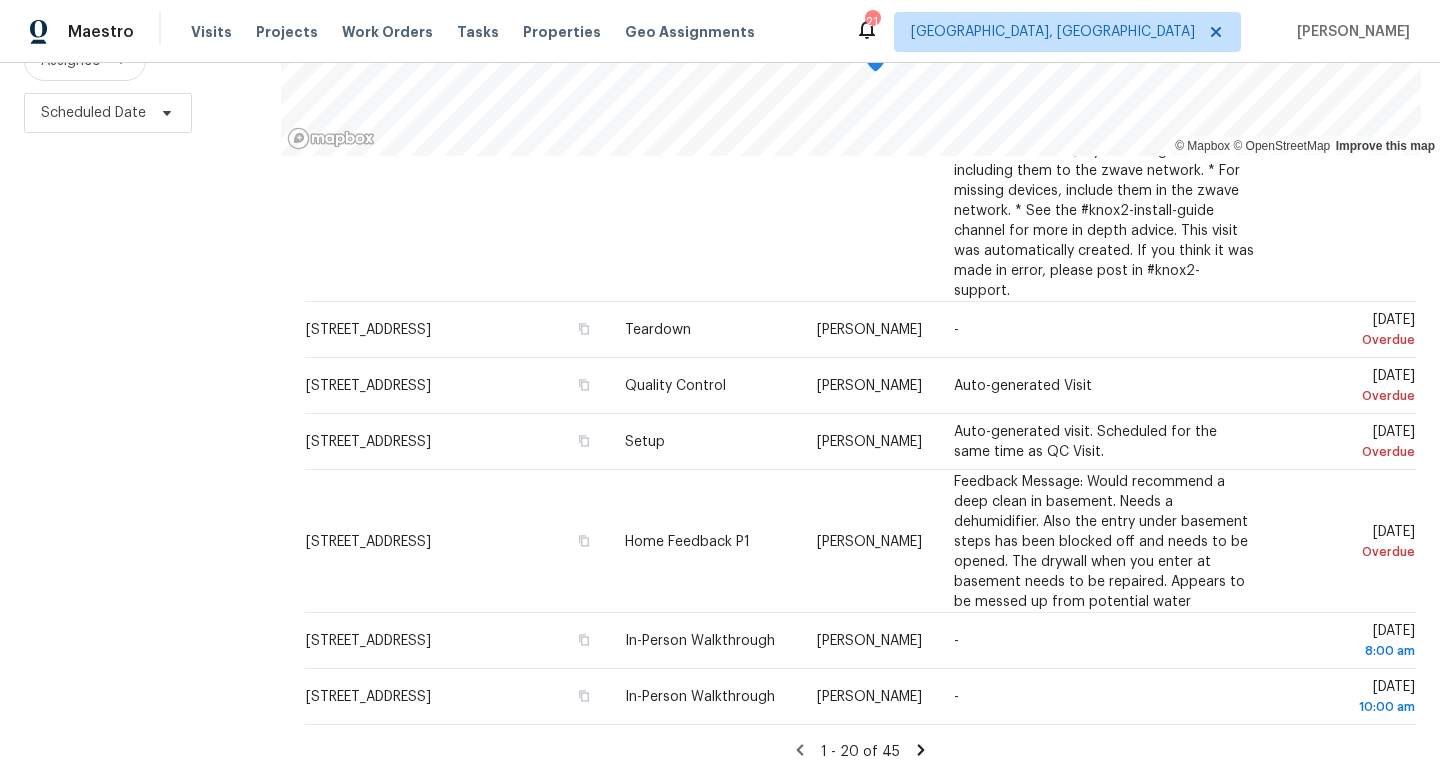 click 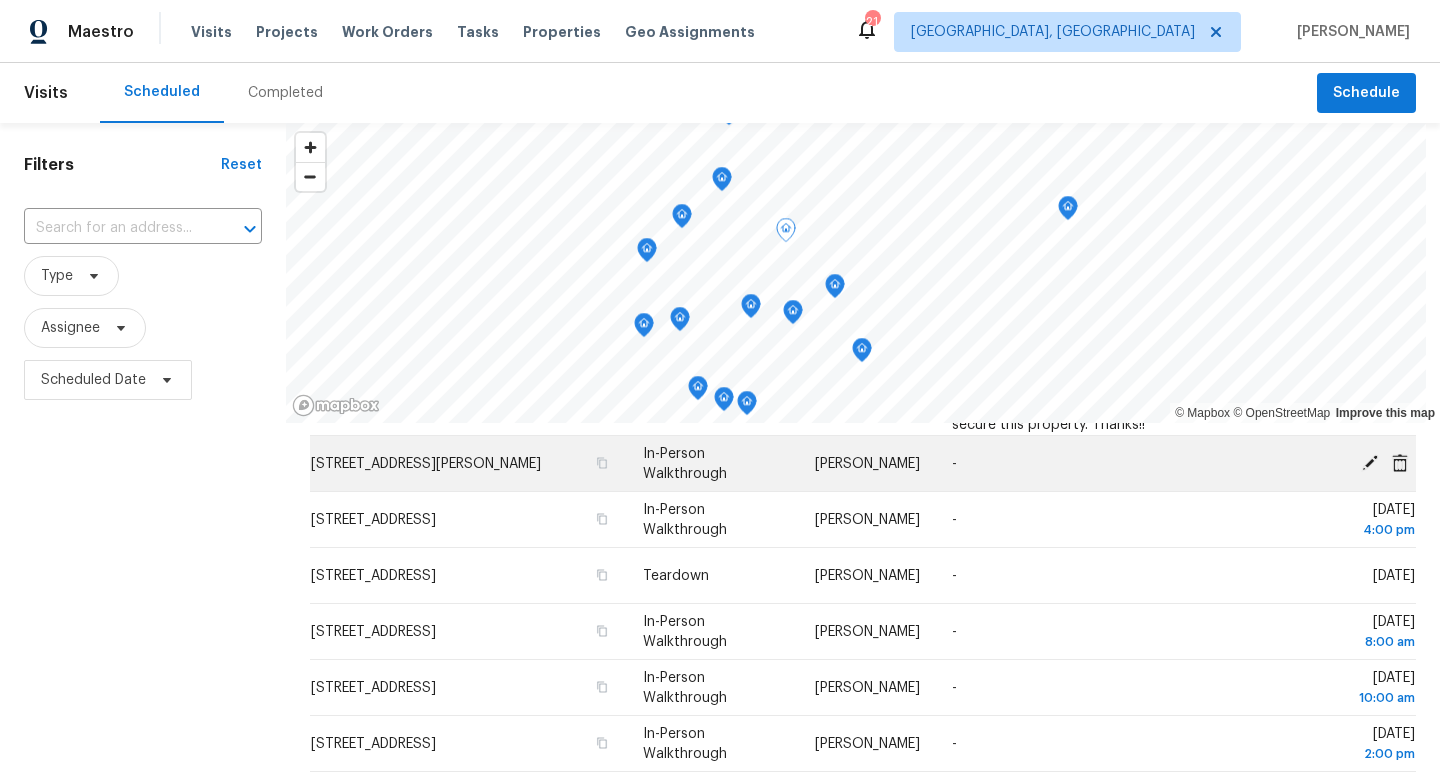 scroll, scrollTop: 269, scrollLeft: 0, axis: vertical 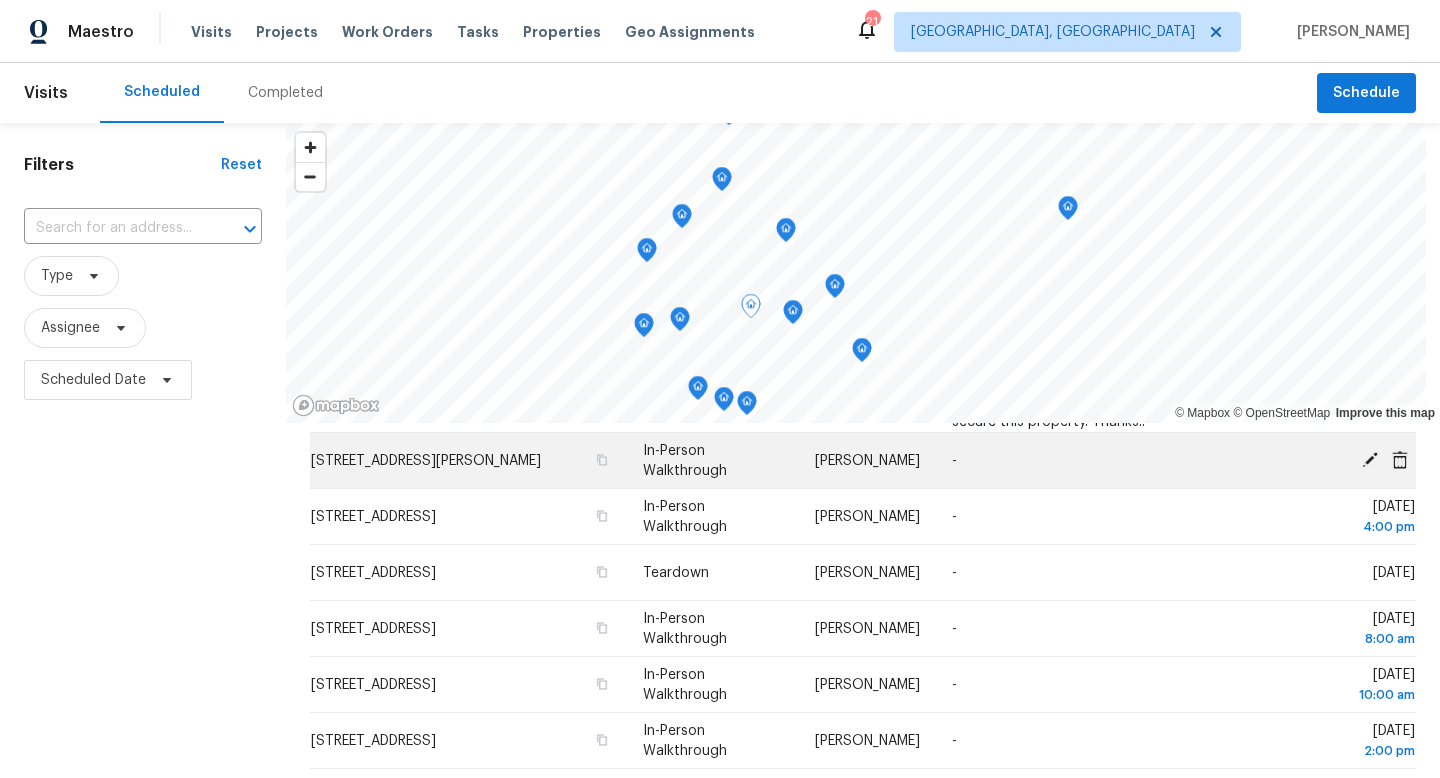 click on "3717 Haven View Cir, Hoover, AL 35216" at bounding box center (426, 461) 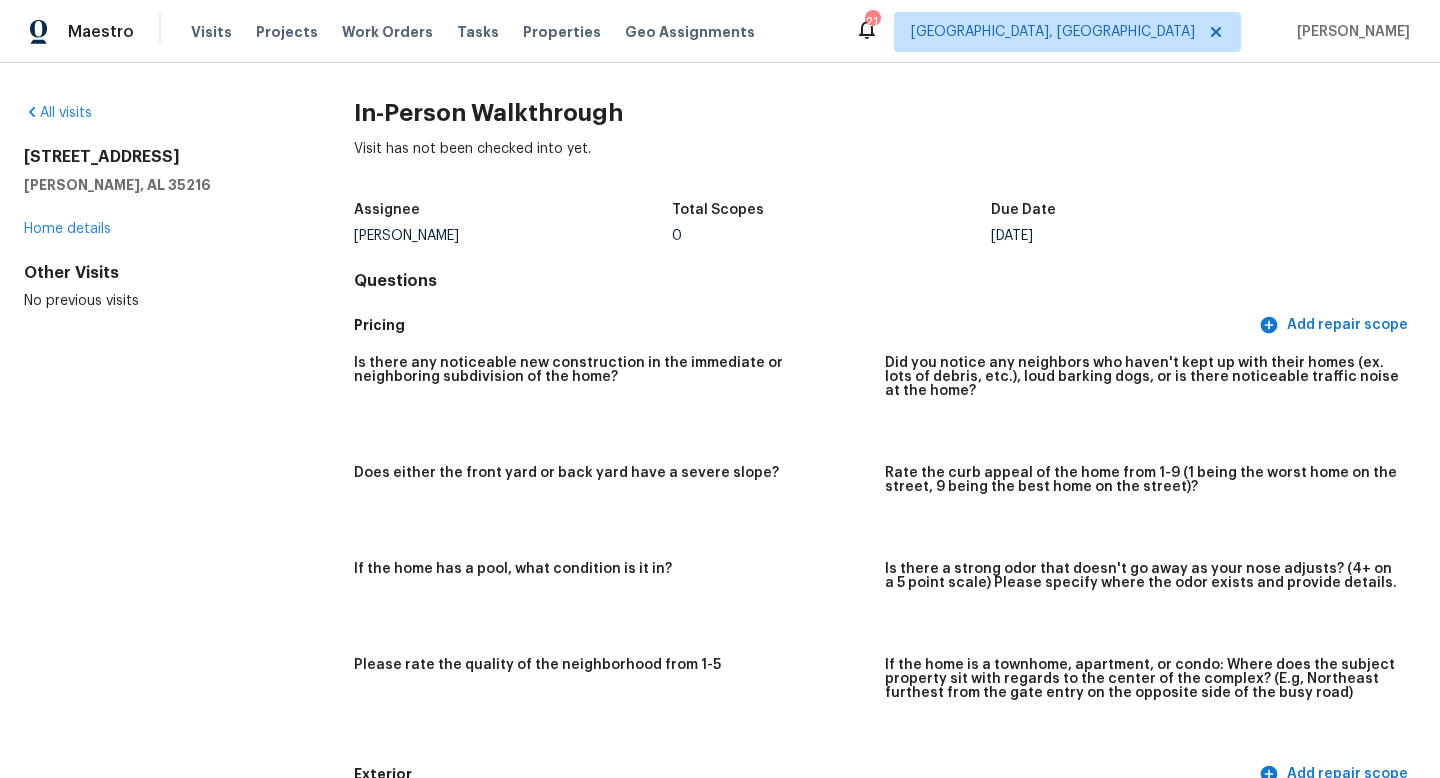 drag, startPoint x: 174, startPoint y: 151, endPoint x: 1, endPoint y: 159, distance: 173.18488 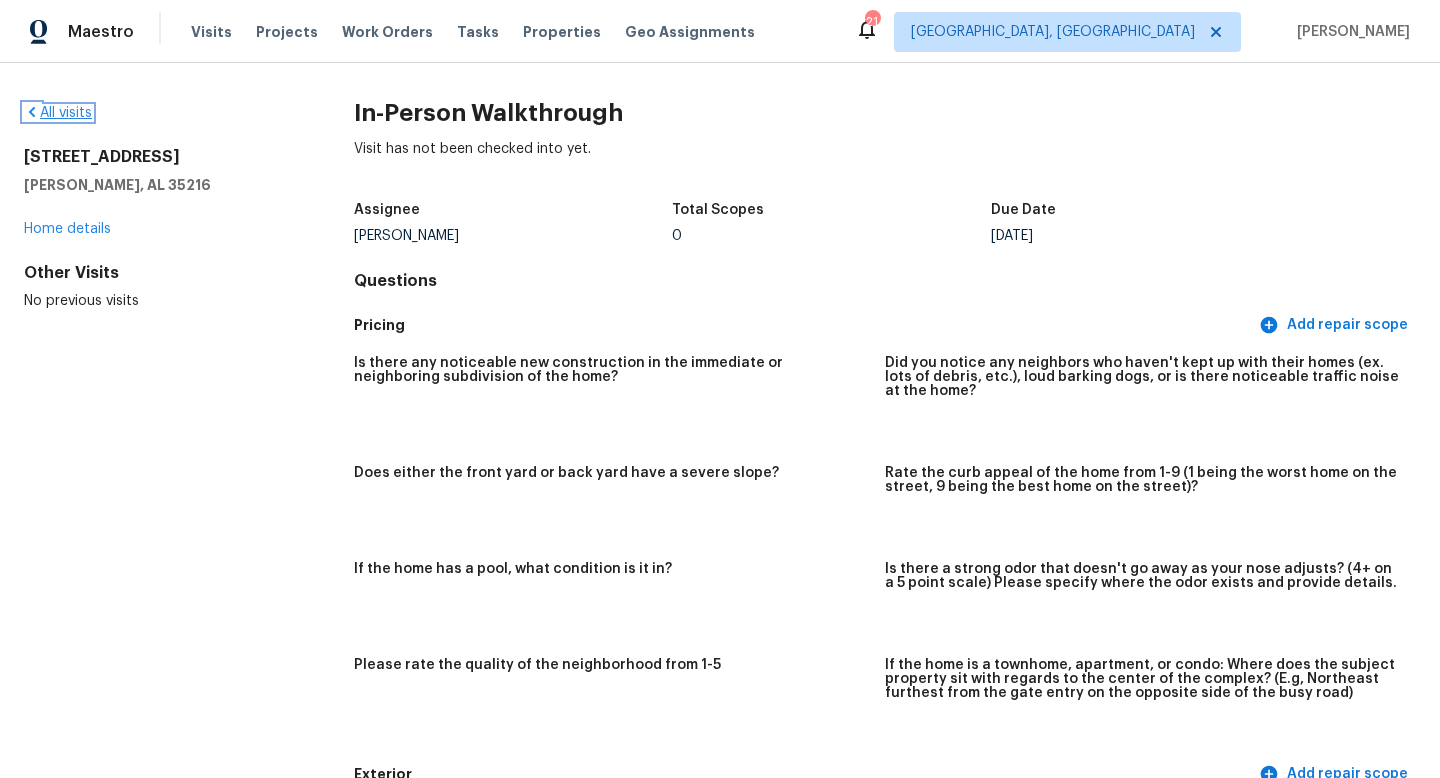 click on "All visits" at bounding box center [58, 113] 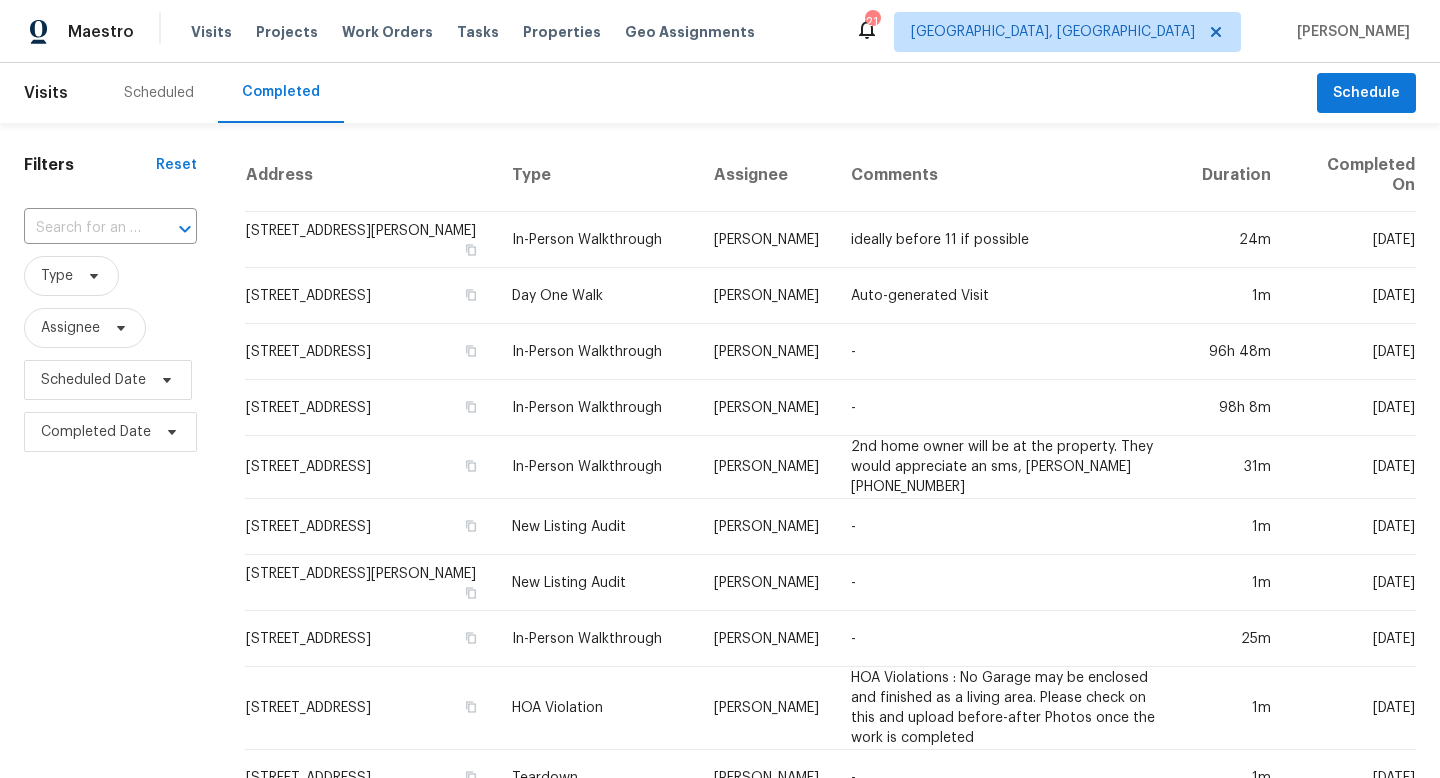 click on "Scheduled" at bounding box center [159, 93] 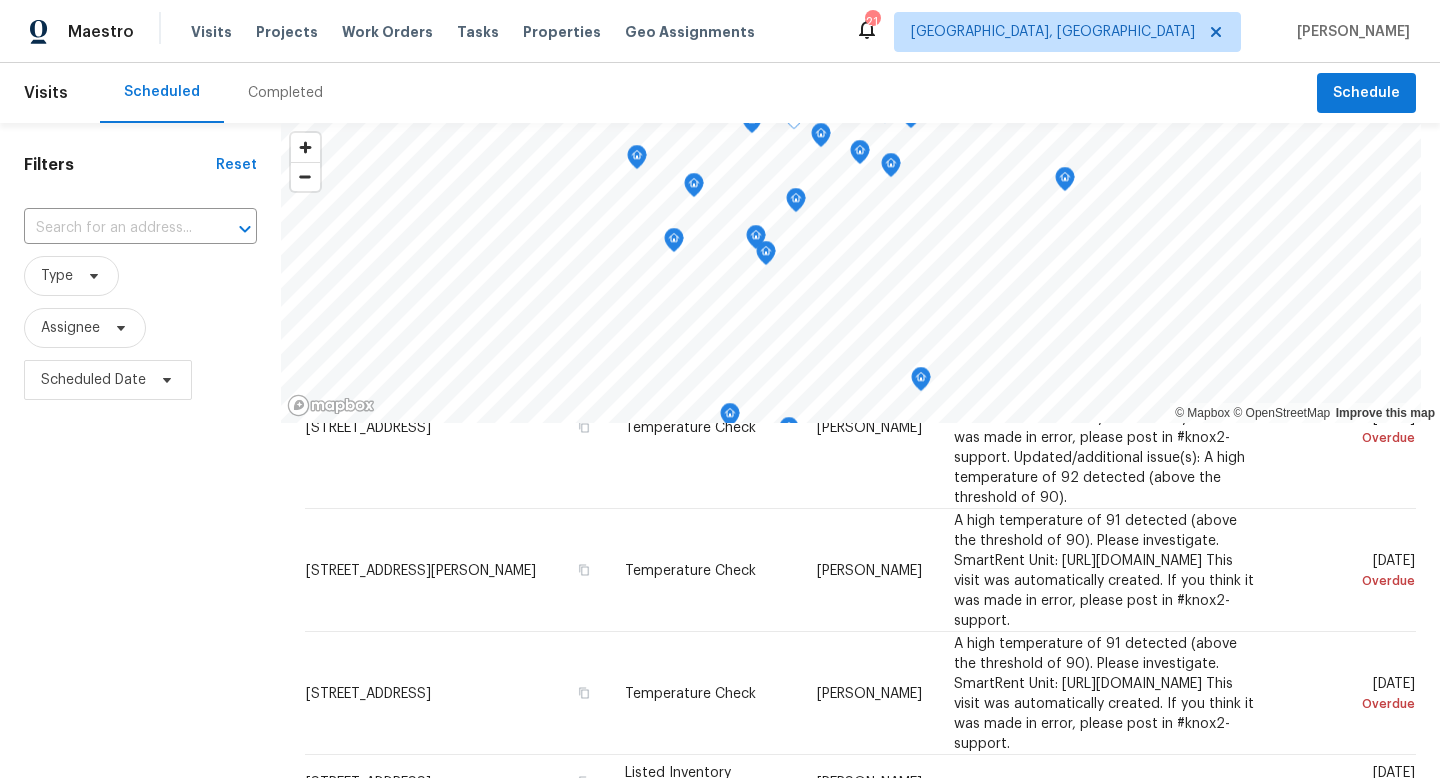 scroll, scrollTop: 2233, scrollLeft: 0, axis: vertical 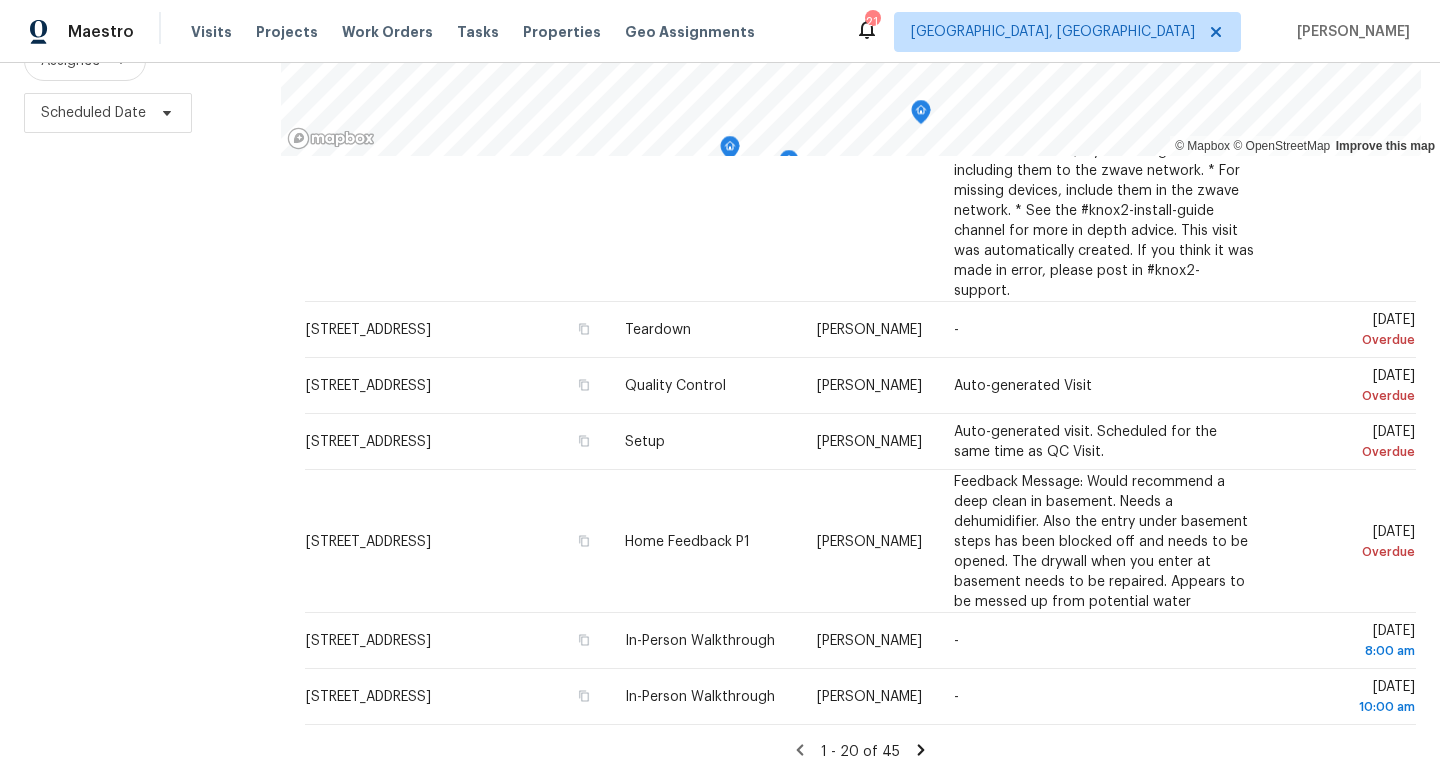 click 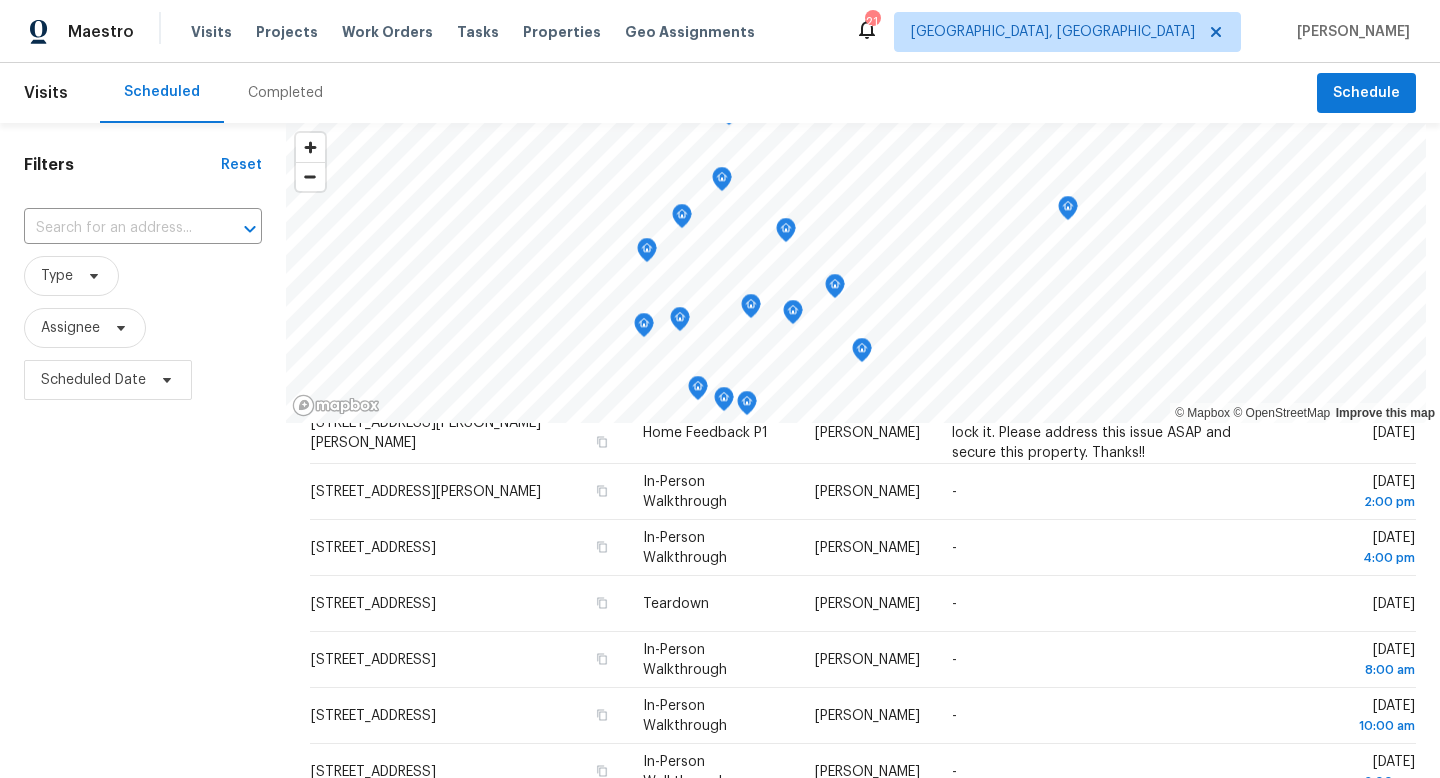 scroll, scrollTop: 247, scrollLeft: 0, axis: vertical 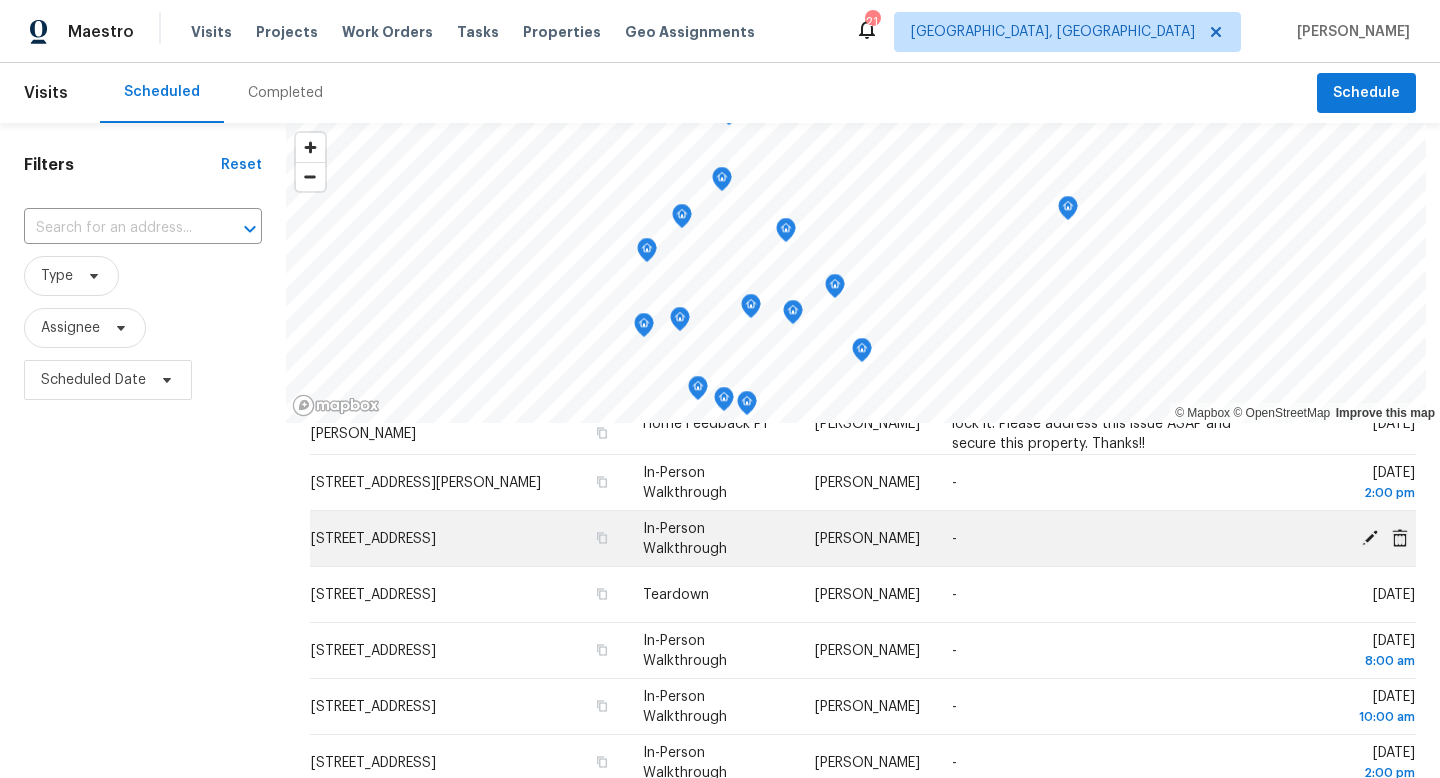click on "2159 Village Ln, Calera, AL 35040" at bounding box center [373, 539] 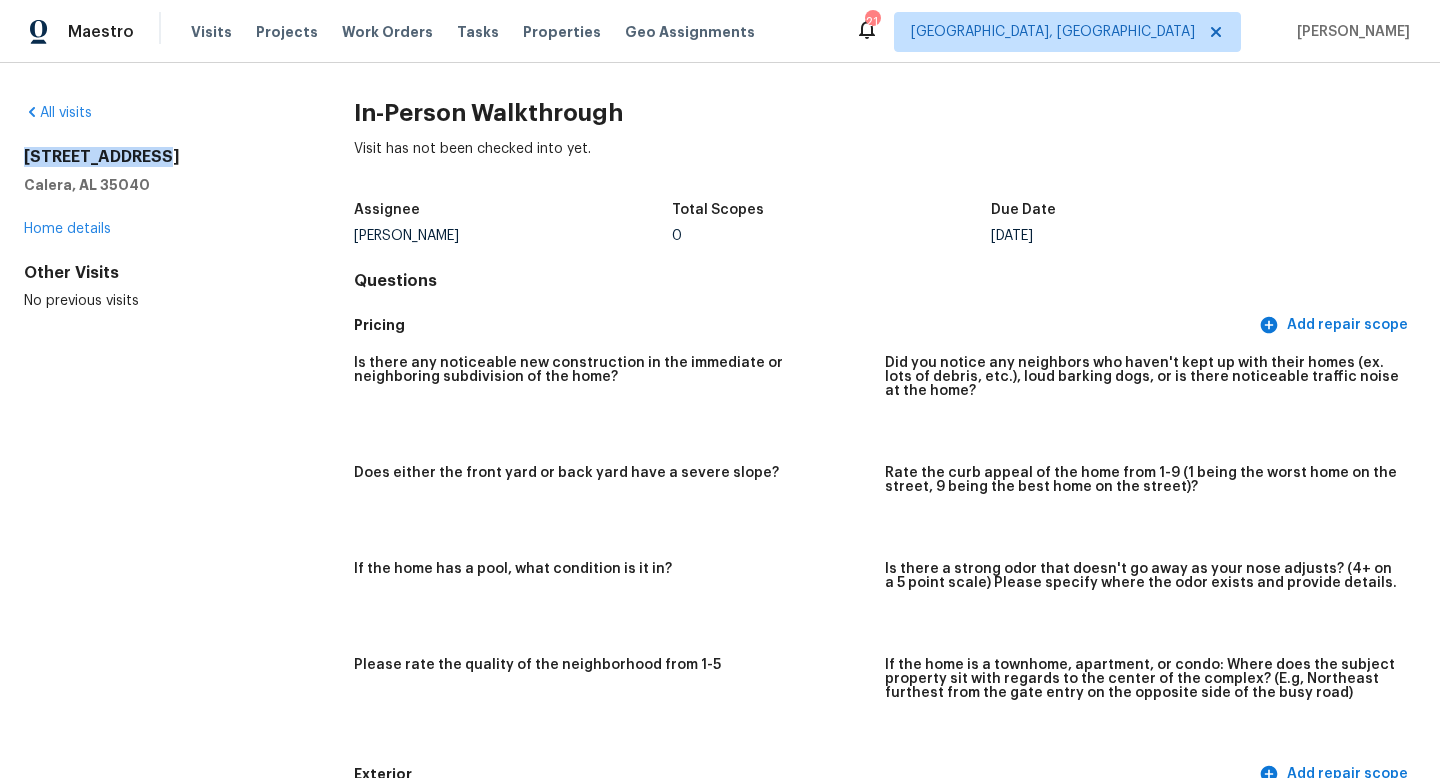 drag, startPoint x: 147, startPoint y: 165, endPoint x: 7, endPoint y: 153, distance: 140.51335 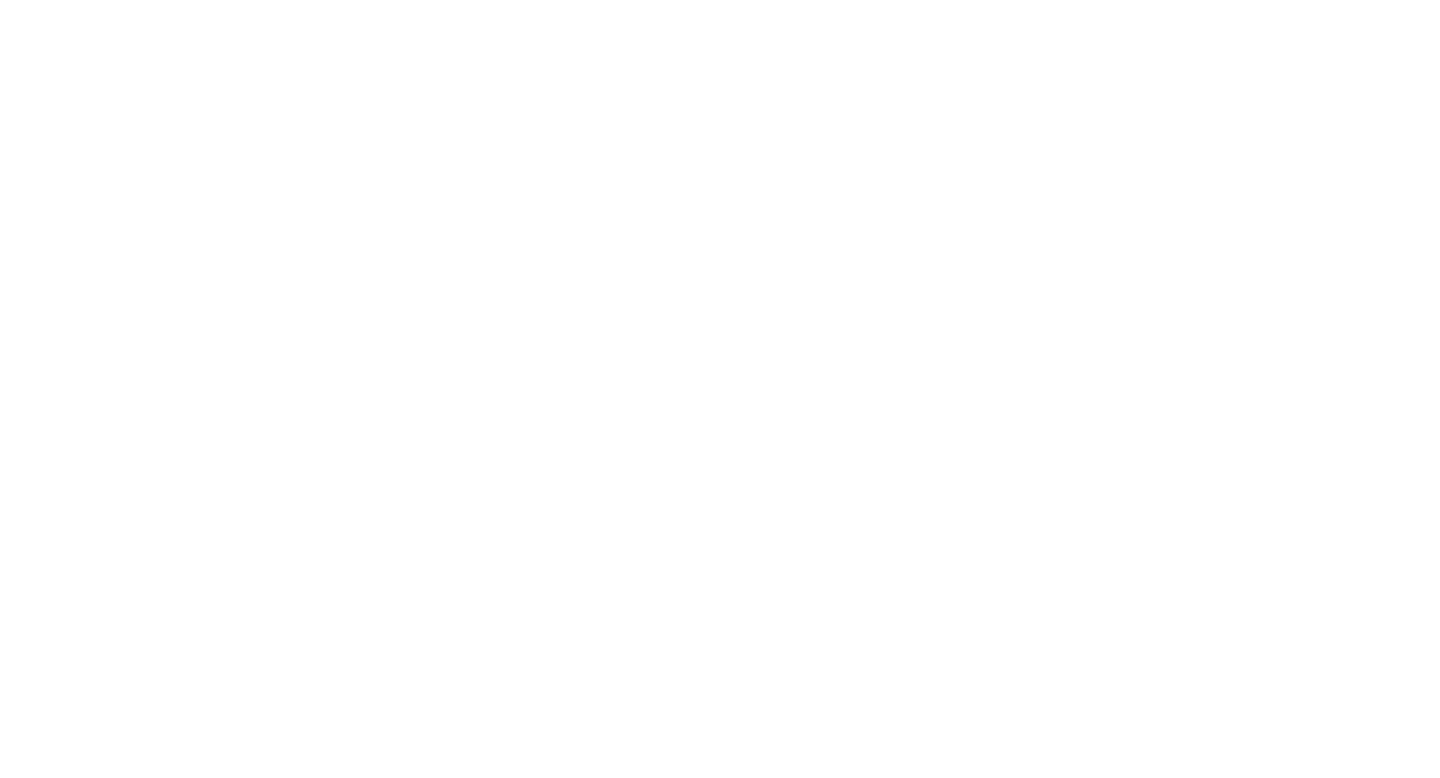 scroll, scrollTop: 0, scrollLeft: 0, axis: both 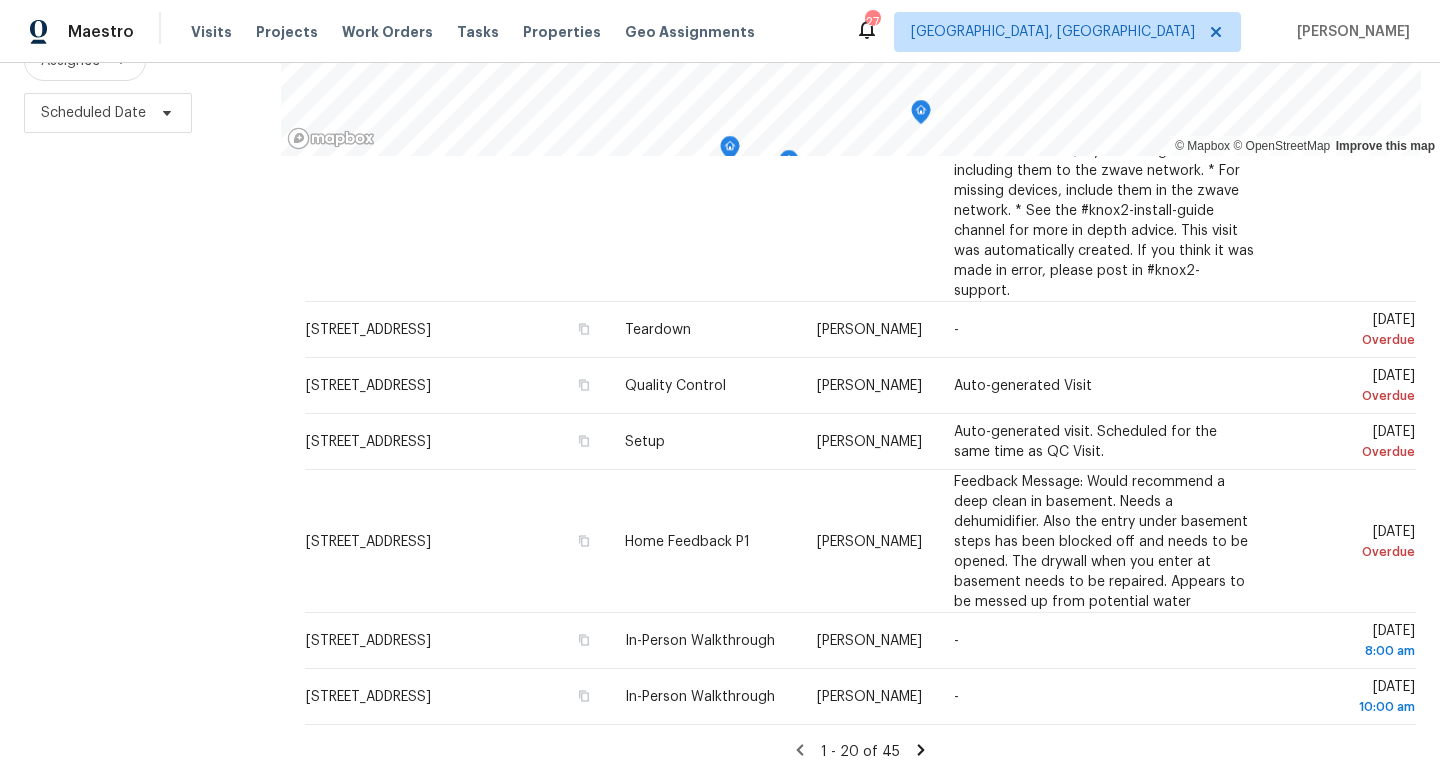 click 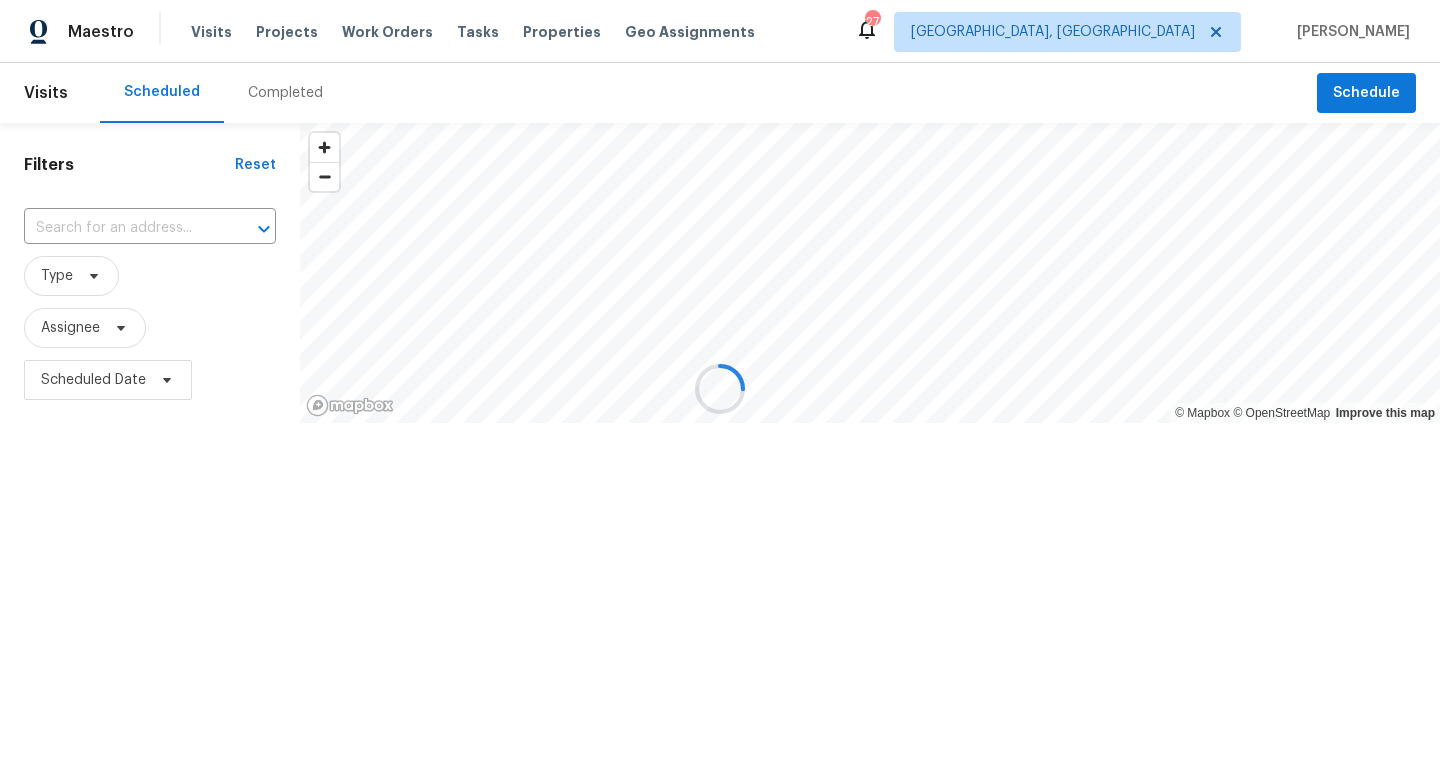 scroll, scrollTop: 0, scrollLeft: 0, axis: both 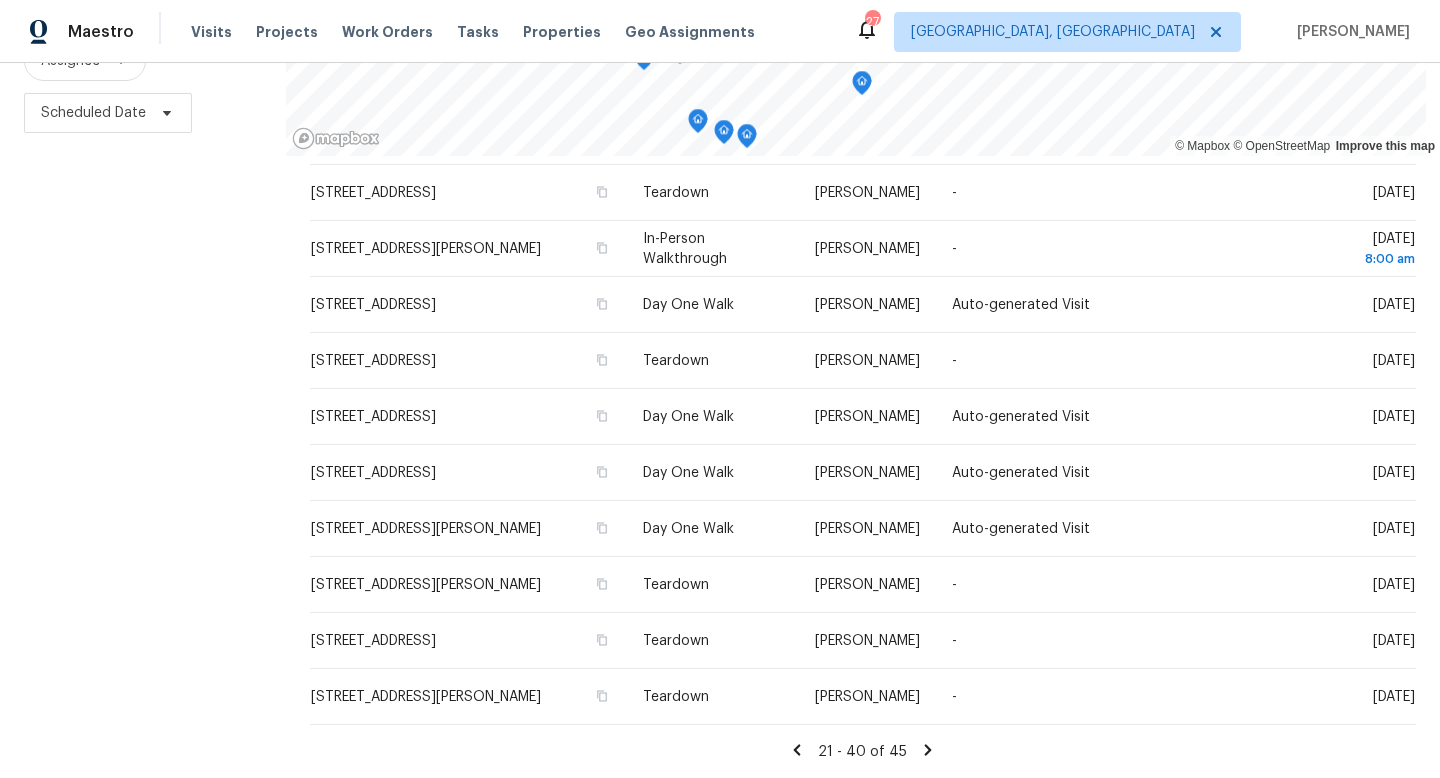 click 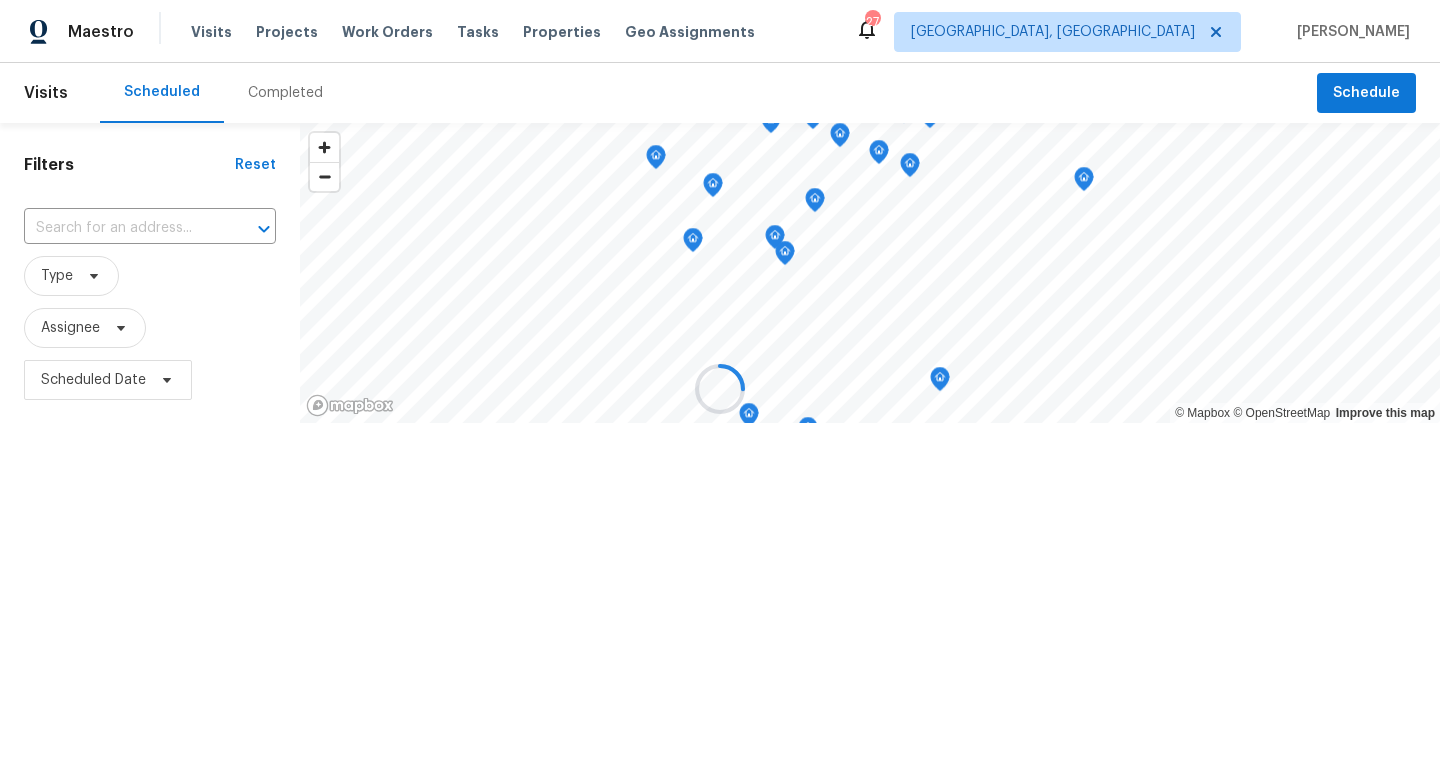 scroll, scrollTop: 0, scrollLeft: 0, axis: both 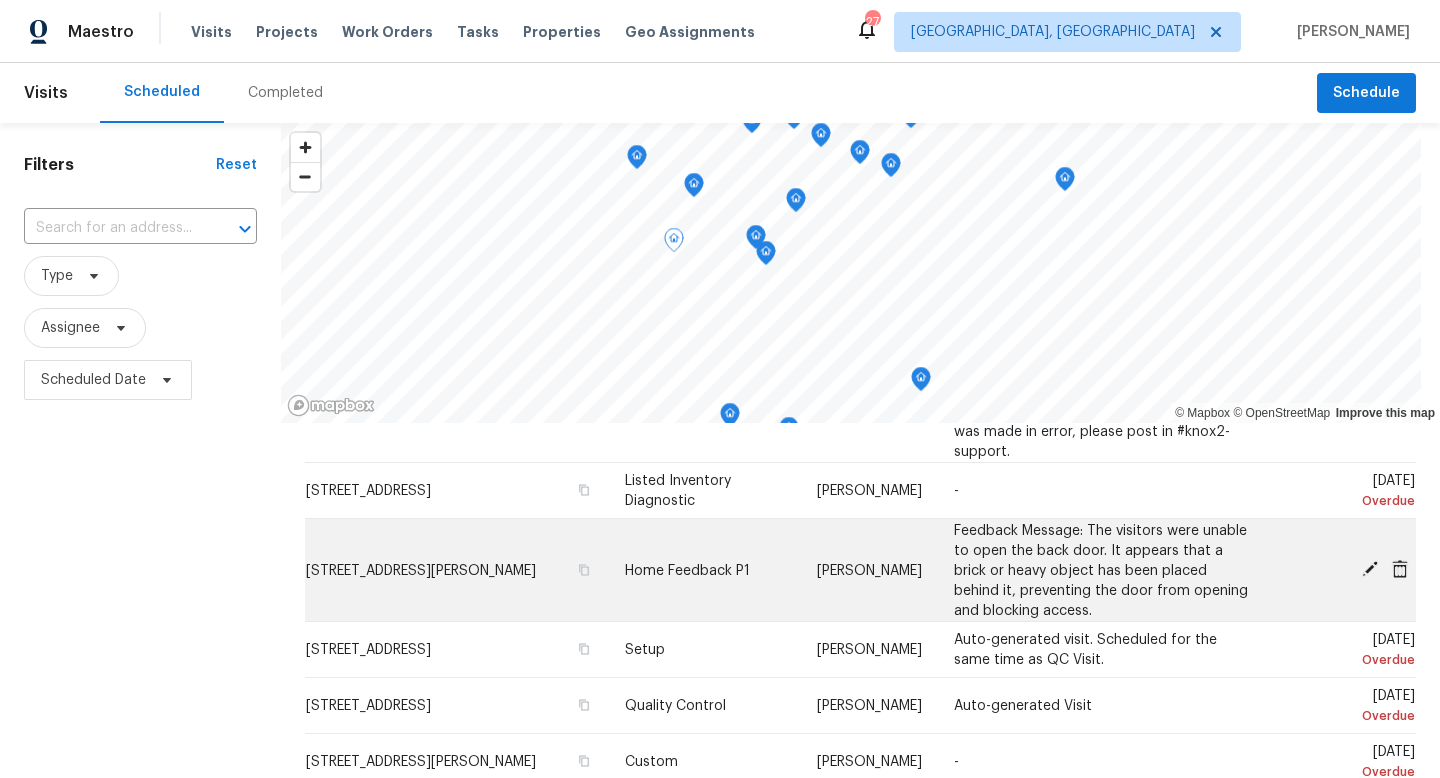 click 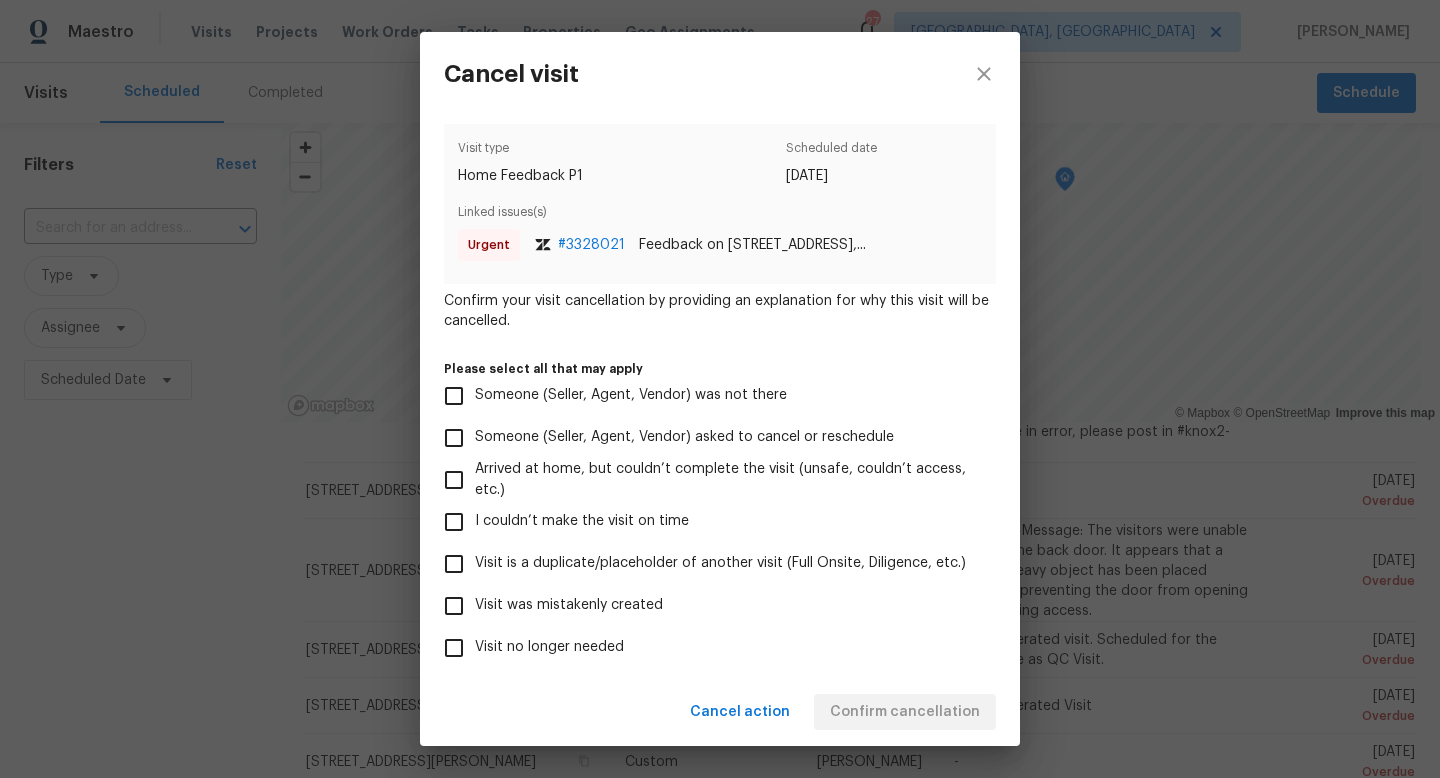 click on "Visit no longer needed" at bounding box center (549, 647) 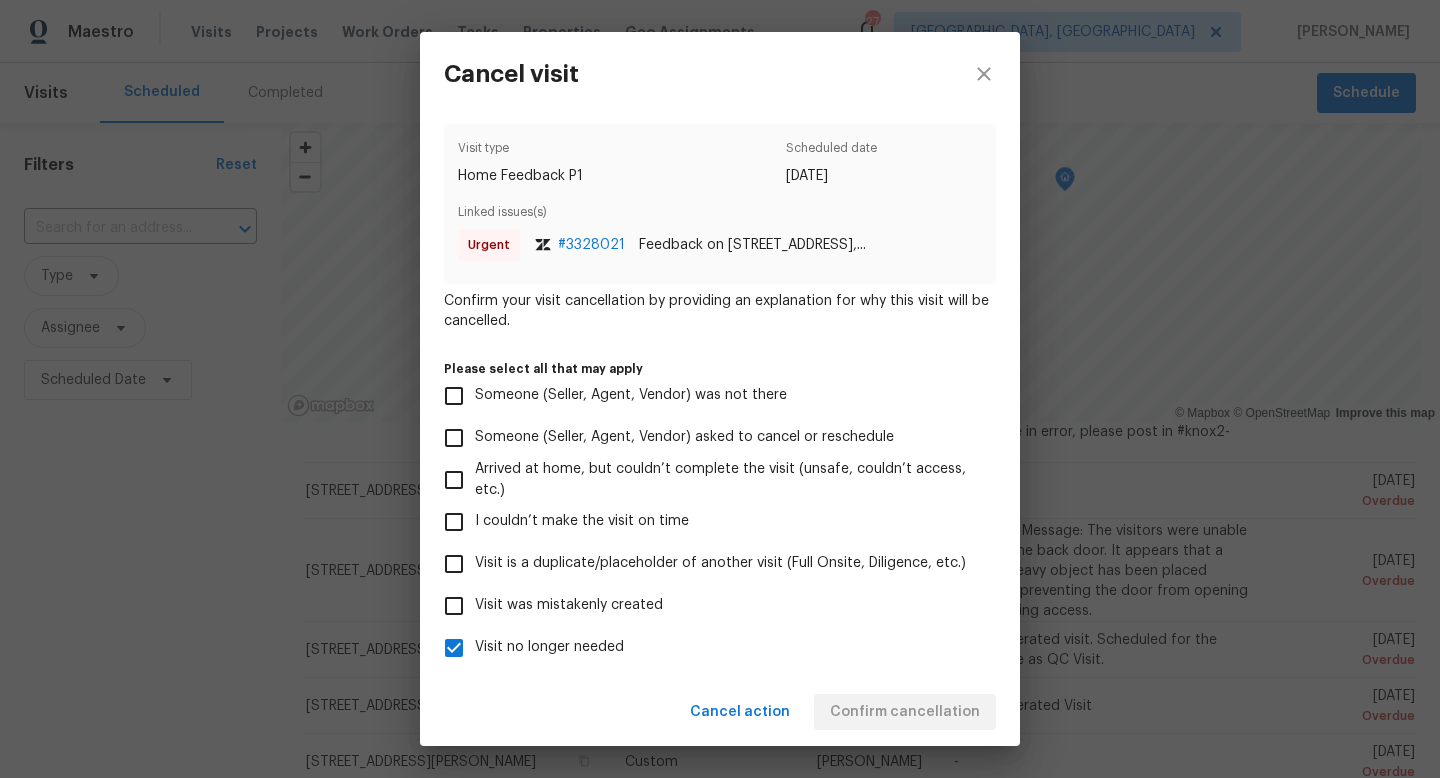 scroll, scrollTop: 138, scrollLeft: 0, axis: vertical 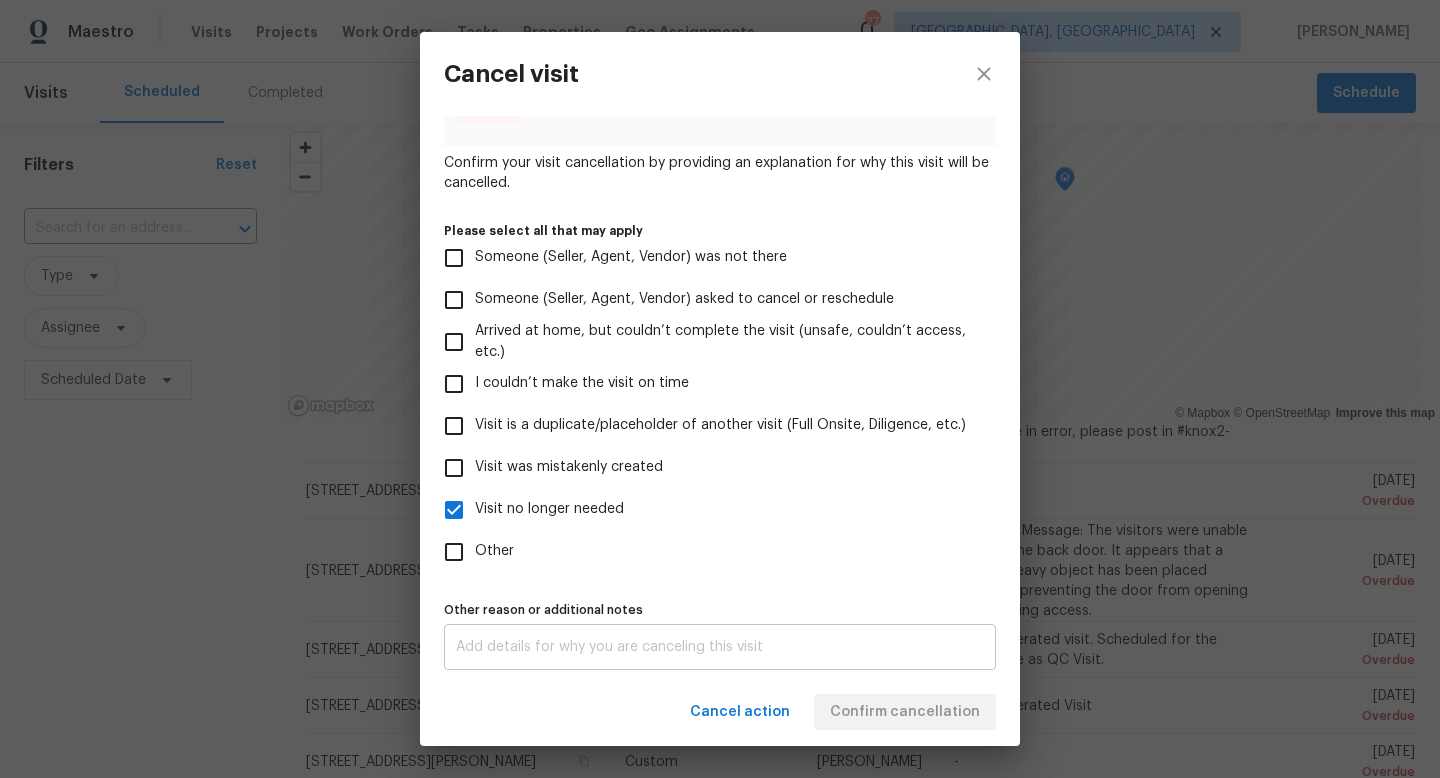 click at bounding box center [720, 647] 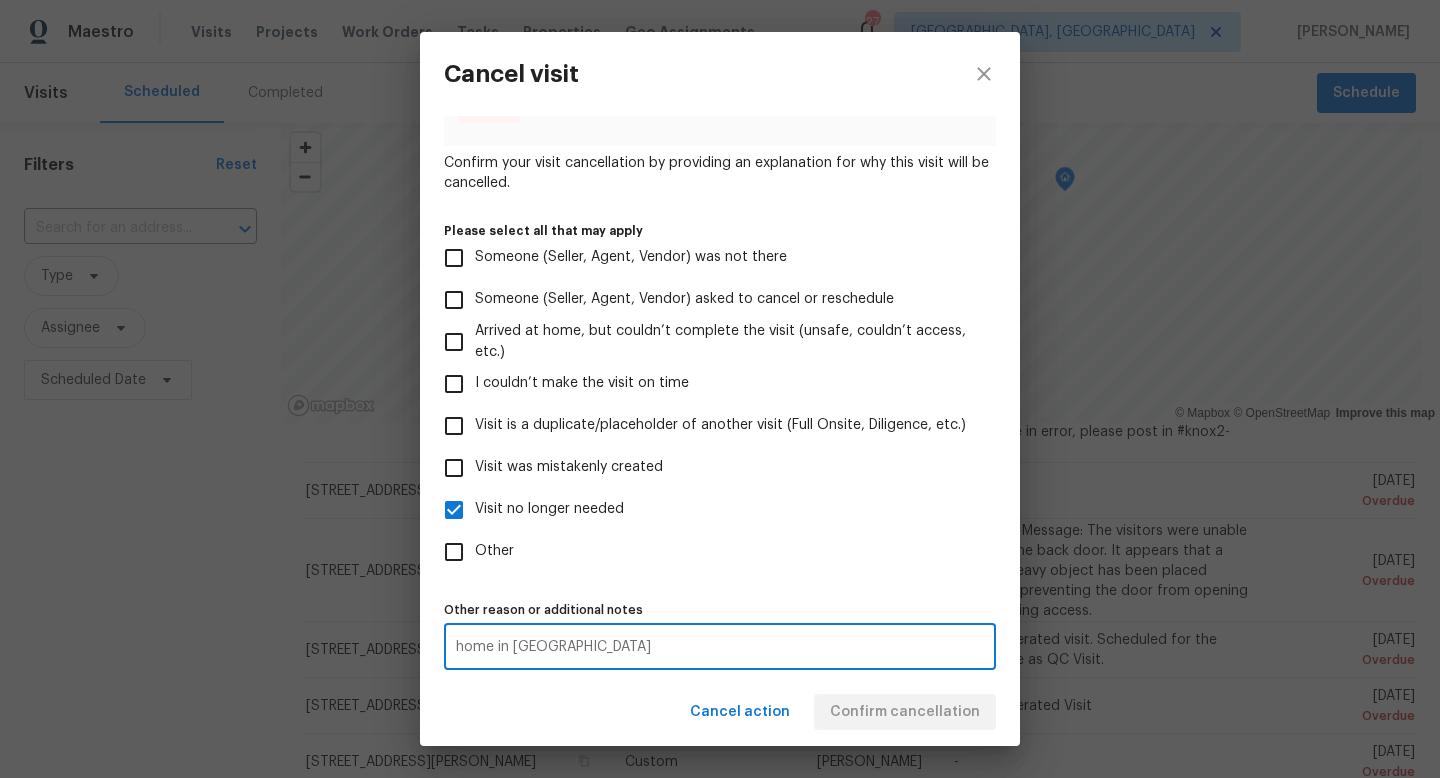 click on "home in resale" at bounding box center [720, 647] 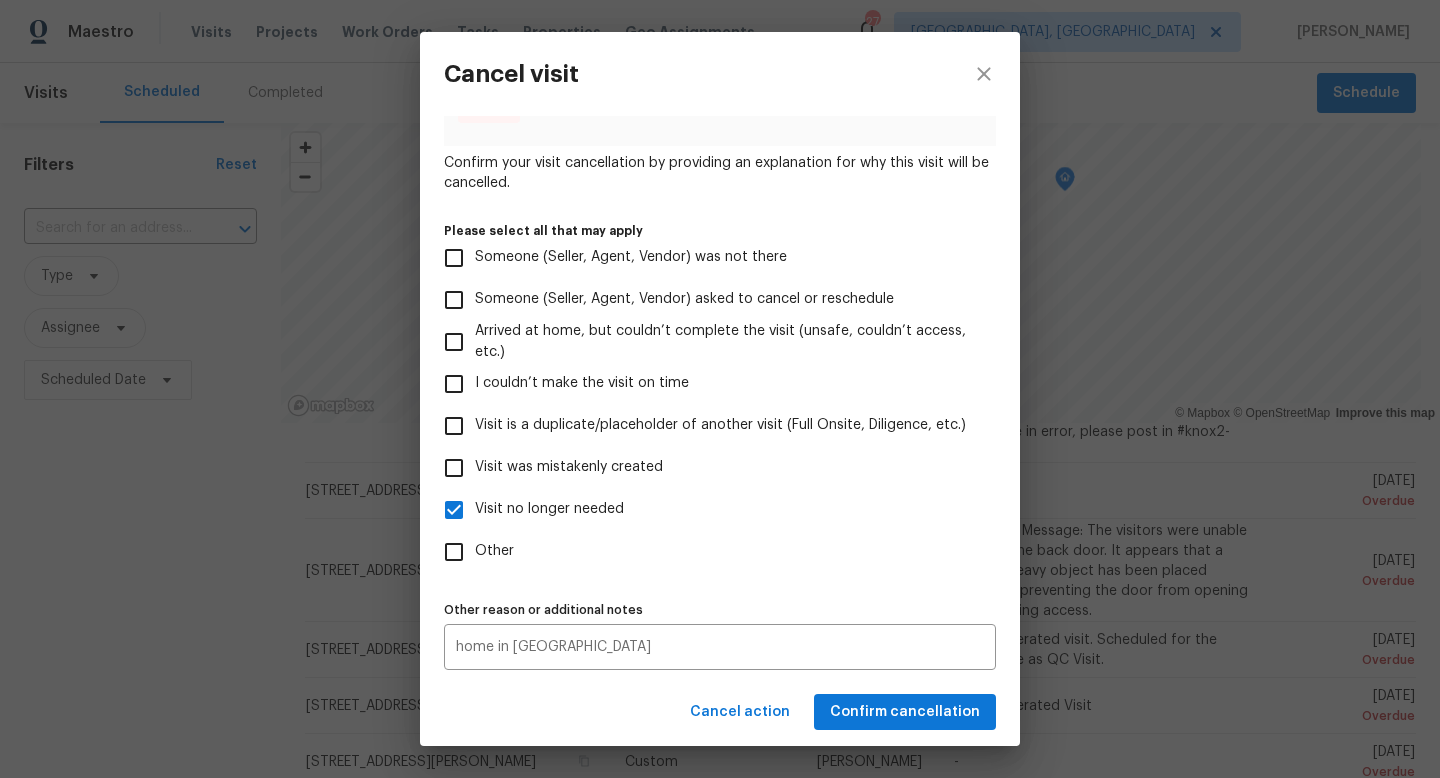 click on "Visit type Home Feedback P1 Scheduled date 7/15/2025 Linked issues(s) Urgent # 3328021 Feedback on 716 Westfield Dr, Fairfield,... Confirm your visit cancellation by providing an explanation for why this visit will be cancelled. Please select all that may apply Someone (Seller, Agent, Vendor) was not there Someone (Seller, Agent, Vendor) asked to cancel or reschedule Arrived at home, but couldn’t complete the visit (unsafe, couldn’t access, etc.) I couldn’t make the visit on time Visit is a duplicate/placeholder of another visit (Full Onsite, Diligence, etc.) Visit was mistakenly created Visit no longer needed Other Other reason or additional notes home in resale x Other reason or additional notes" at bounding box center [720, 328] 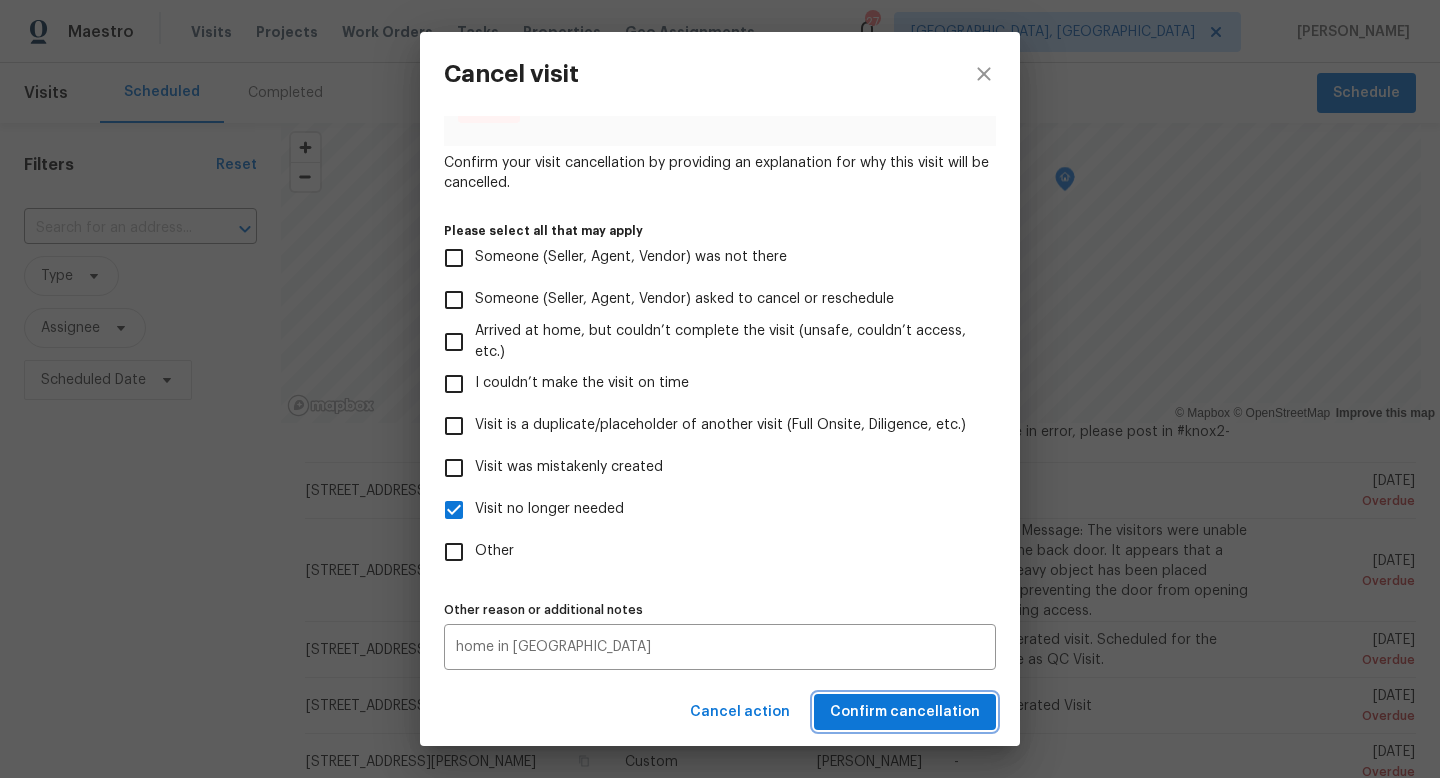 click on "Confirm cancellation" at bounding box center (905, 712) 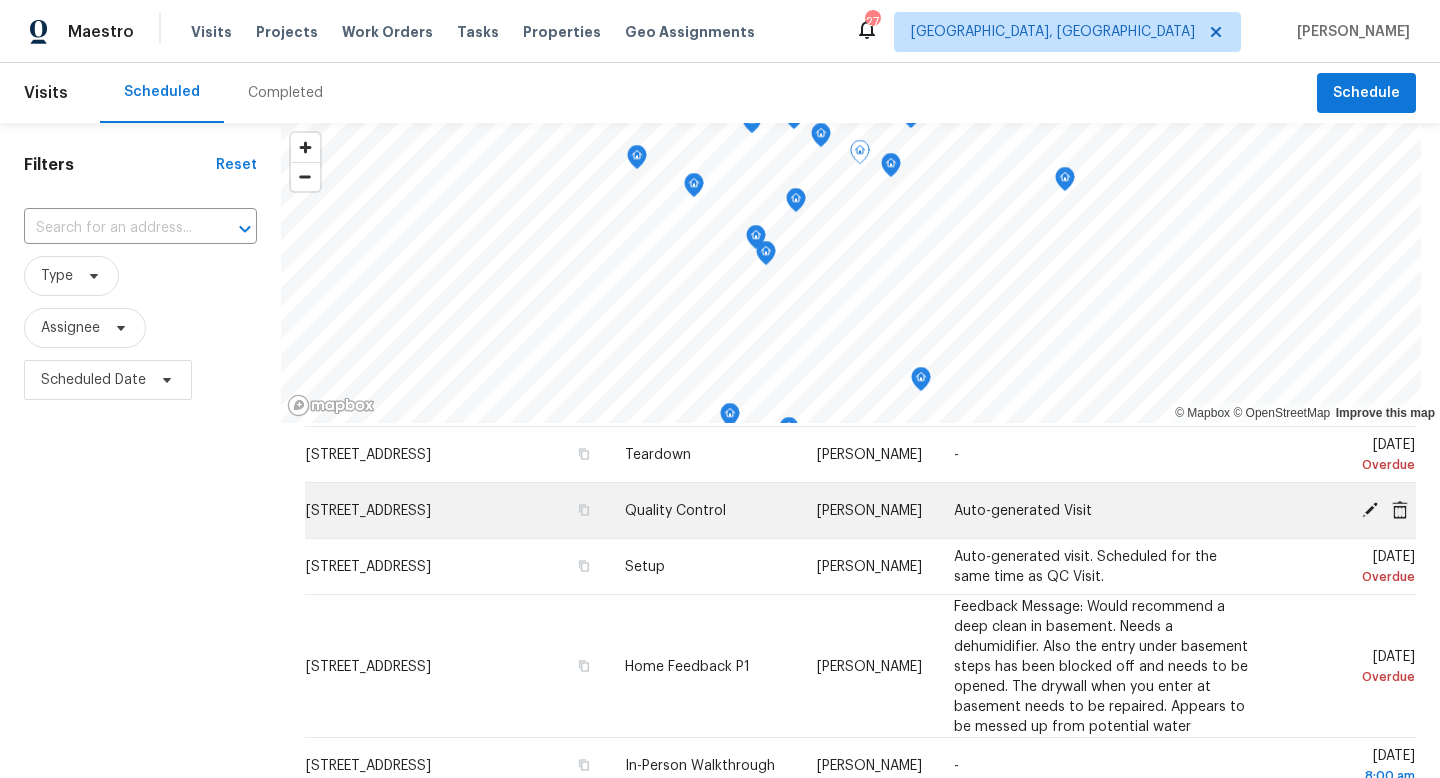 scroll, scrollTop: 2293, scrollLeft: 0, axis: vertical 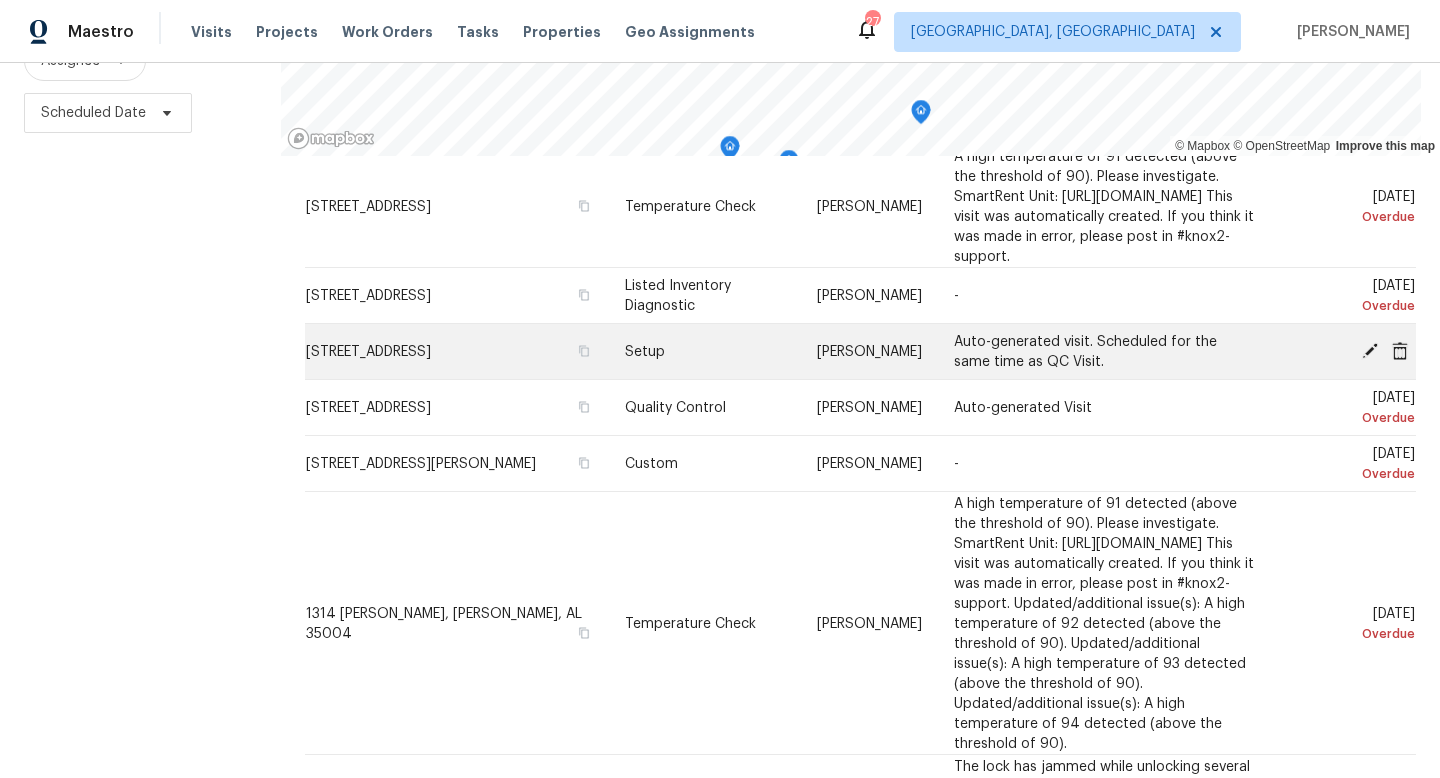 click on "5997 Old Acton Rd, Moody, AL 35004" at bounding box center (368, 352) 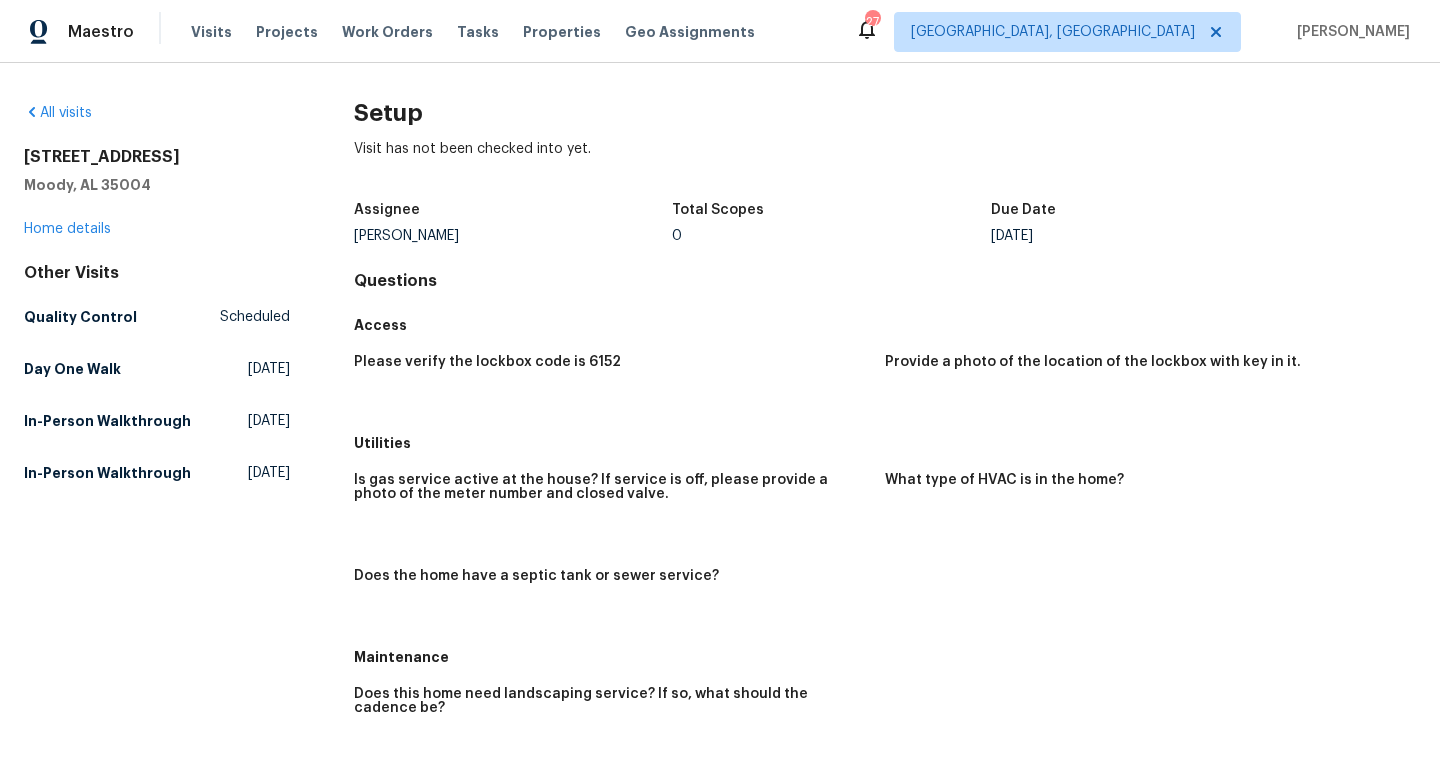 drag, startPoint x: 178, startPoint y: 156, endPoint x: 0, endPoint y: 137, distance: 179.01117 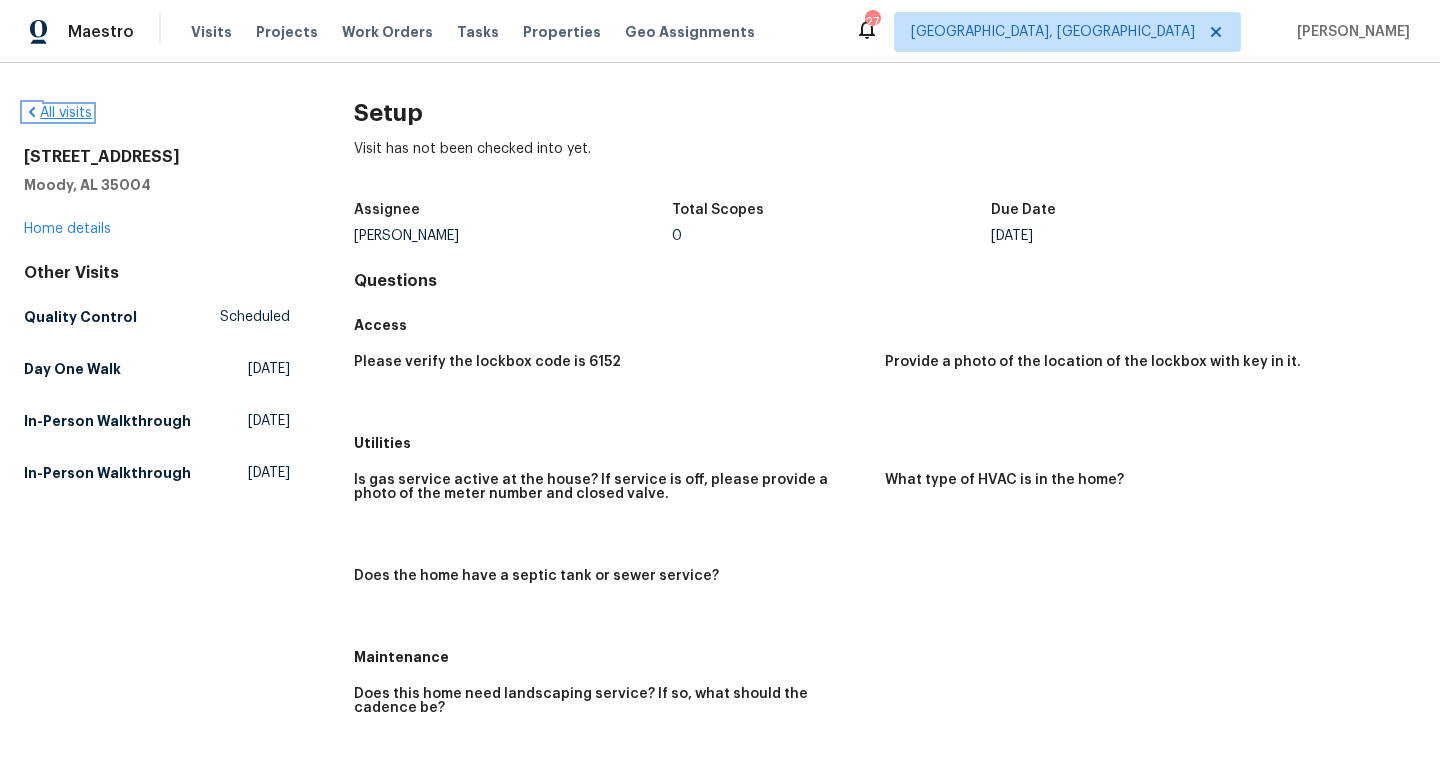click on "All visits" at bounding box center [58, 113] 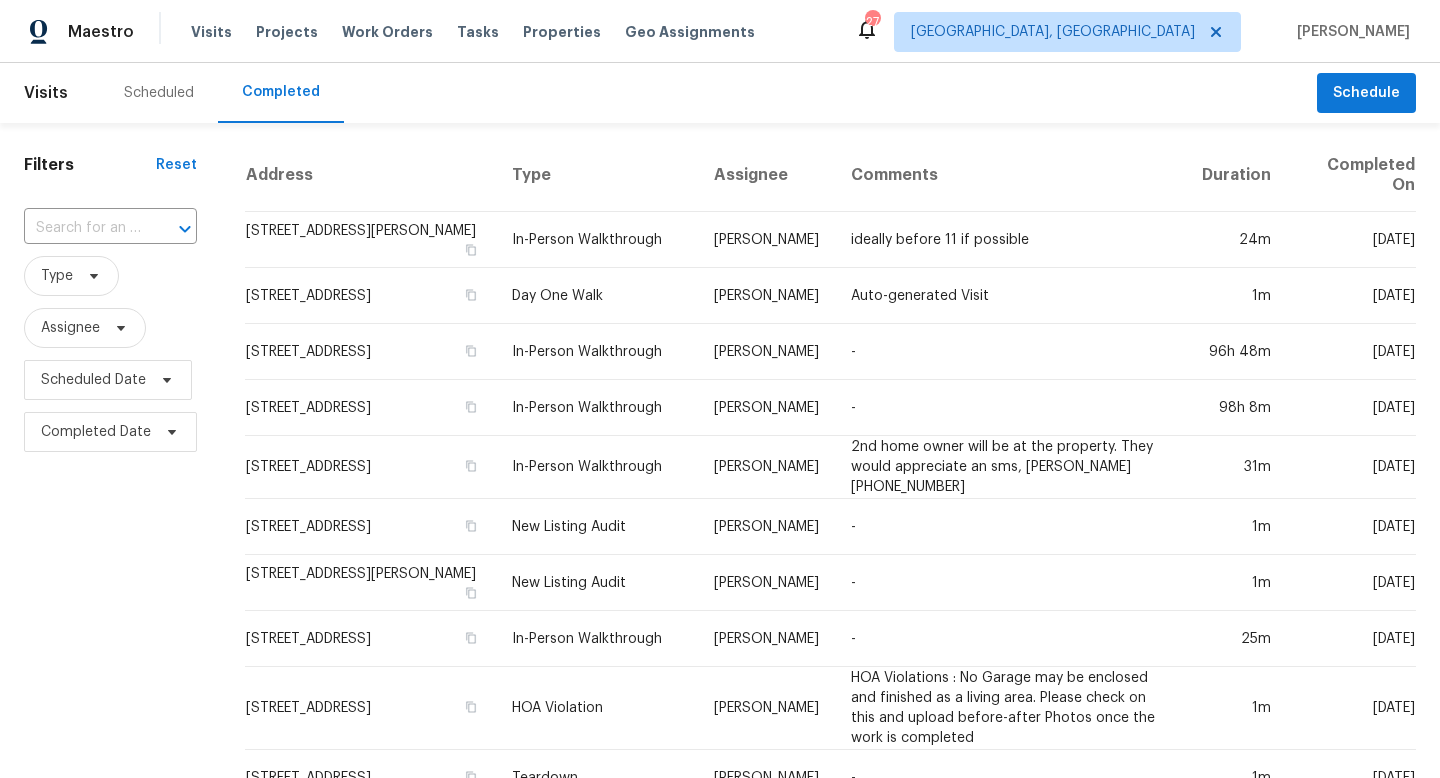 click on "Scheduled" at bounding box center (159, 93) 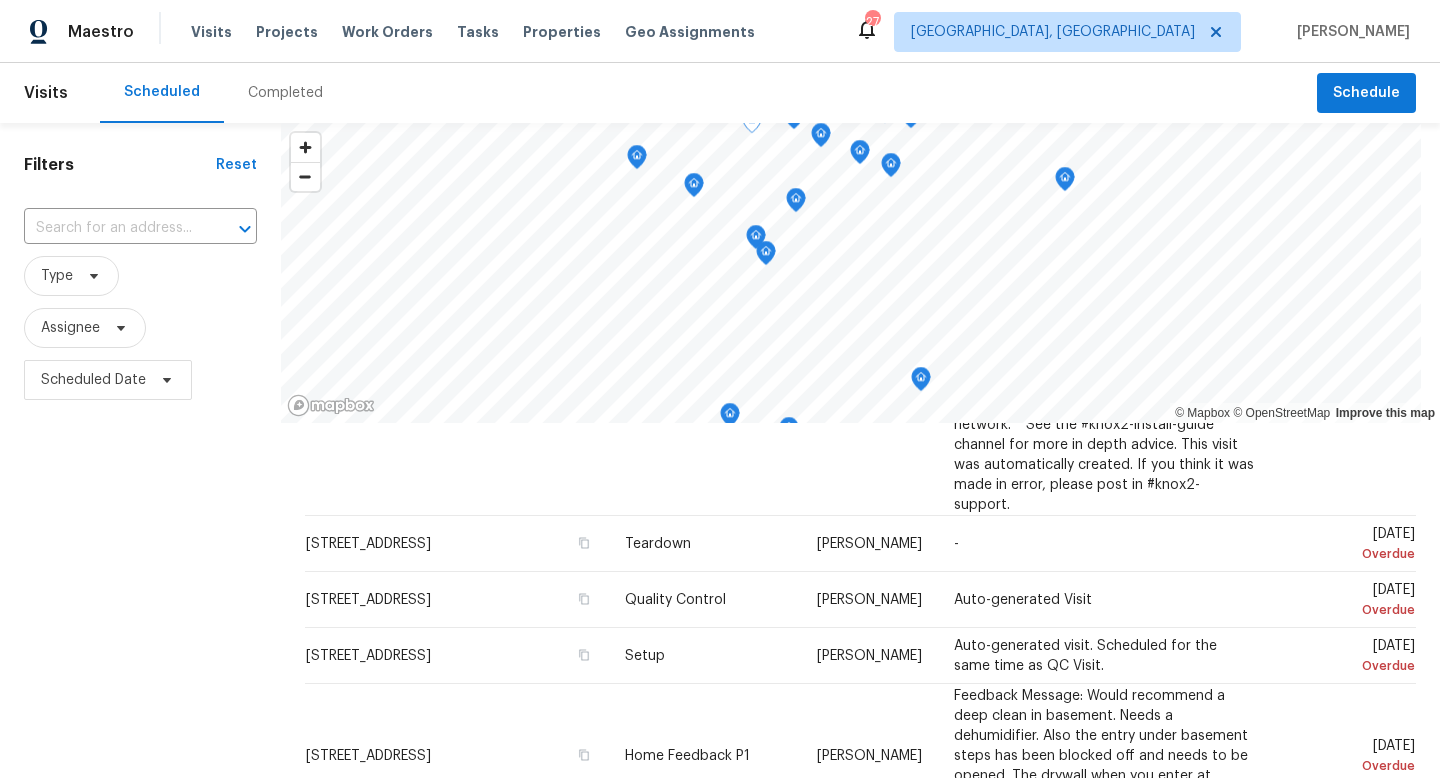 scroll, scrollTop: 2293, scrollLeft: 0, axis: vertical 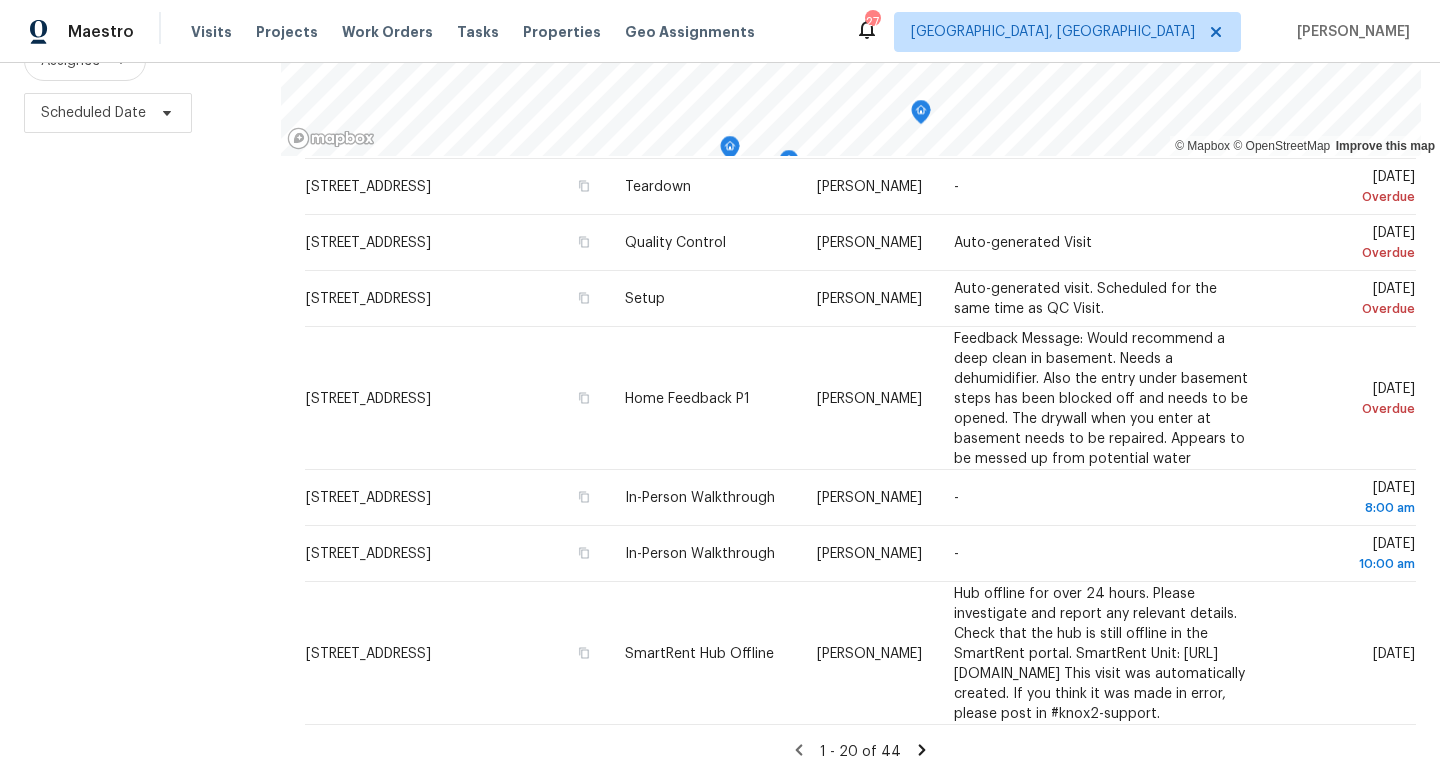 click 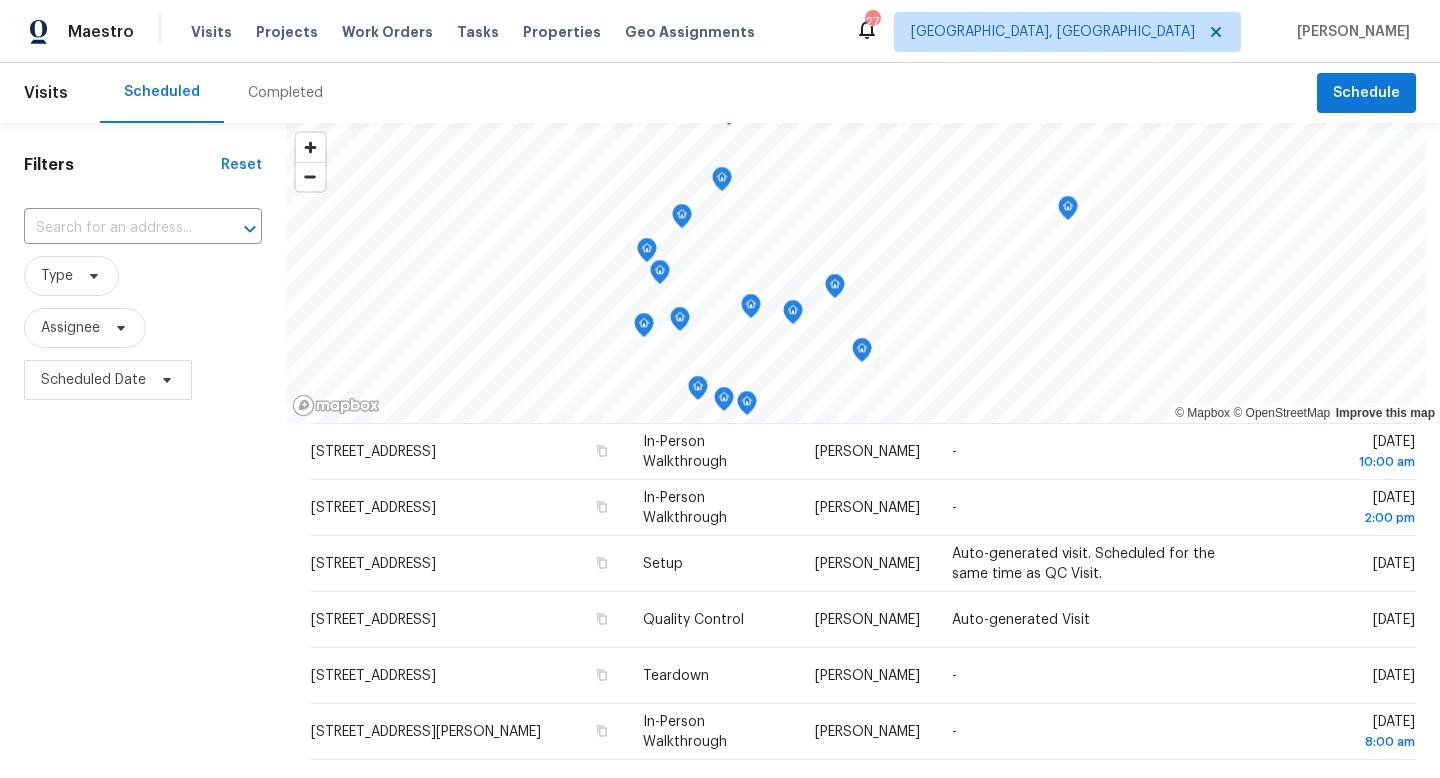 scroll, scrollTop: 630, scrollLeft: 0, axis: vertical 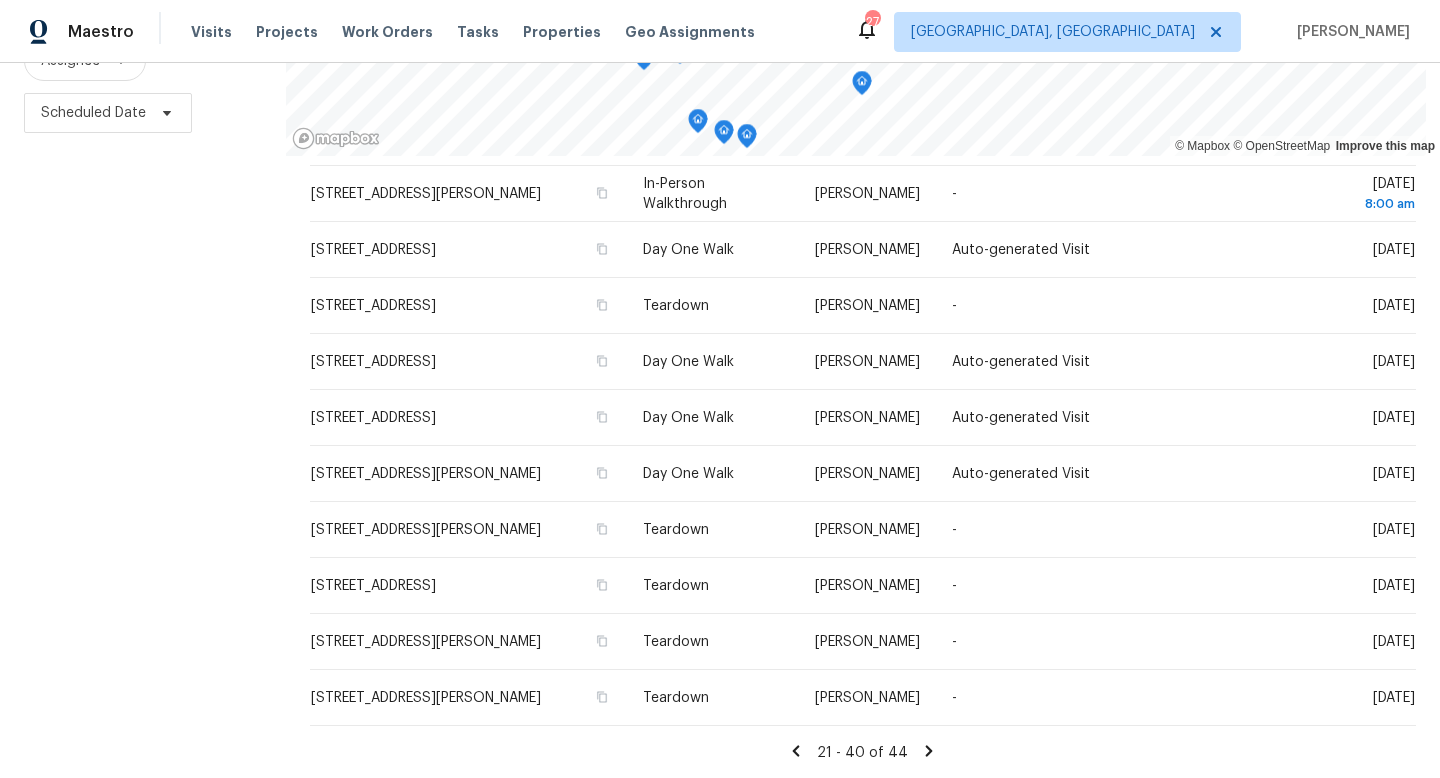 click 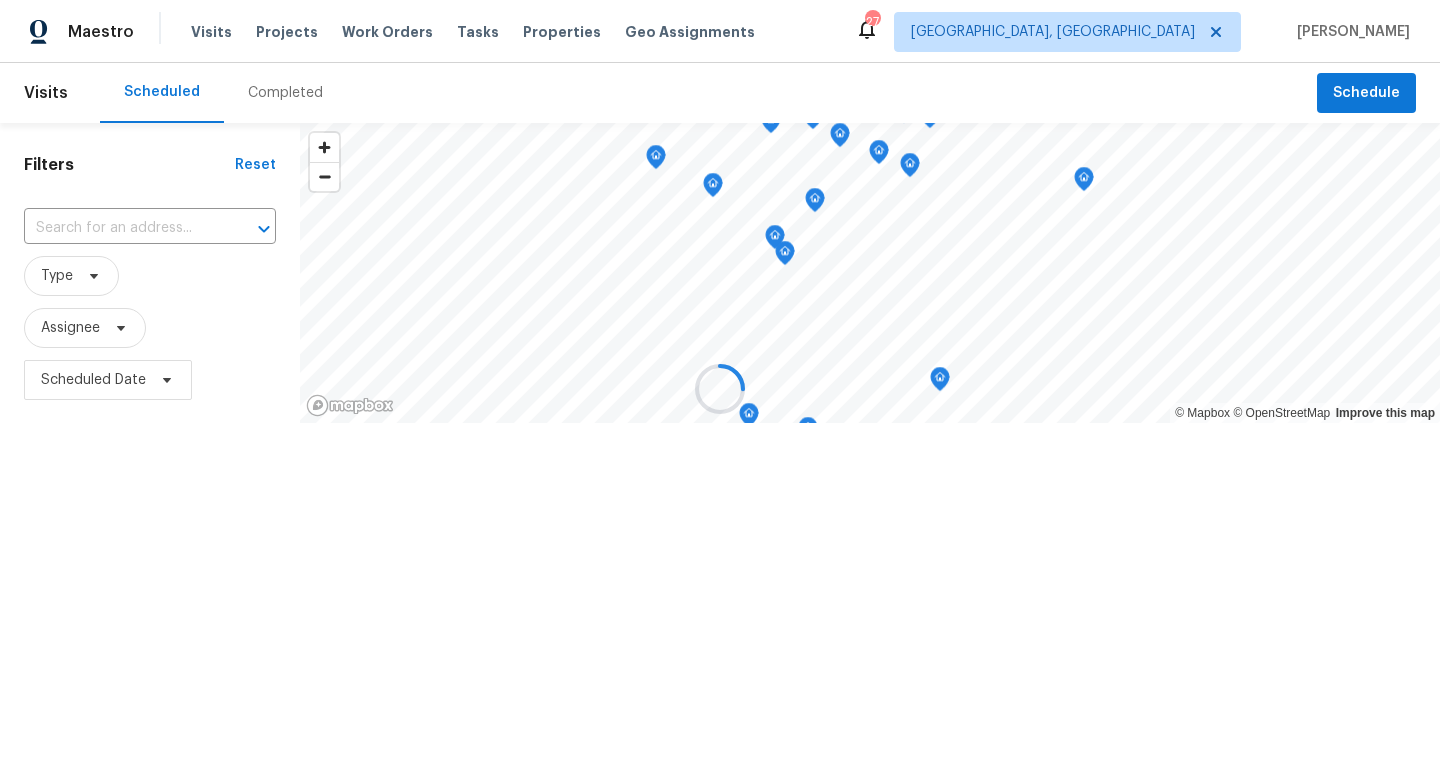 scroll, scrollTop: 0, scrollLeft: 0, axis: both 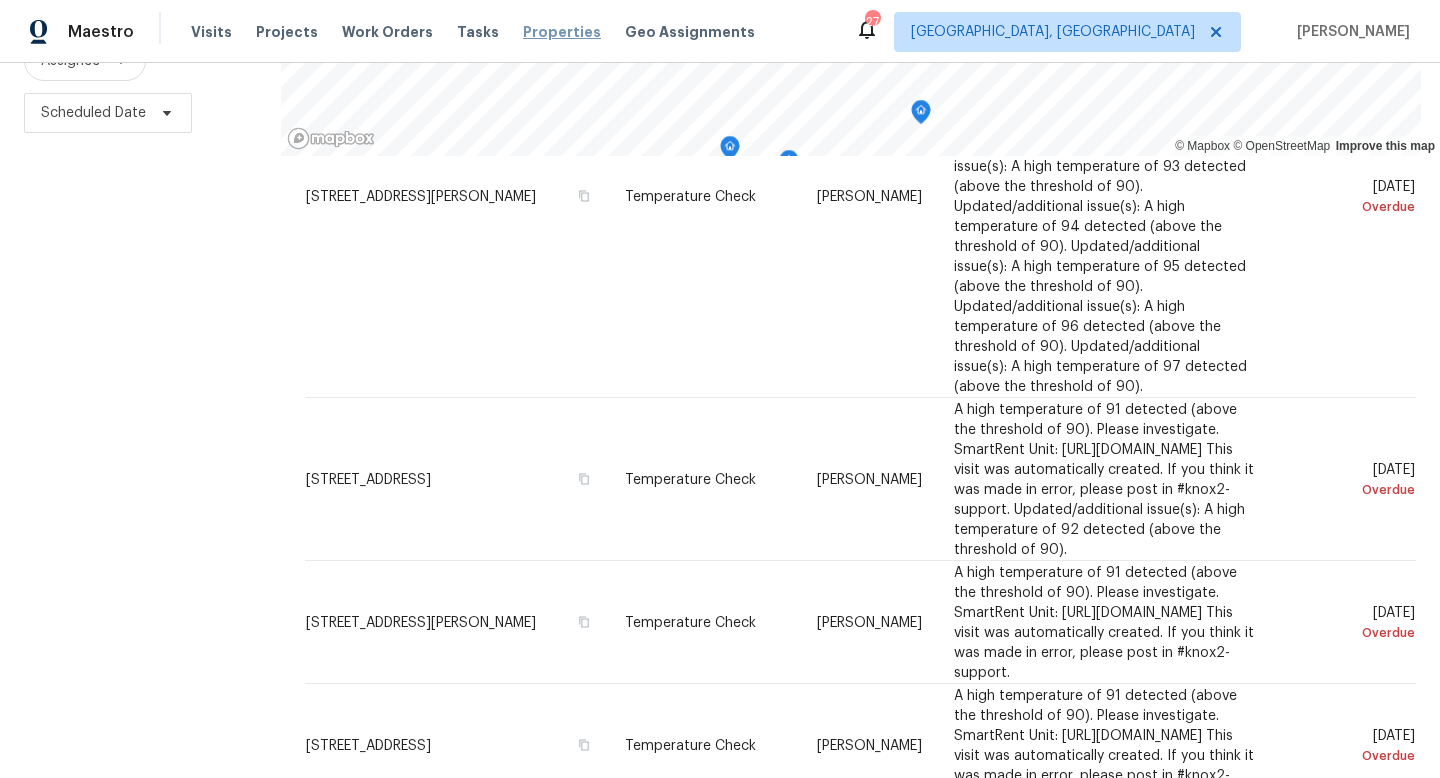 click on "Properties" at bounding box center [562, 32] 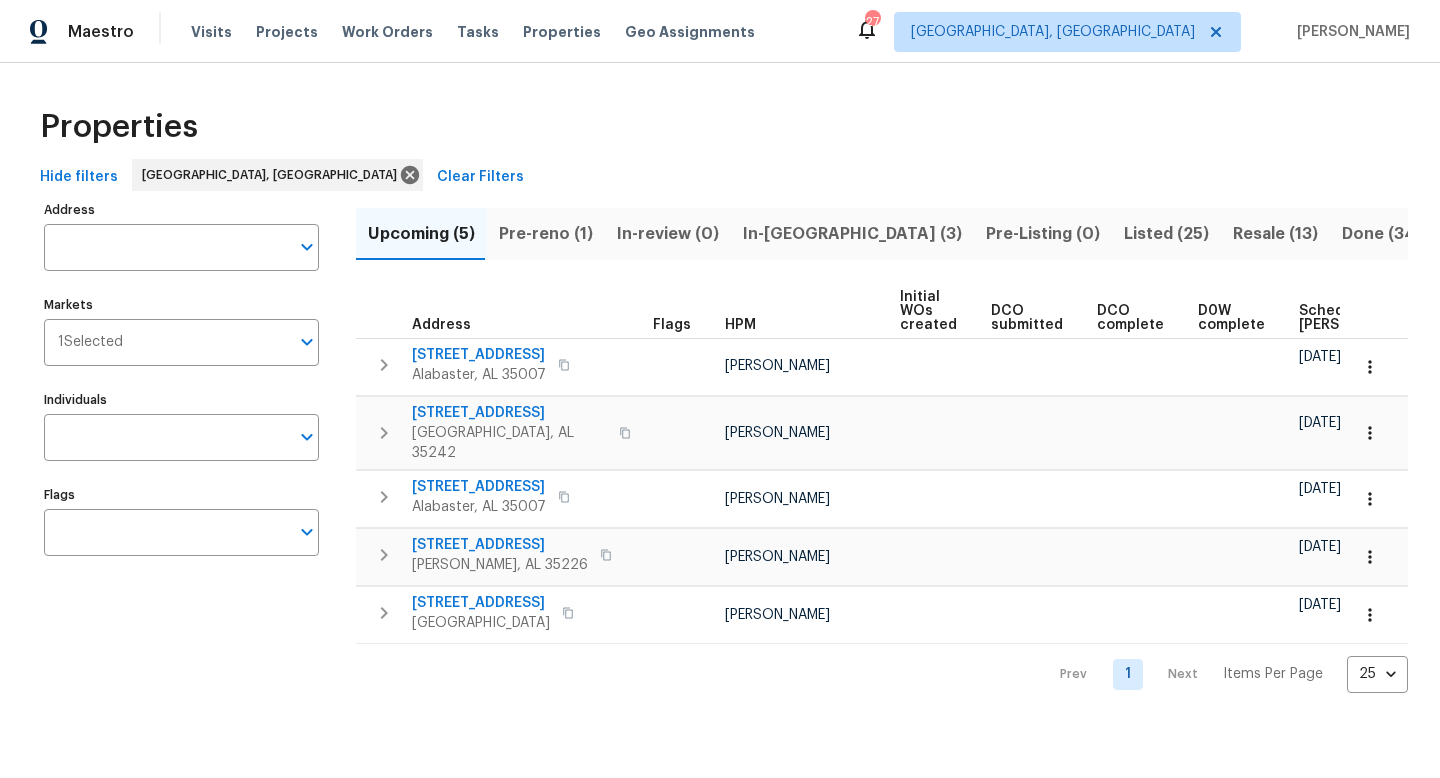 click on "Pre-reno (1)" at bounding box center [546, 234] 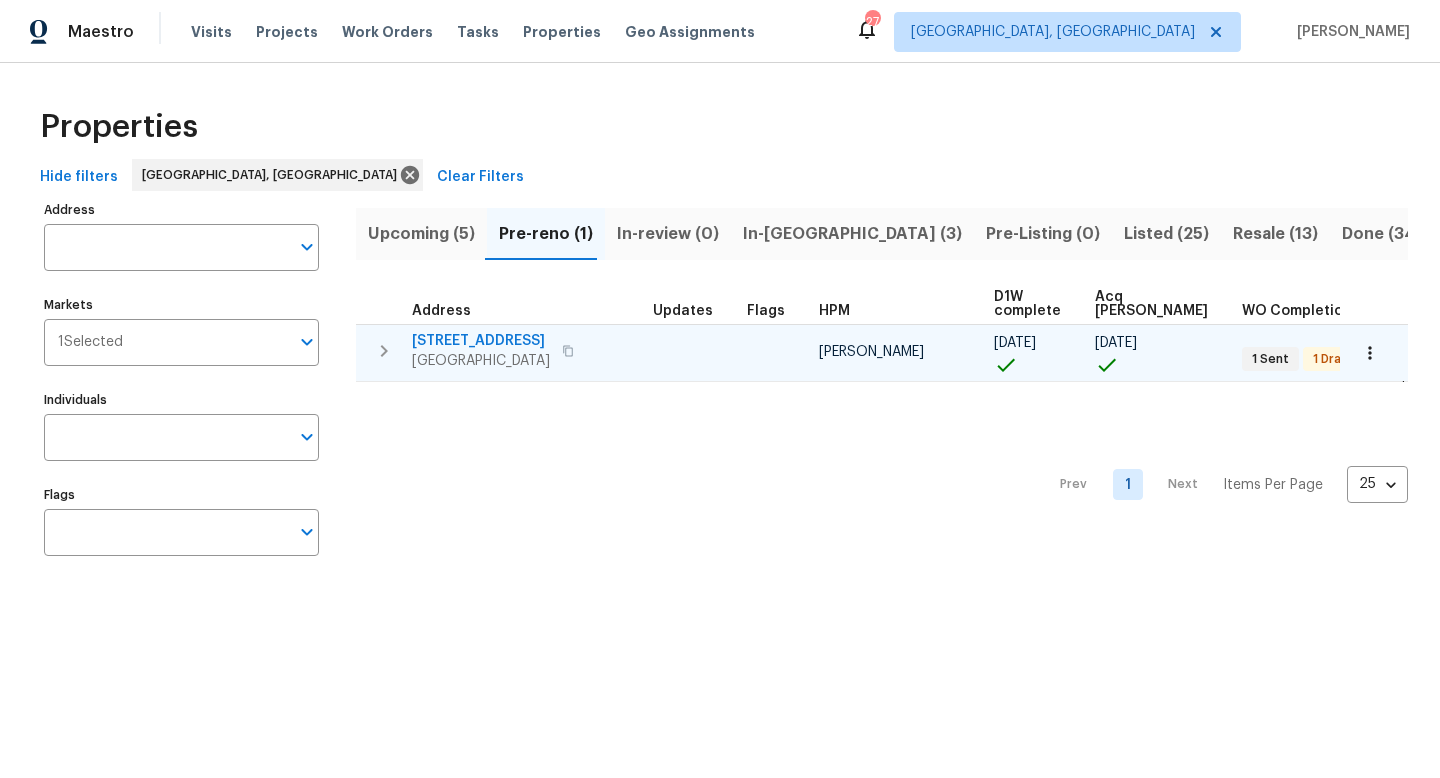 click on "[STREET_ADDRESS]" at bounding box center (481, 341) 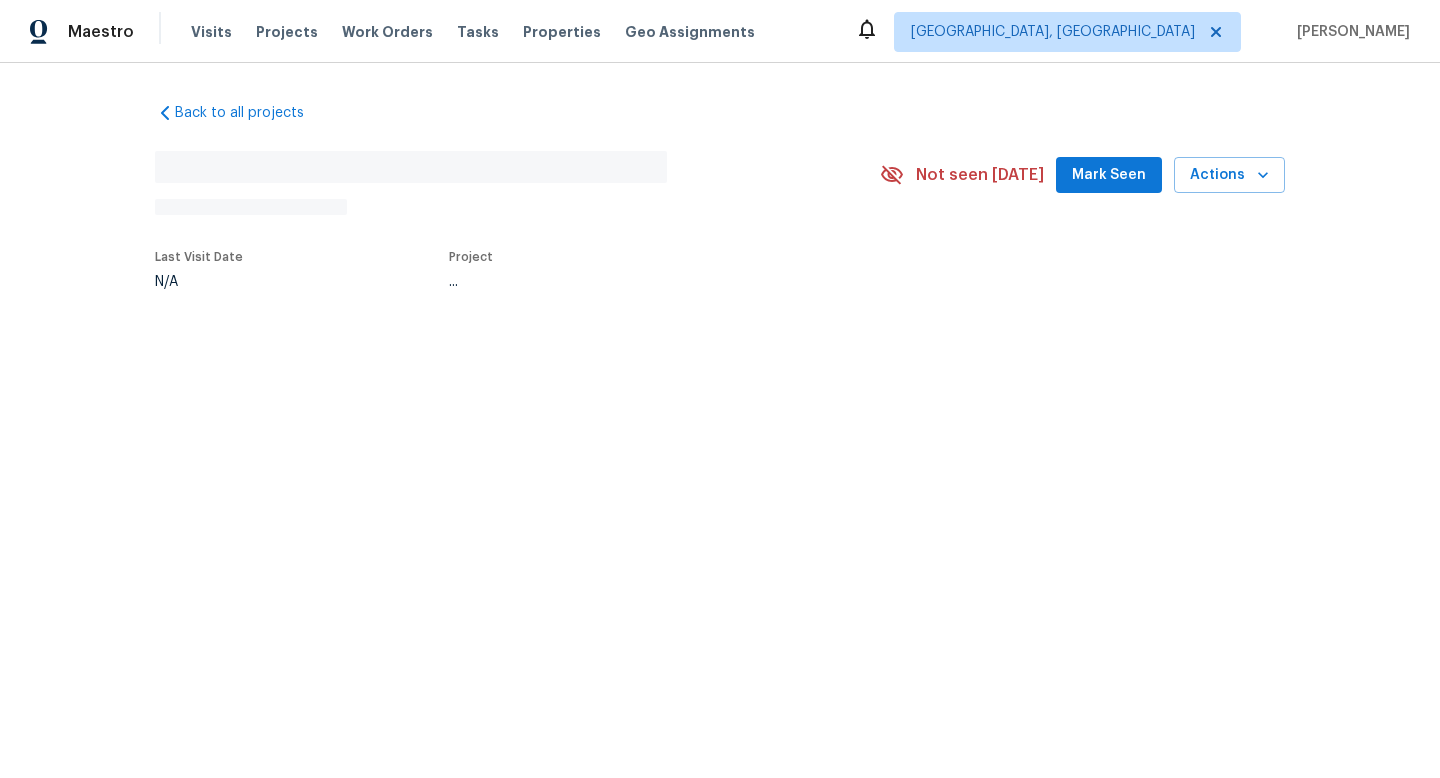scroll, scrollTop: 0, scrollLeft: 0, axis: both 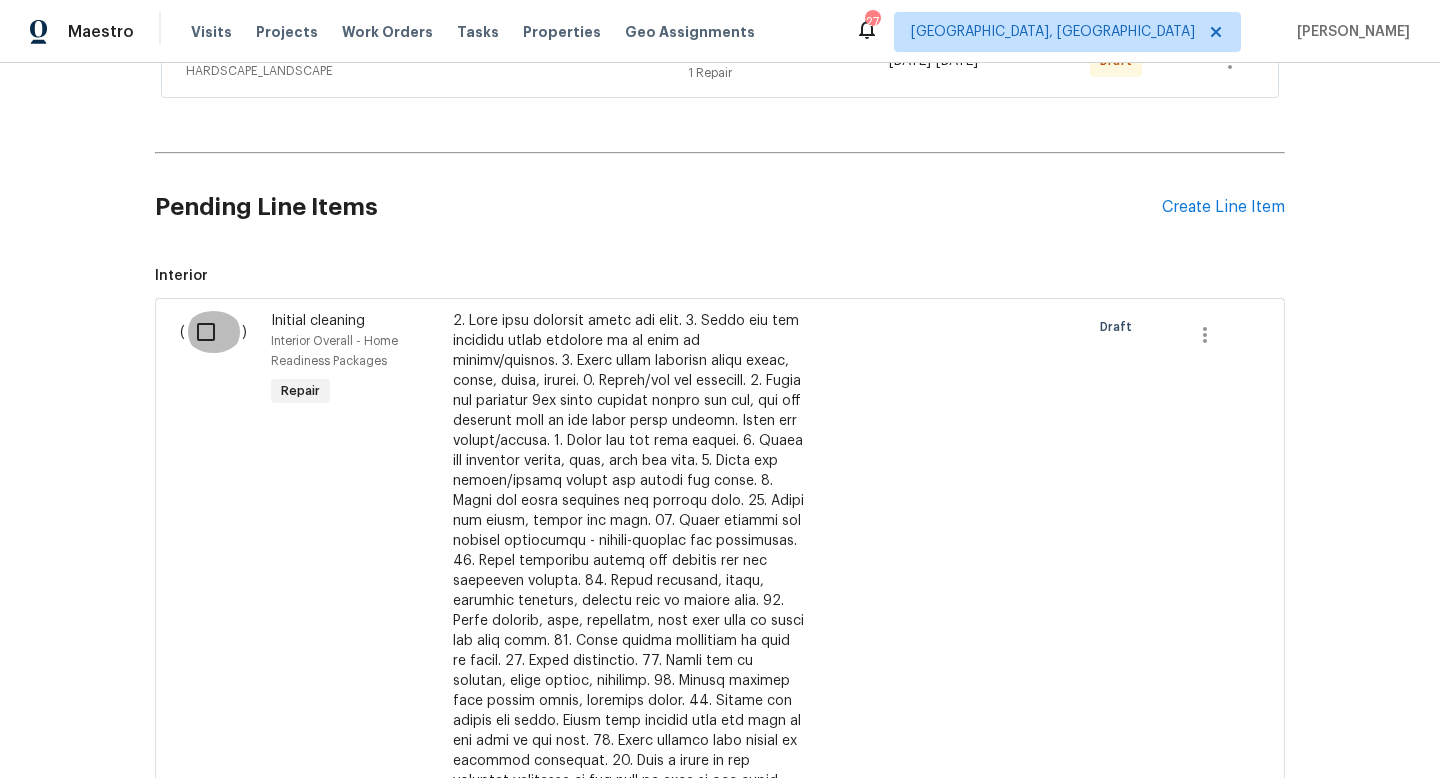 click at bounding box center [213, 332] 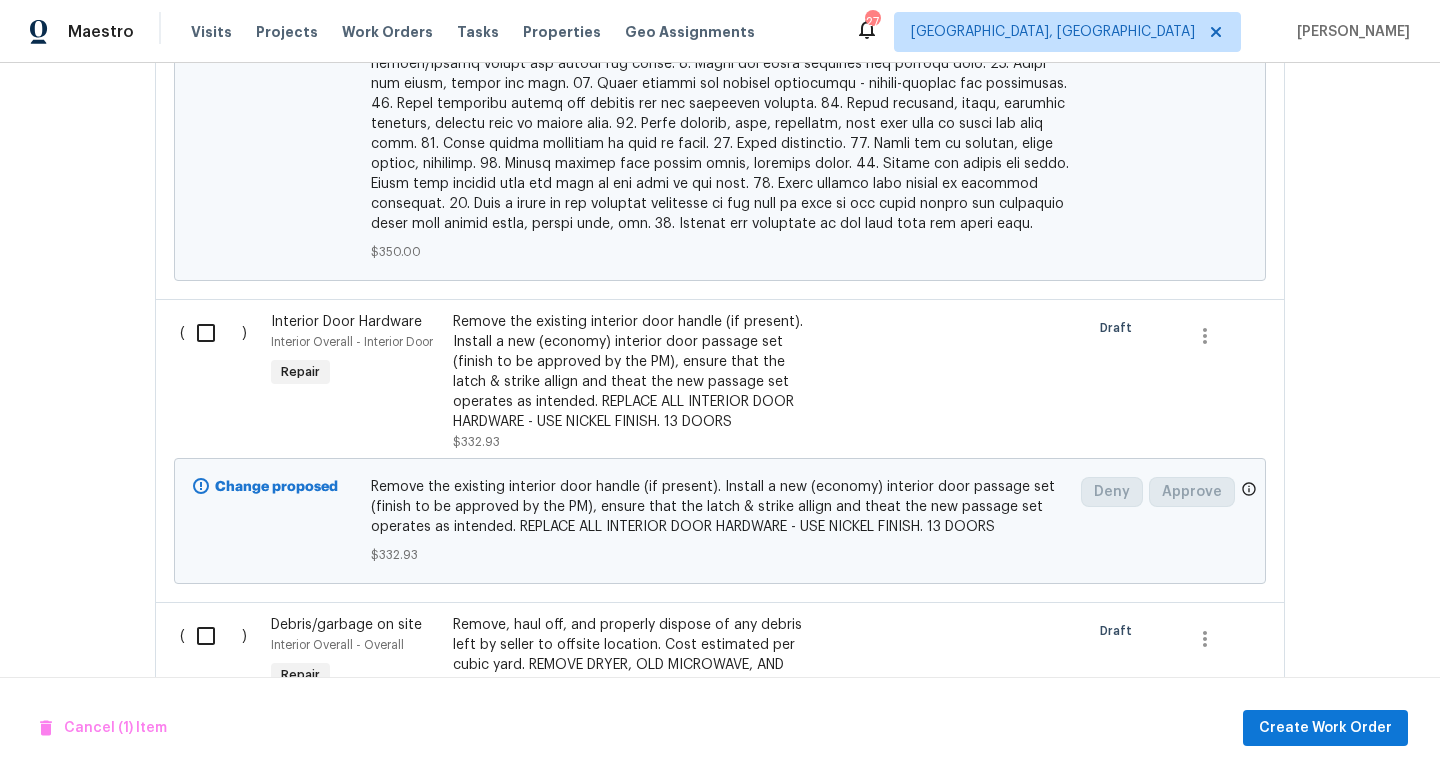 scroll, scrollTop: 1416, scrollLeft: 0, axis: vertical 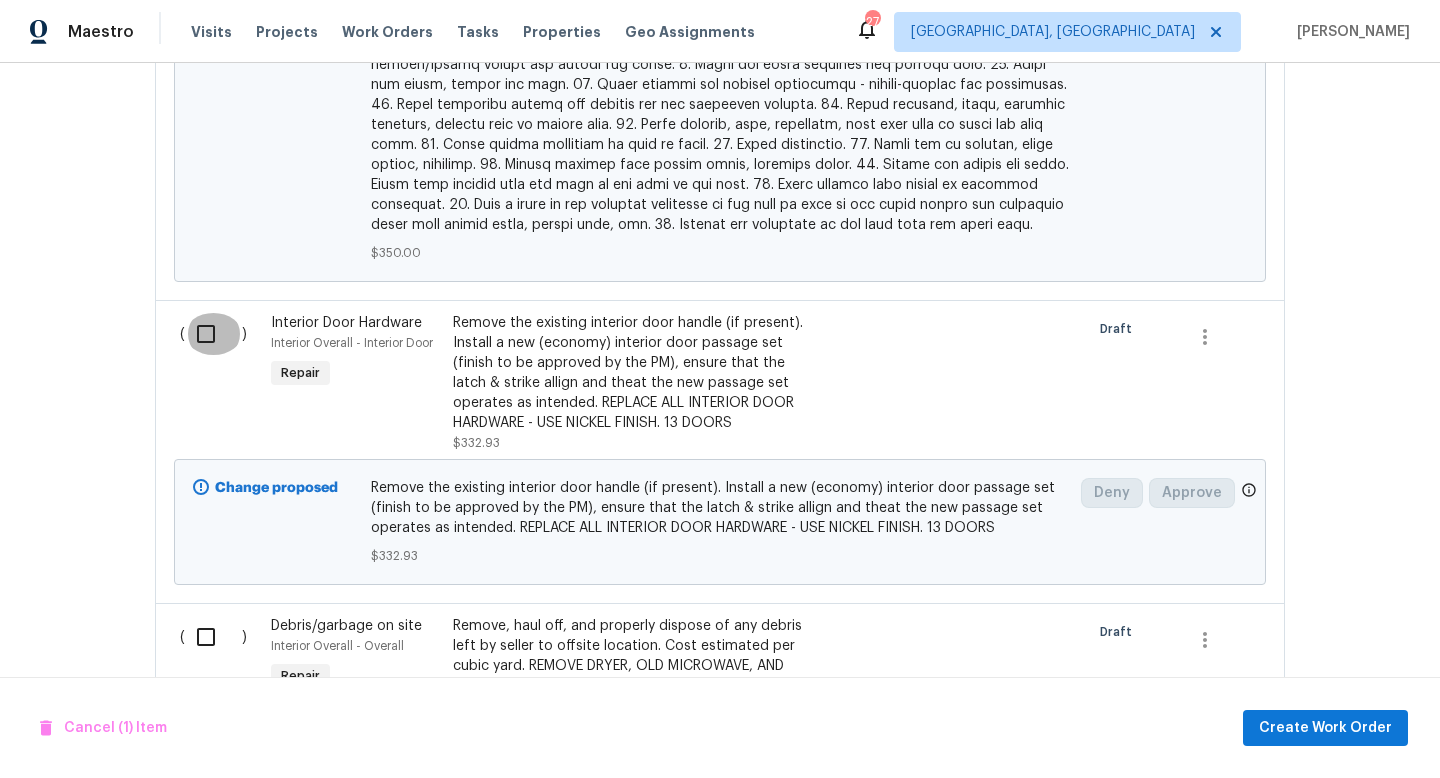 click at bounding box center [213, 334] 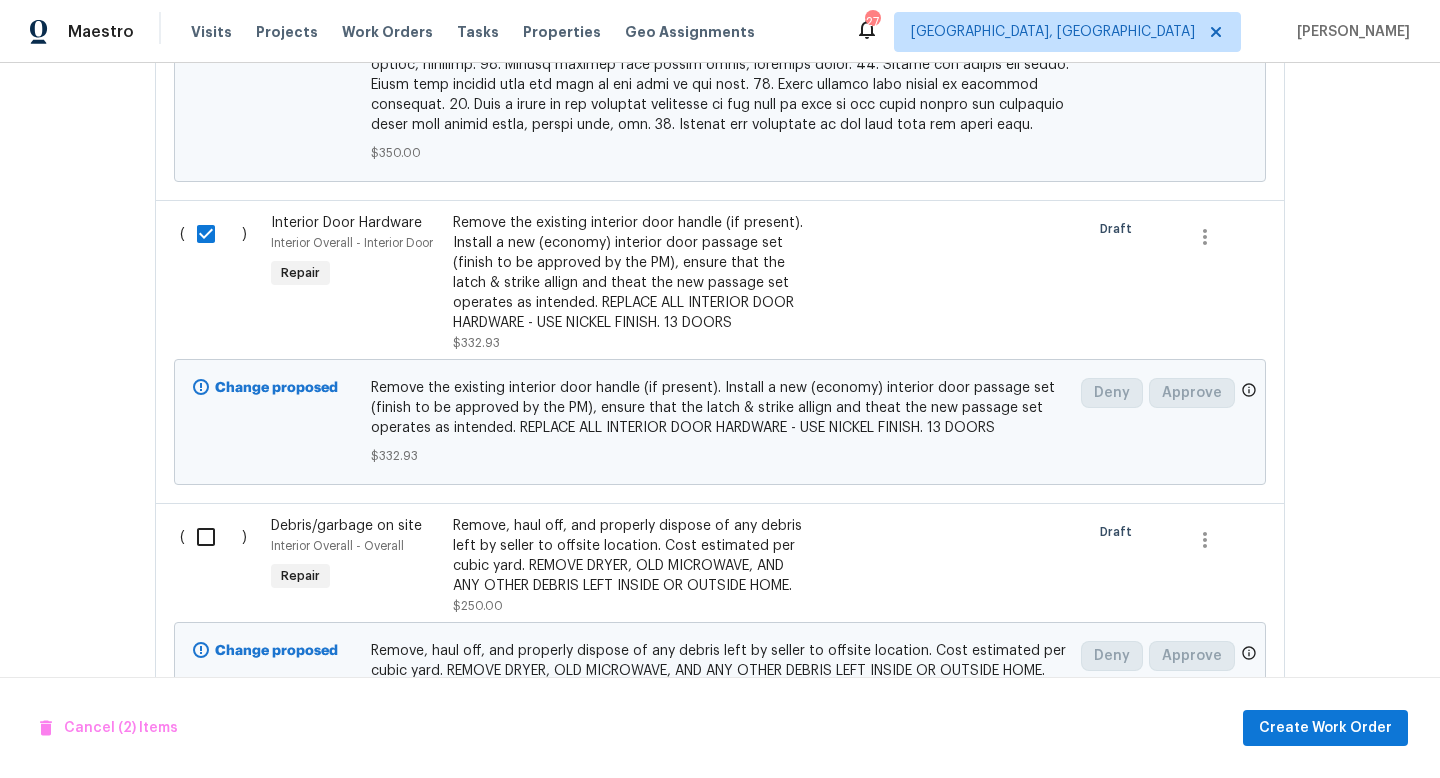 scroll, scrollTop: 1520, scrollLeft: 0, axis: vertical 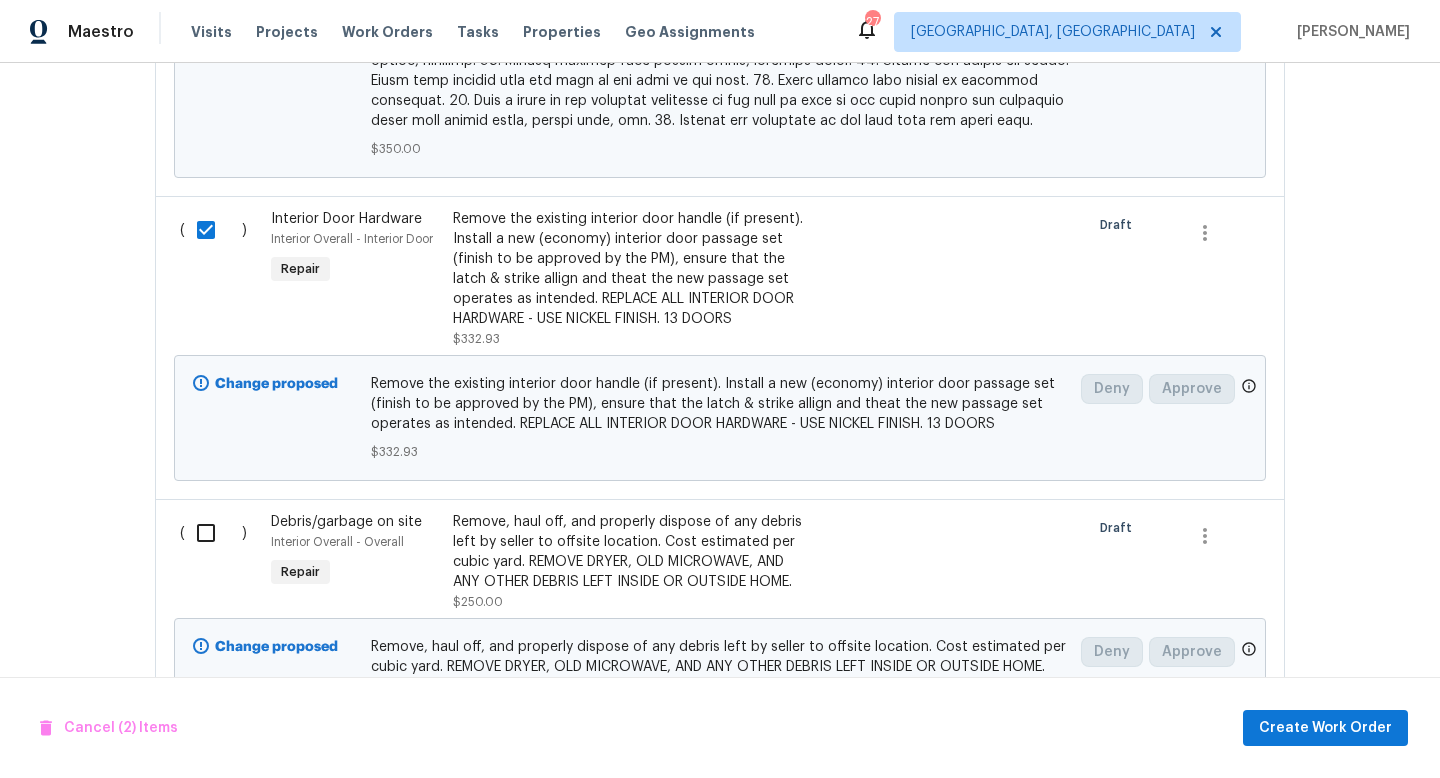 click on "Remove the existing interior  door handle (if present). Install a new (economy) interior door passage set (finish to be approved by the PM), ensure that the latch & strike allign  and theat the new passage set operates as intended. REPLACE ALL INTERIOR  DOOR HARDWARE - USE NICKEL FINISH. 13 DOORS" at bounding box center (629, 269) 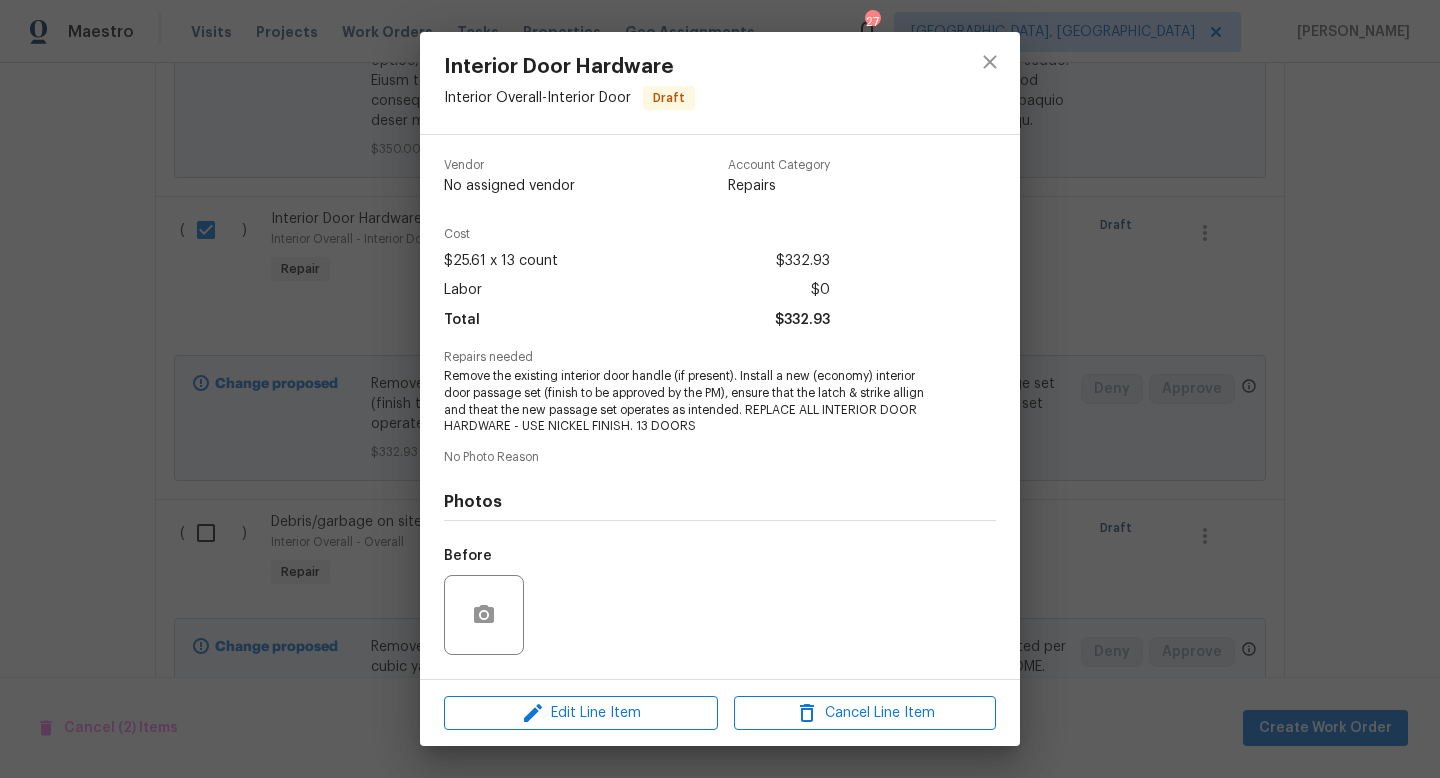 click on "Interior Door Hardware Interior Overall  -  Interior Door Draft Vendor No assigned vendor Account Category Repairs Cost $25.61 x 13 count $332.93 Labor $0 Total $332.93 Repairs needed Remove the existing interior  door handle (if present). Install a new (economy) interior door passage set (finish to be approved by the PM), ensure that the latch & strike allign  and theat the new passage set operates as intended. REPLACE ALL INTERIOR  DOOR HARDWARE - USE NICKEL FINISH. 13 DOORS No Photo Reason   Photos Before After  Edit Line Item  Cancel Line Item" at bounding box center (720, 389) 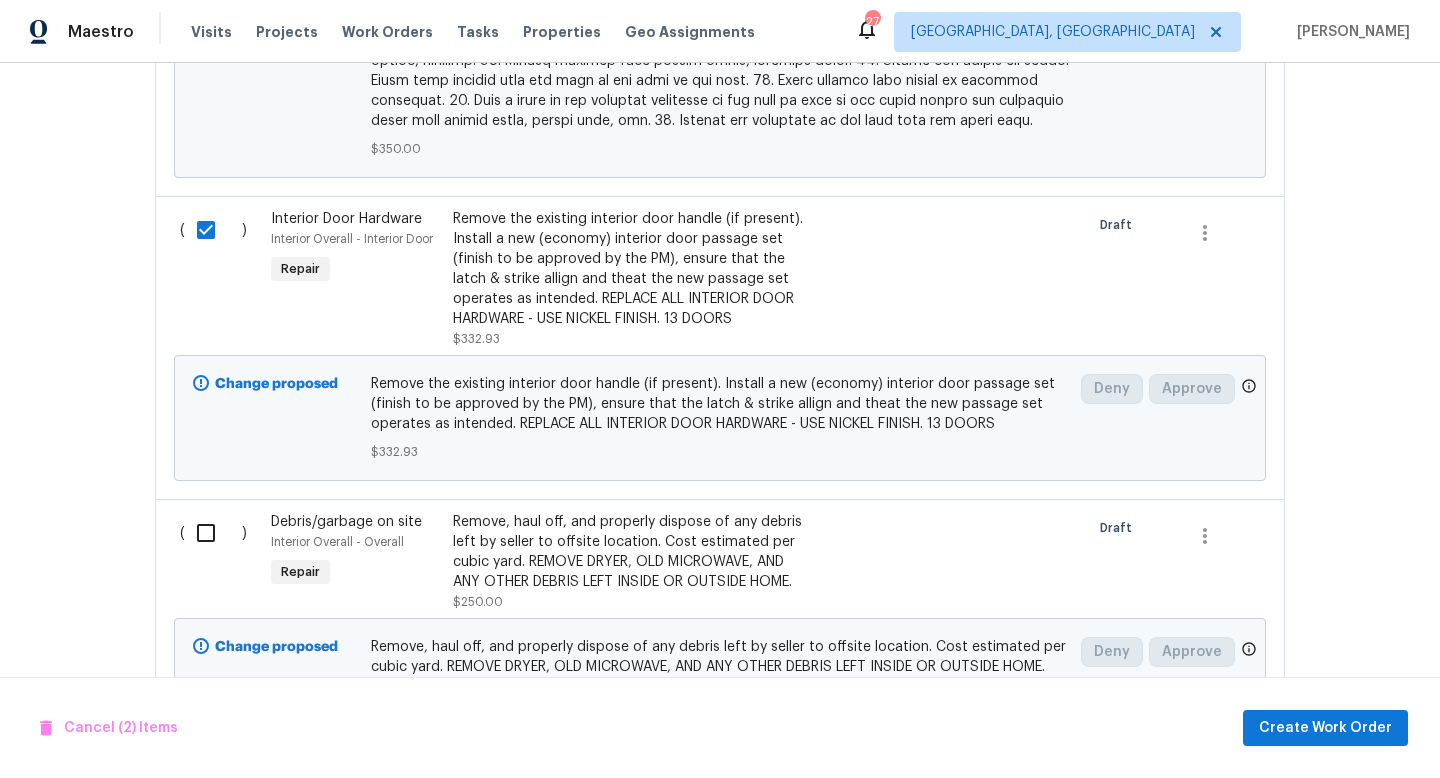 click at bounding box center (213, 533) 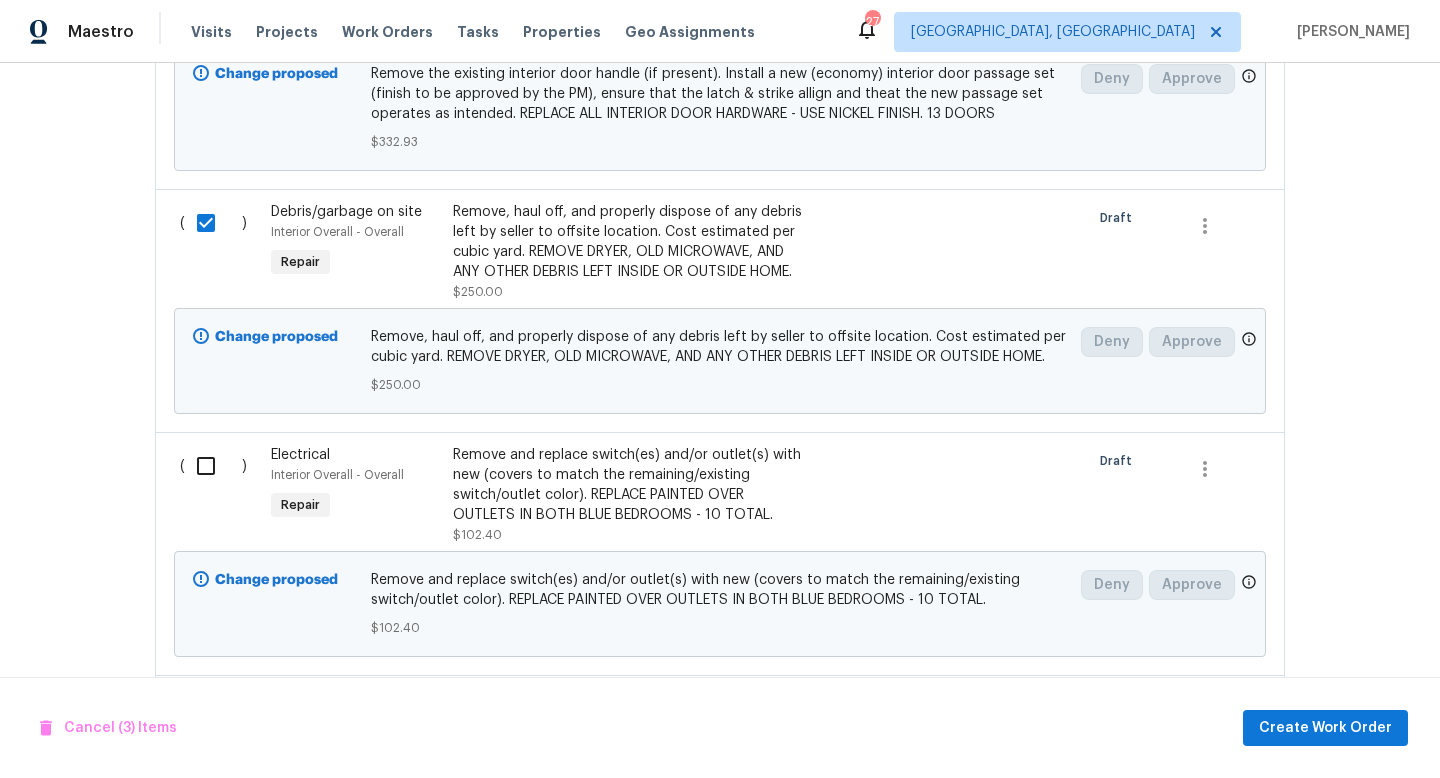 scroll, scrollTop: 1840, scrollLeft: 0, axis: vertical 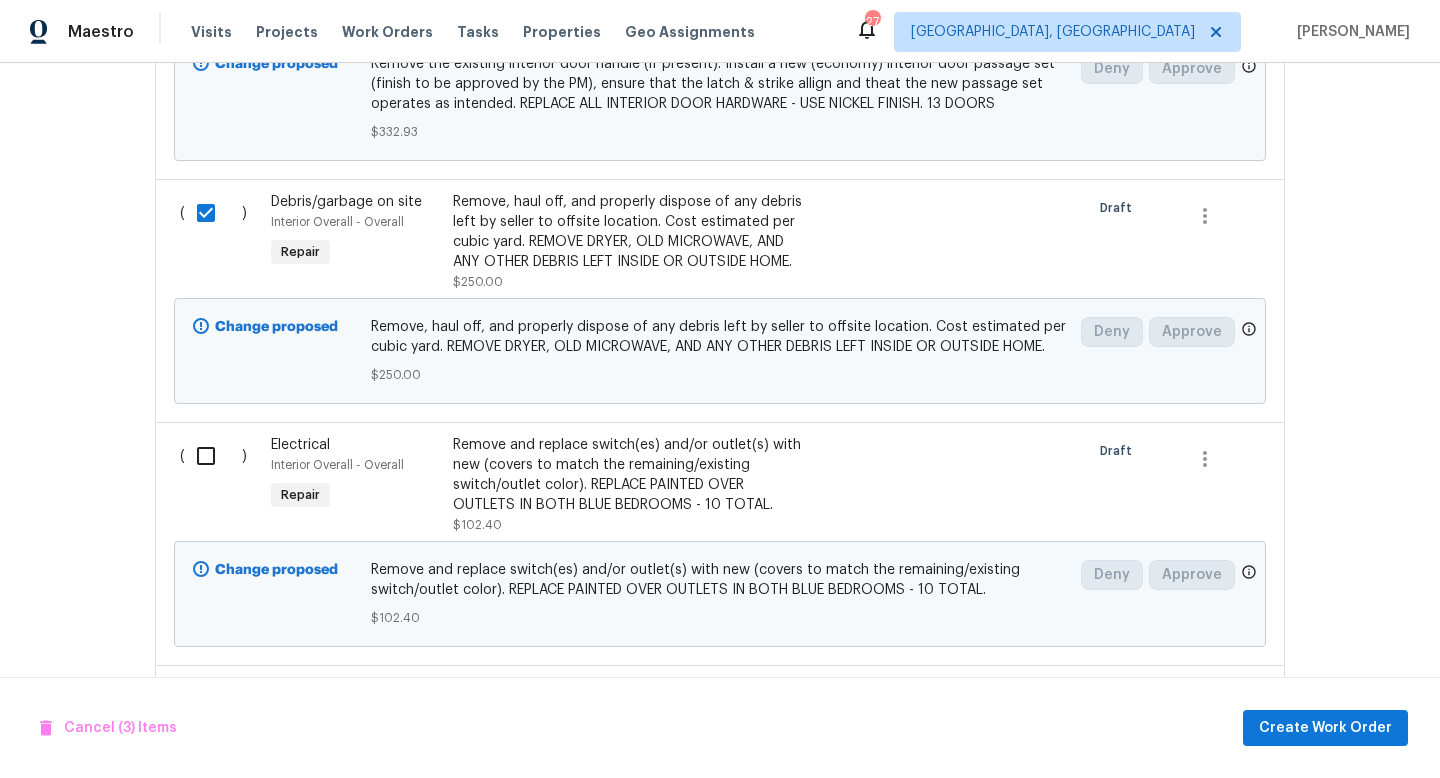 click at bounding box center (1220, 242) 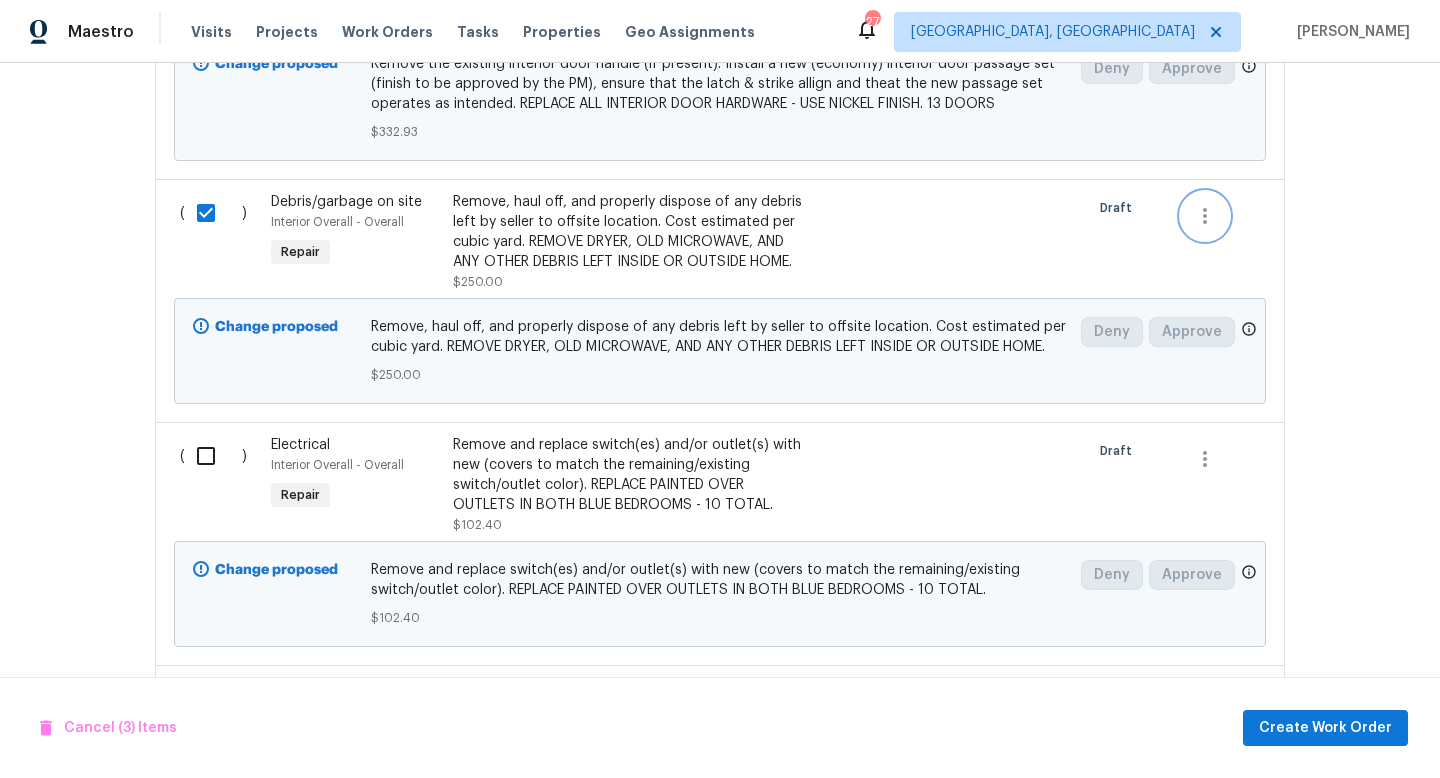 click at bounding box center (1205, 216) 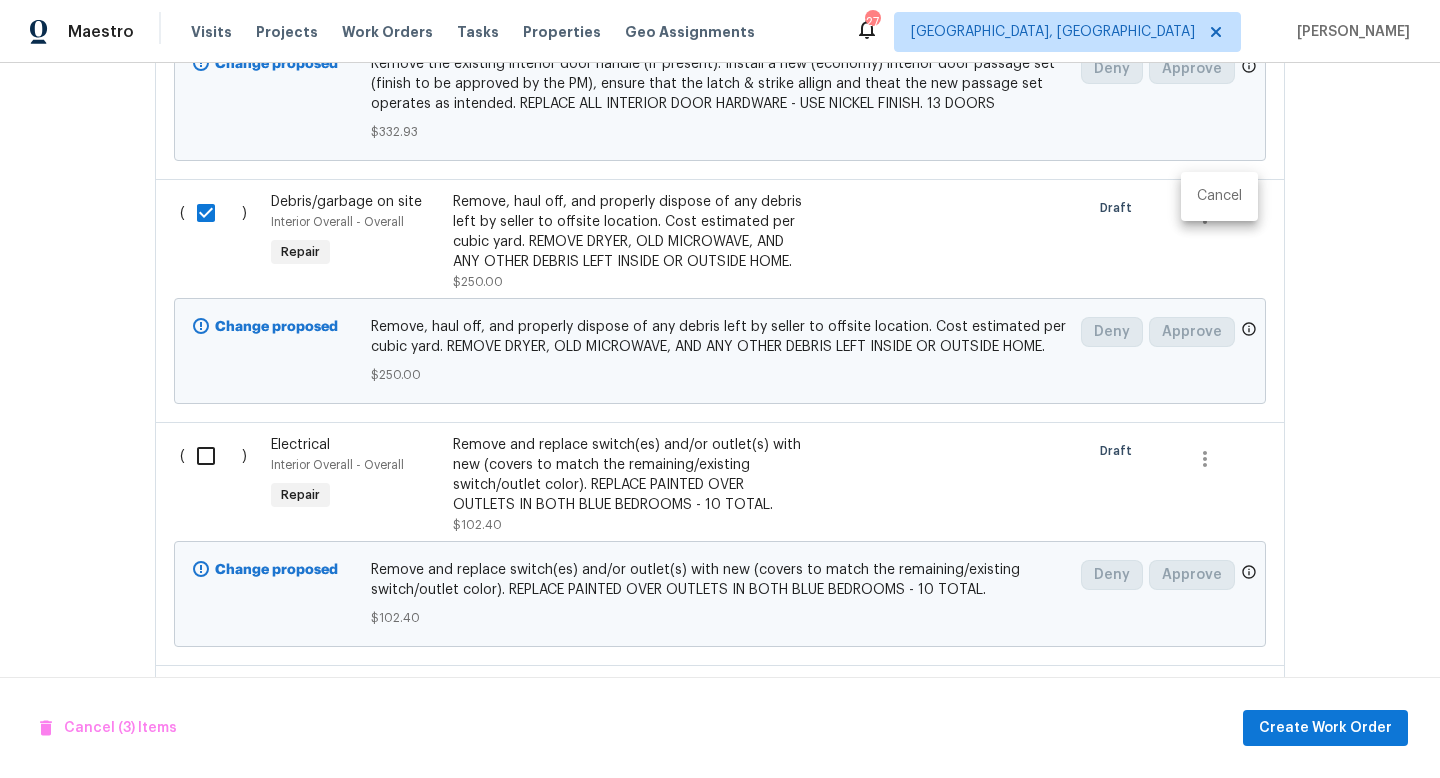 click on "Cancel" at bounding box center [1219, 196] 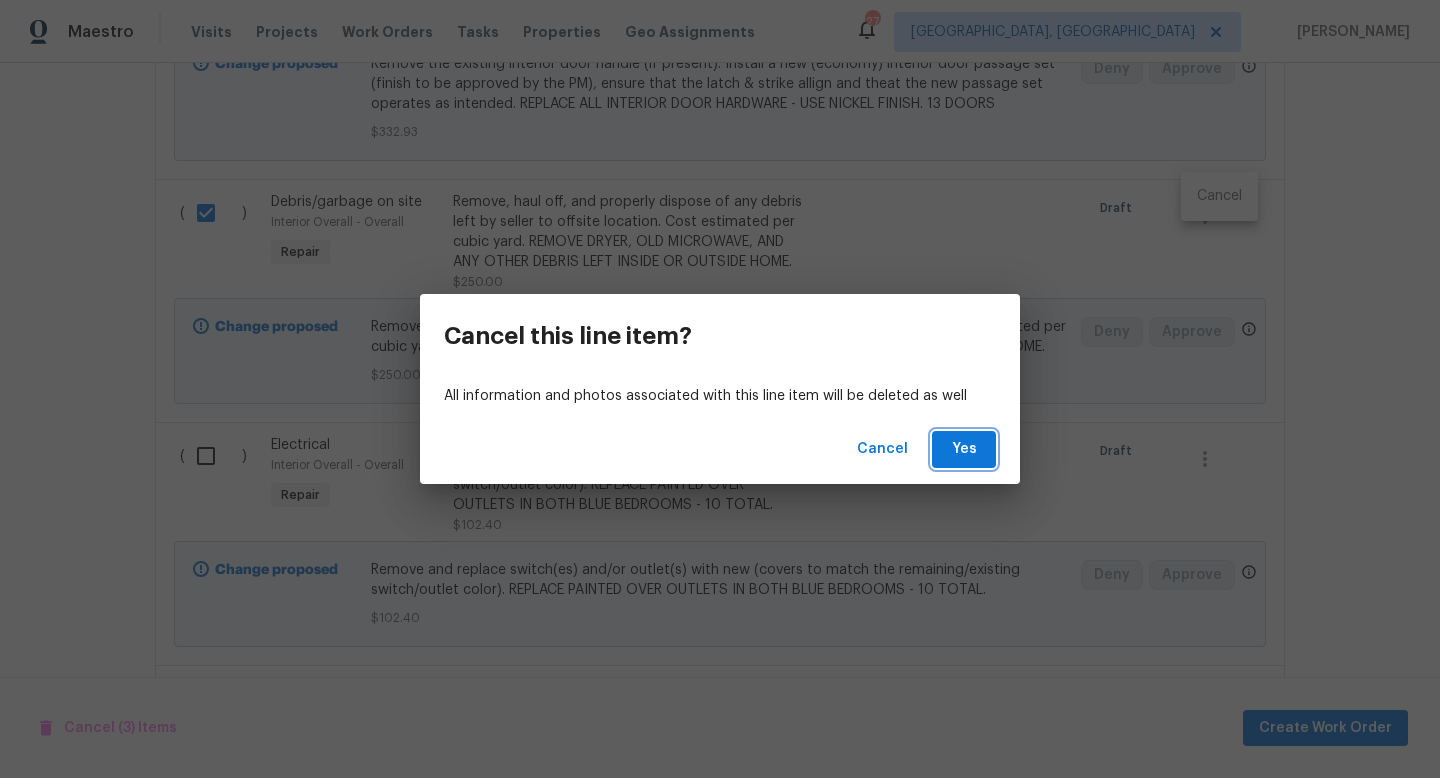 click on "Yes" at bounding box center (964, 449) 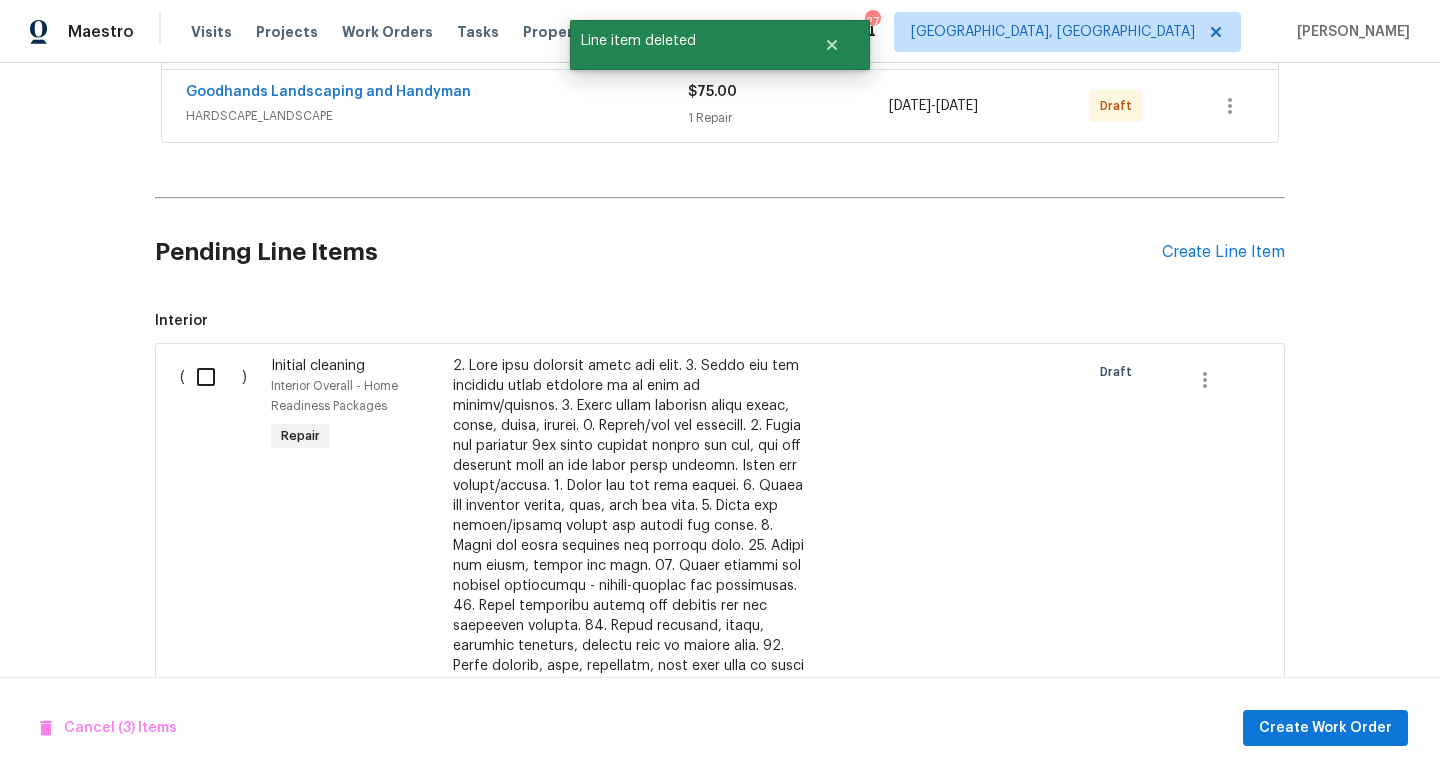 scroll, scrollTop: 446, scrollLeft: 0, axis: vertical 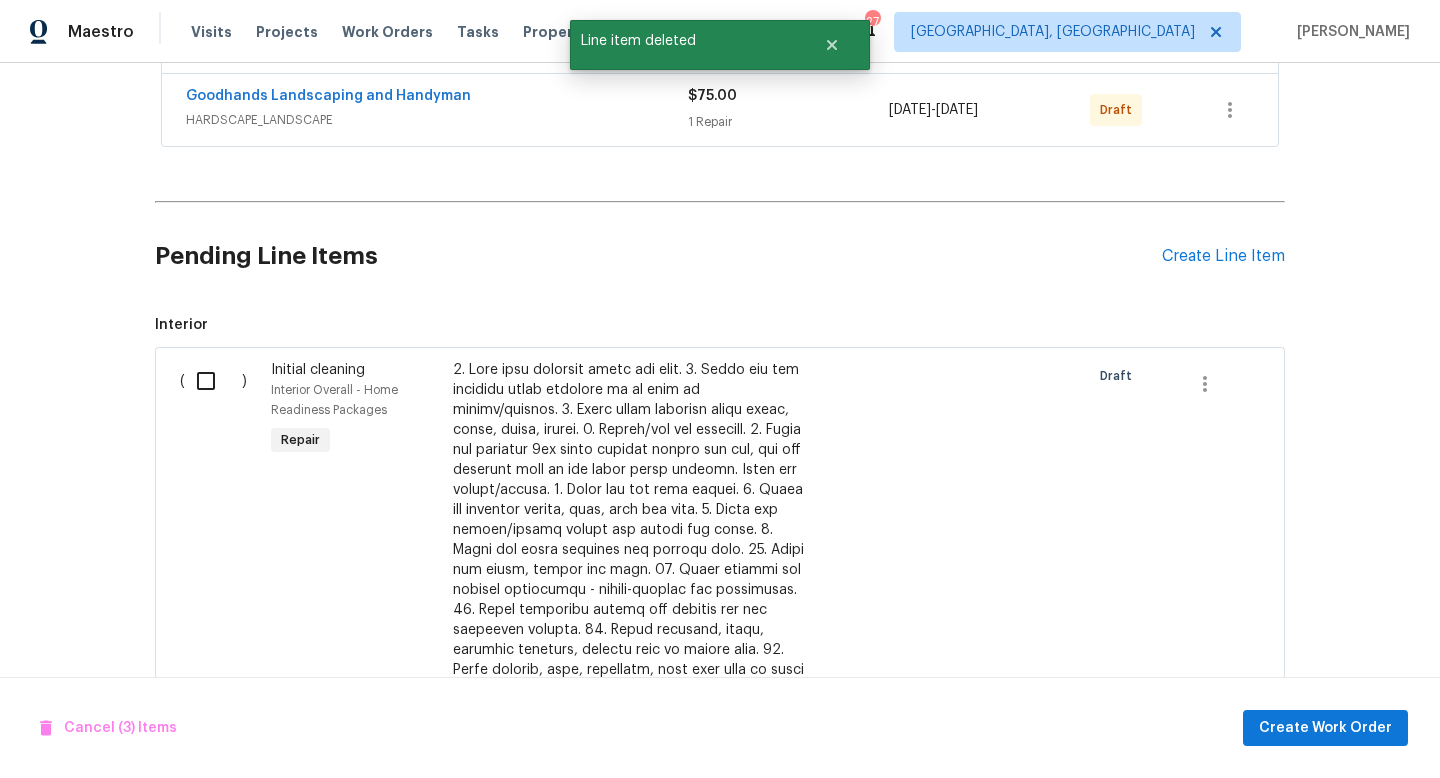 click at bounding box center (213, 381) 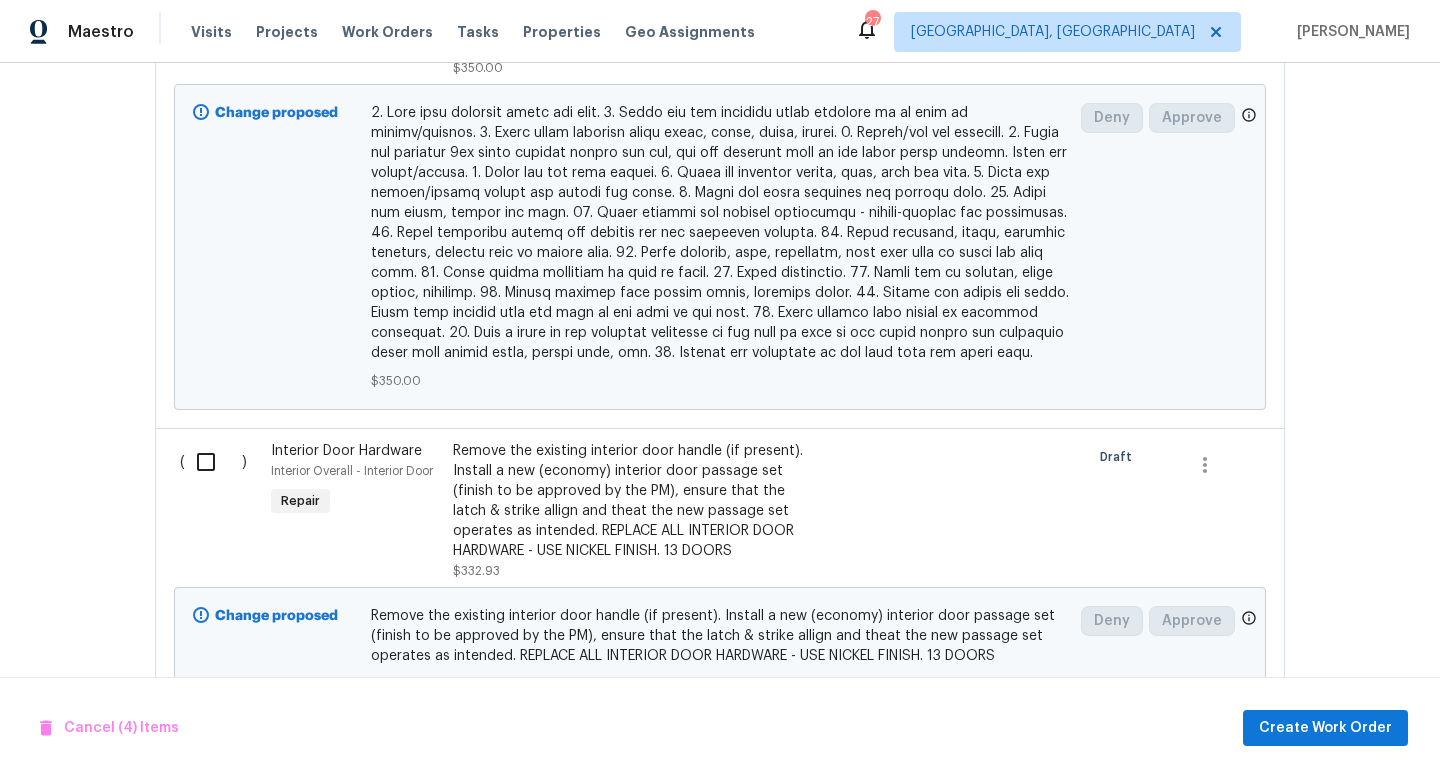 scroll, scrollTop: 1327, scrollLeft: 0, axis: vertical 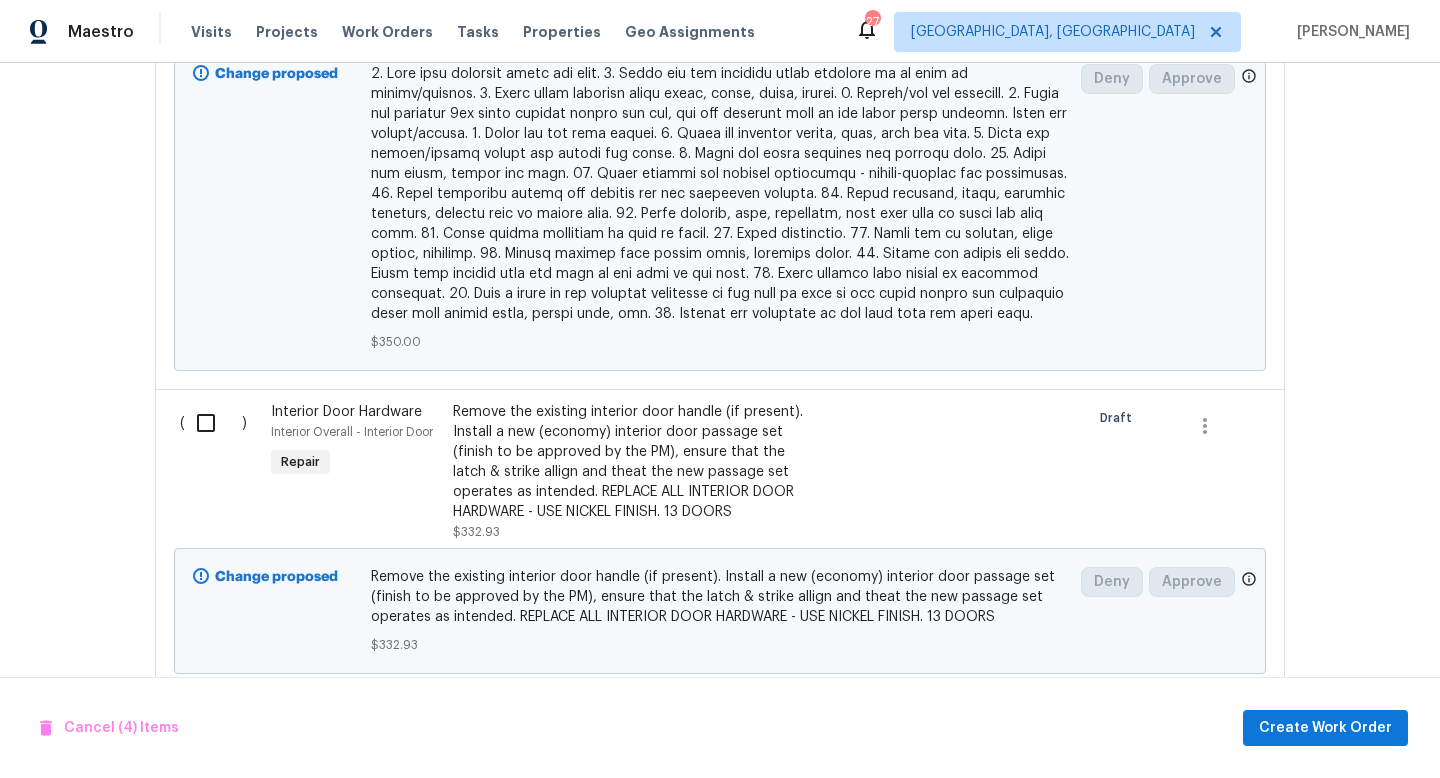 click at bounding box center (213, 423) 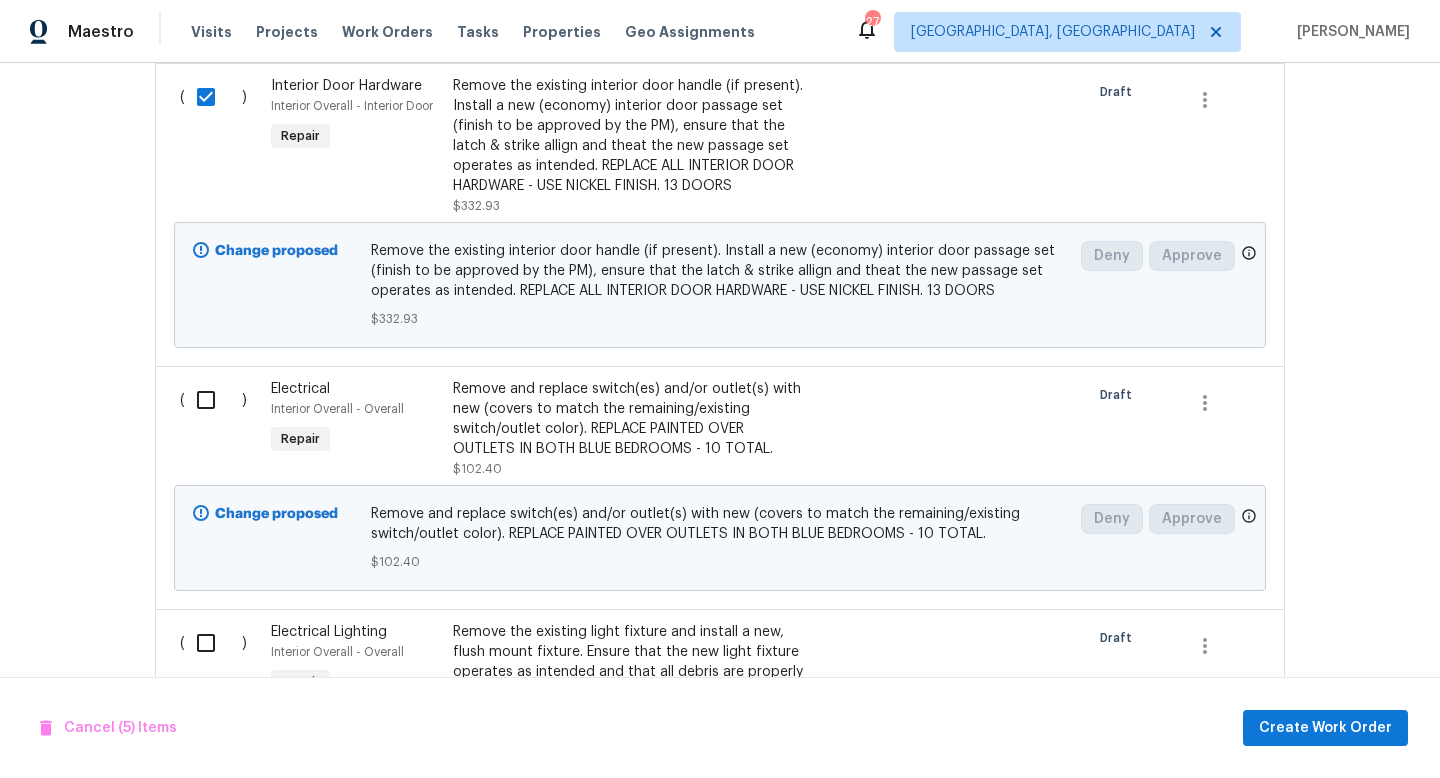 scroll, scrollTop: 1727, scrollLeft: 0, axis: vertical 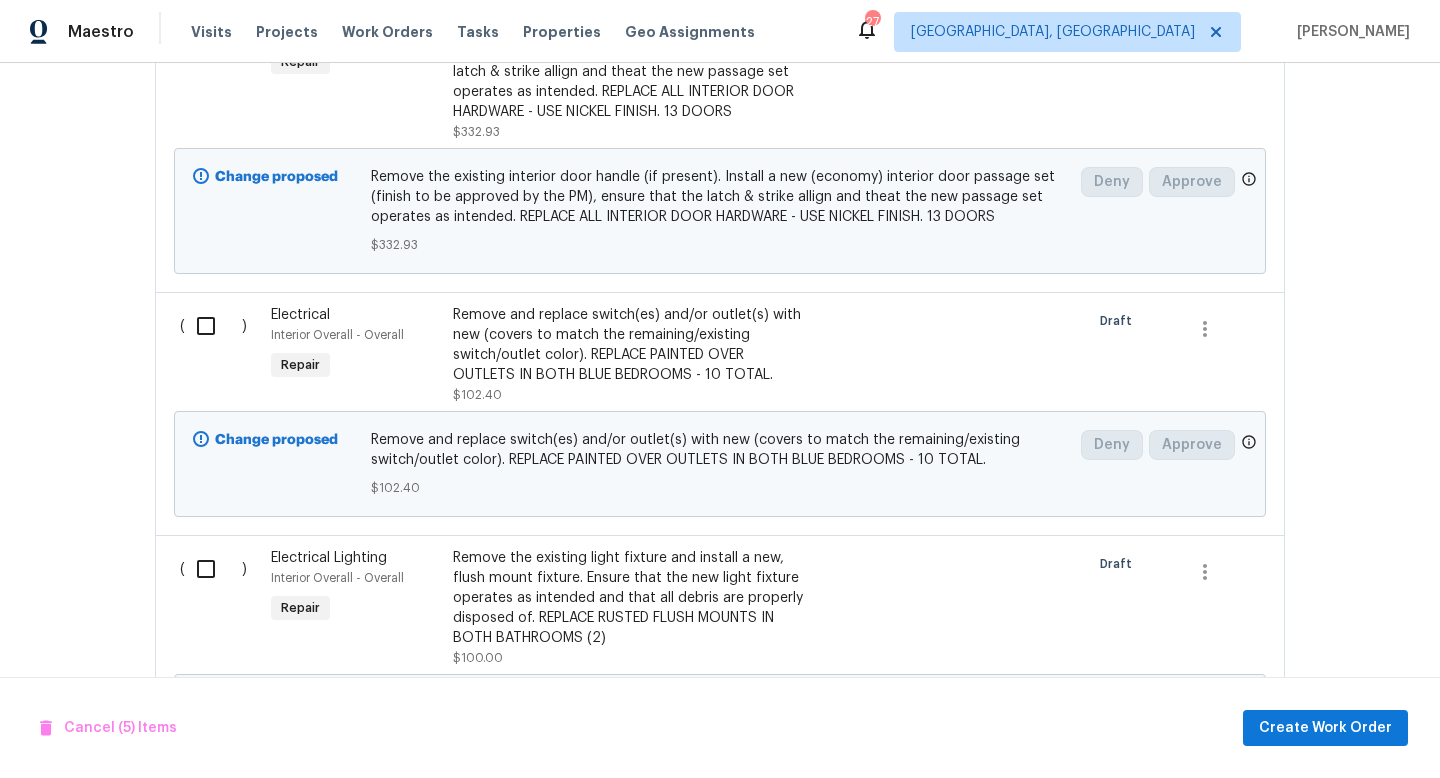 click at bounding box center [213, 326] 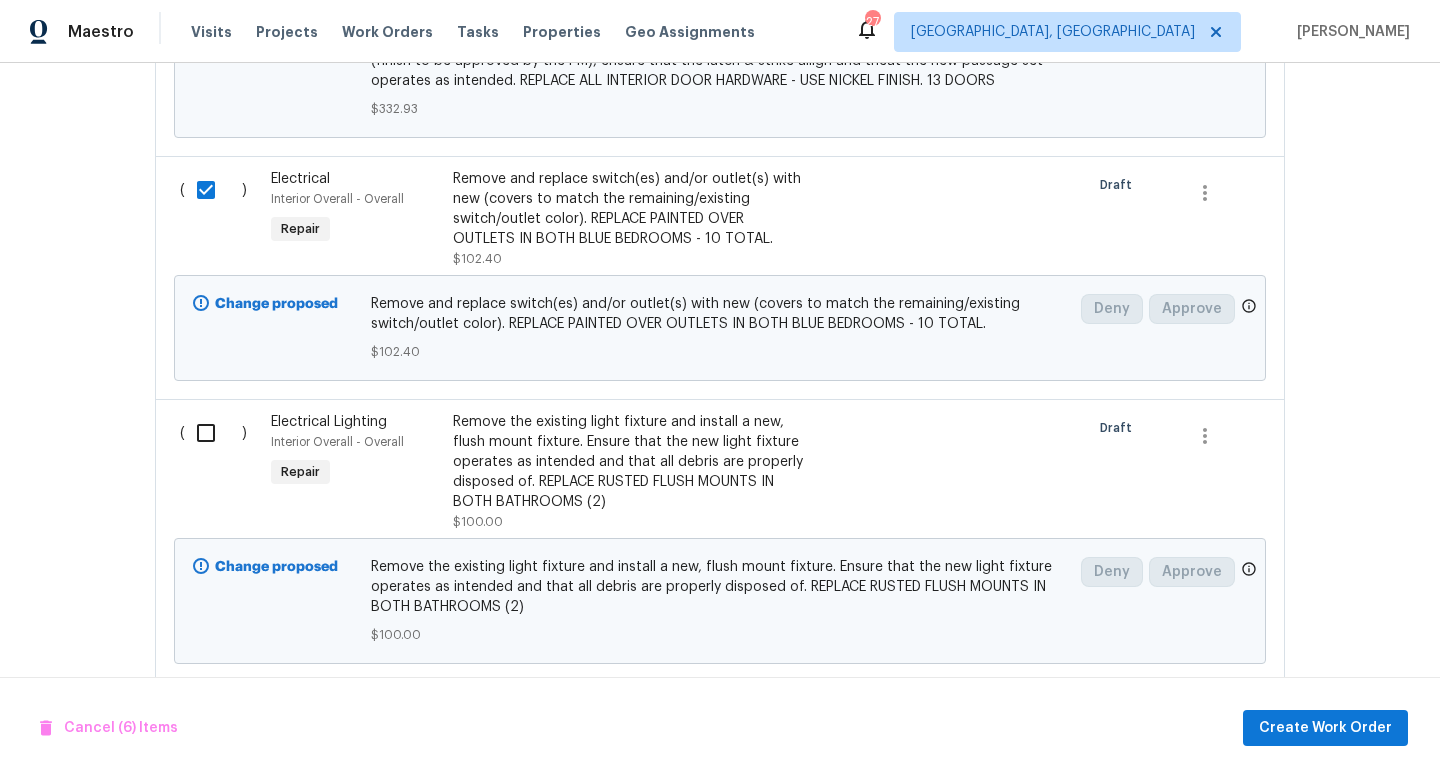 scroll, scrollTop: 1865, scrollLeft: 0, axis: vertical 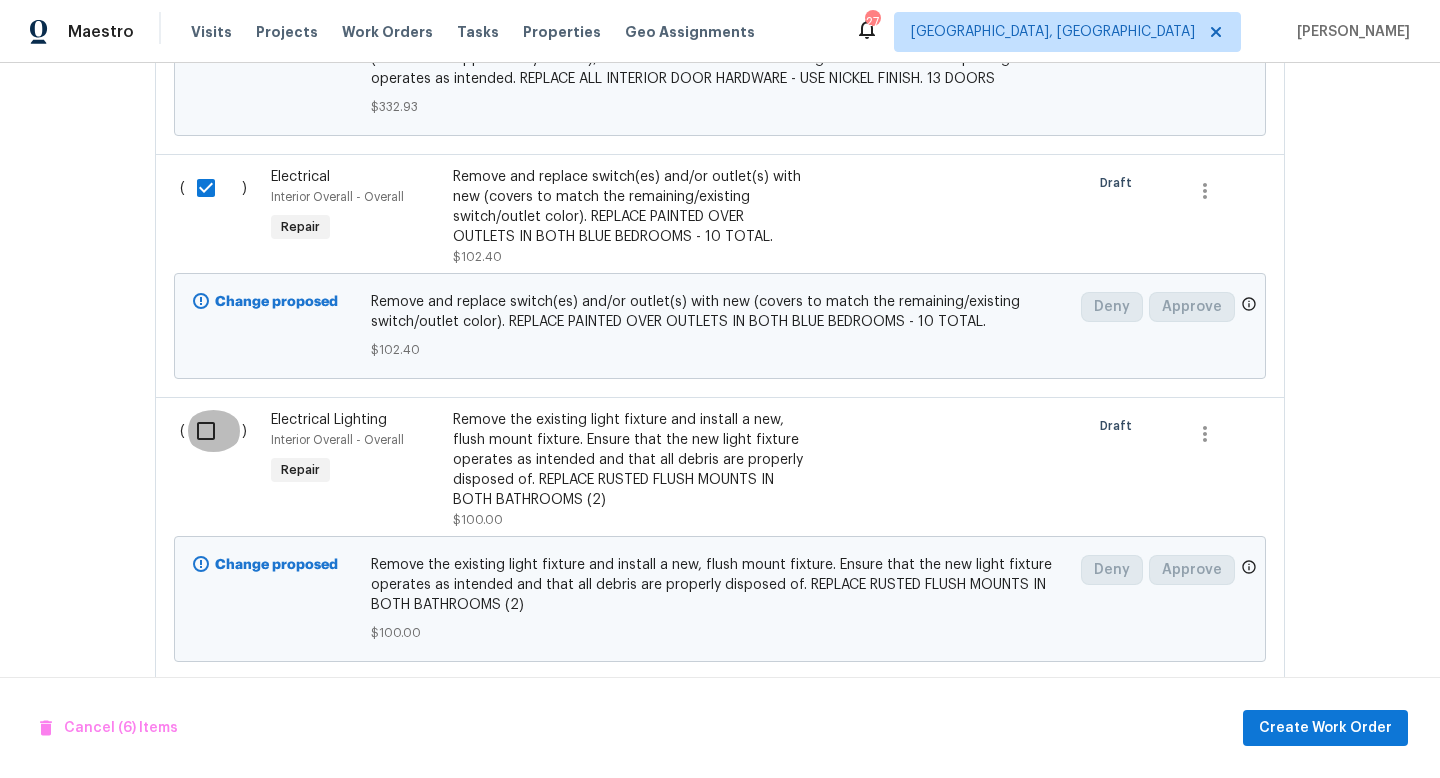 click at bounding box center [213, 431] 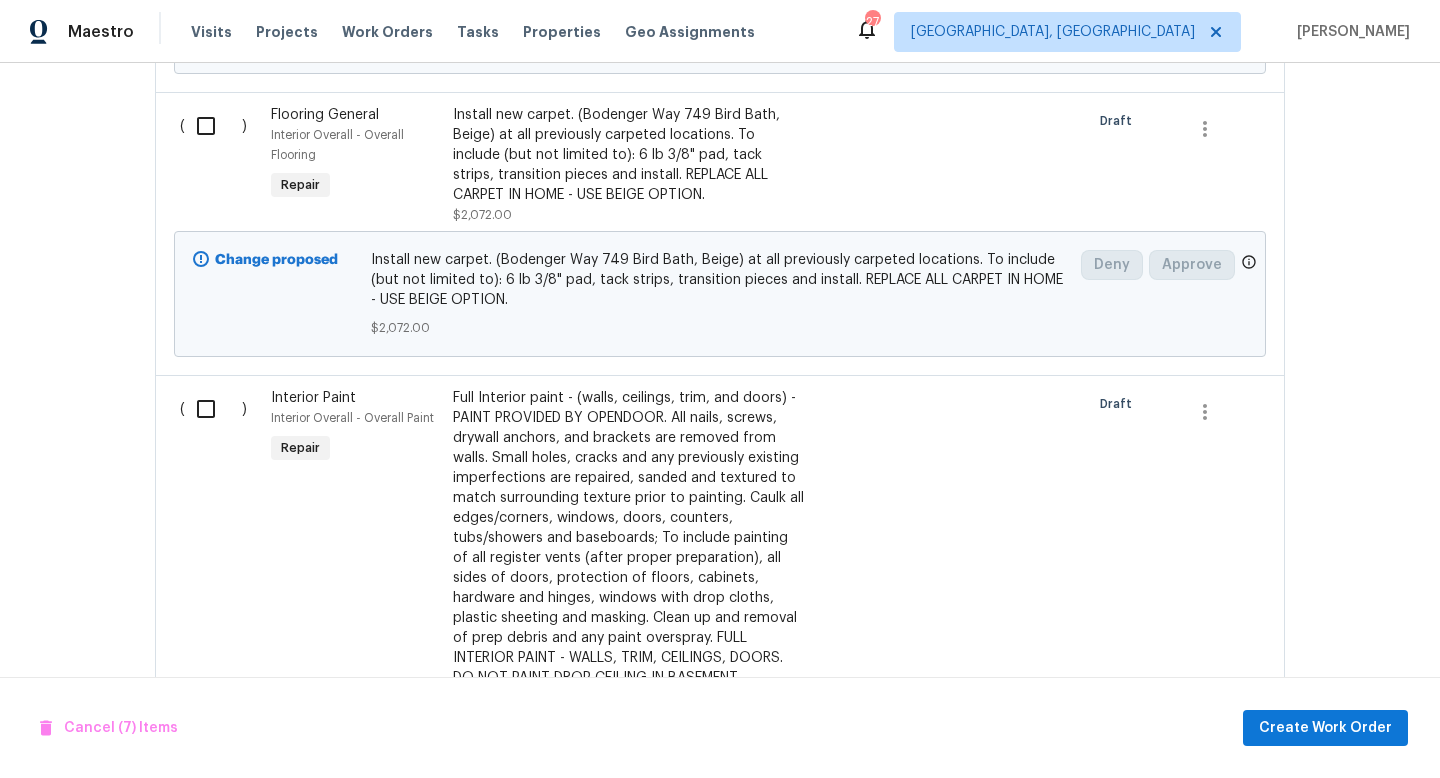 scroll, scrollTop: 2462, scrollLeft: 0, axis: vertical 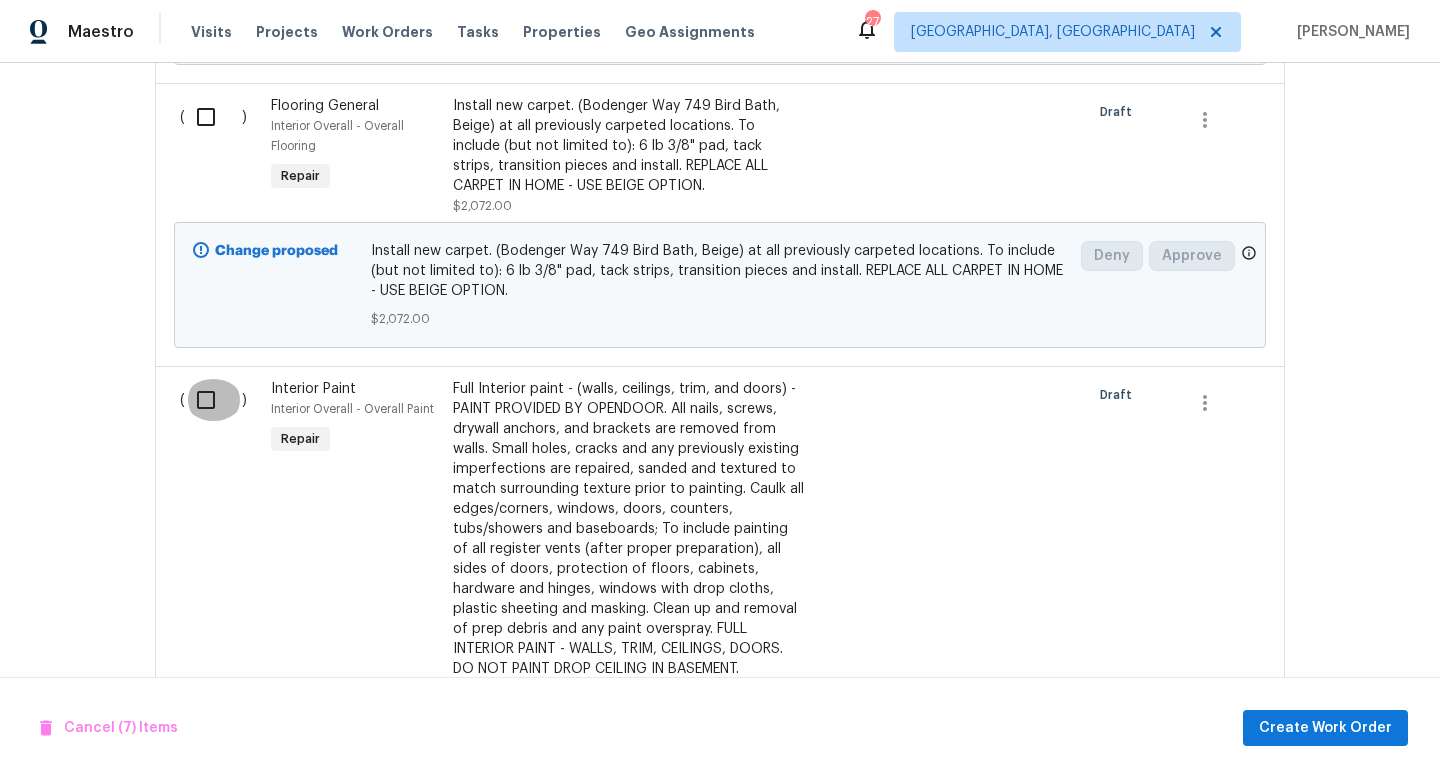 click at bounding box center (213, 400) 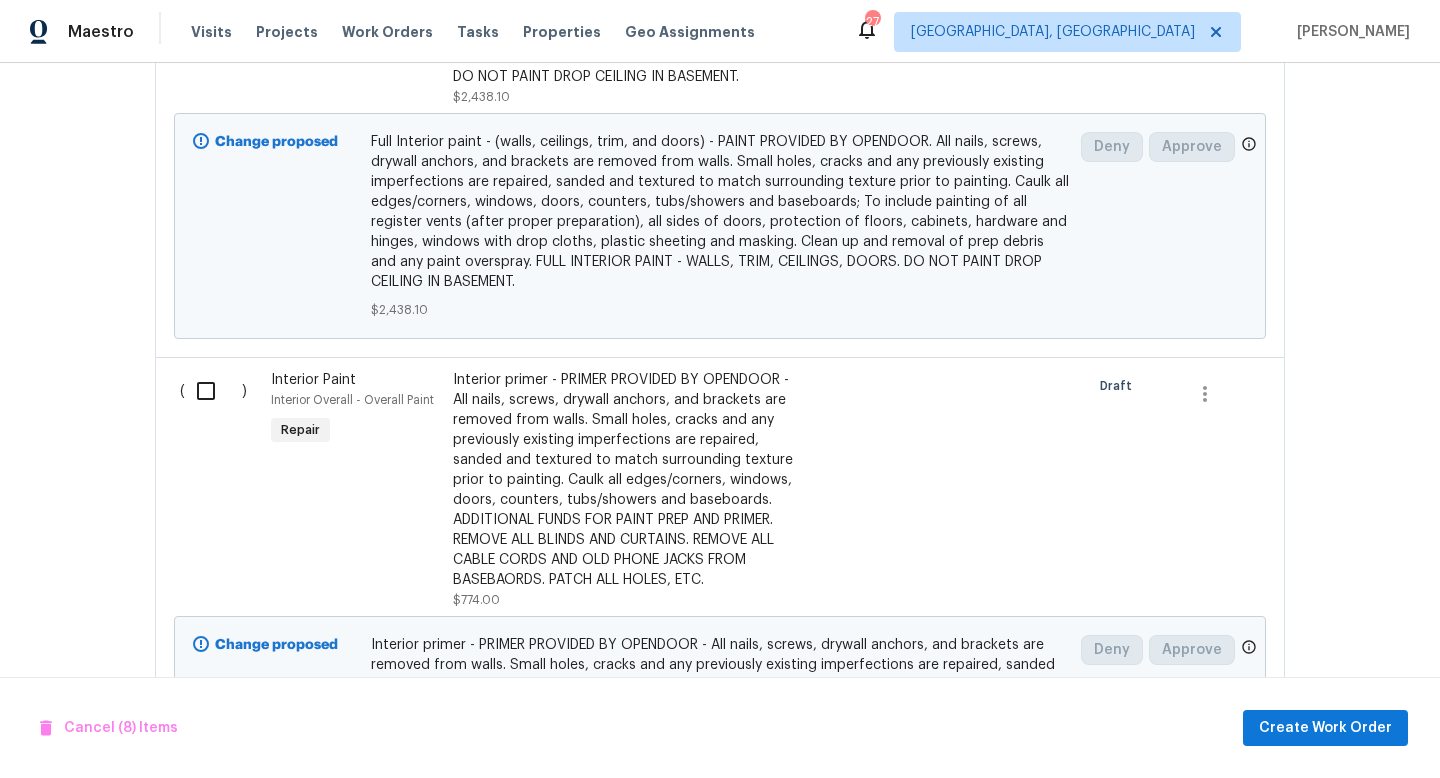 scroll, scrollTop: 3082, scrollLeft: 0, axis: vertical 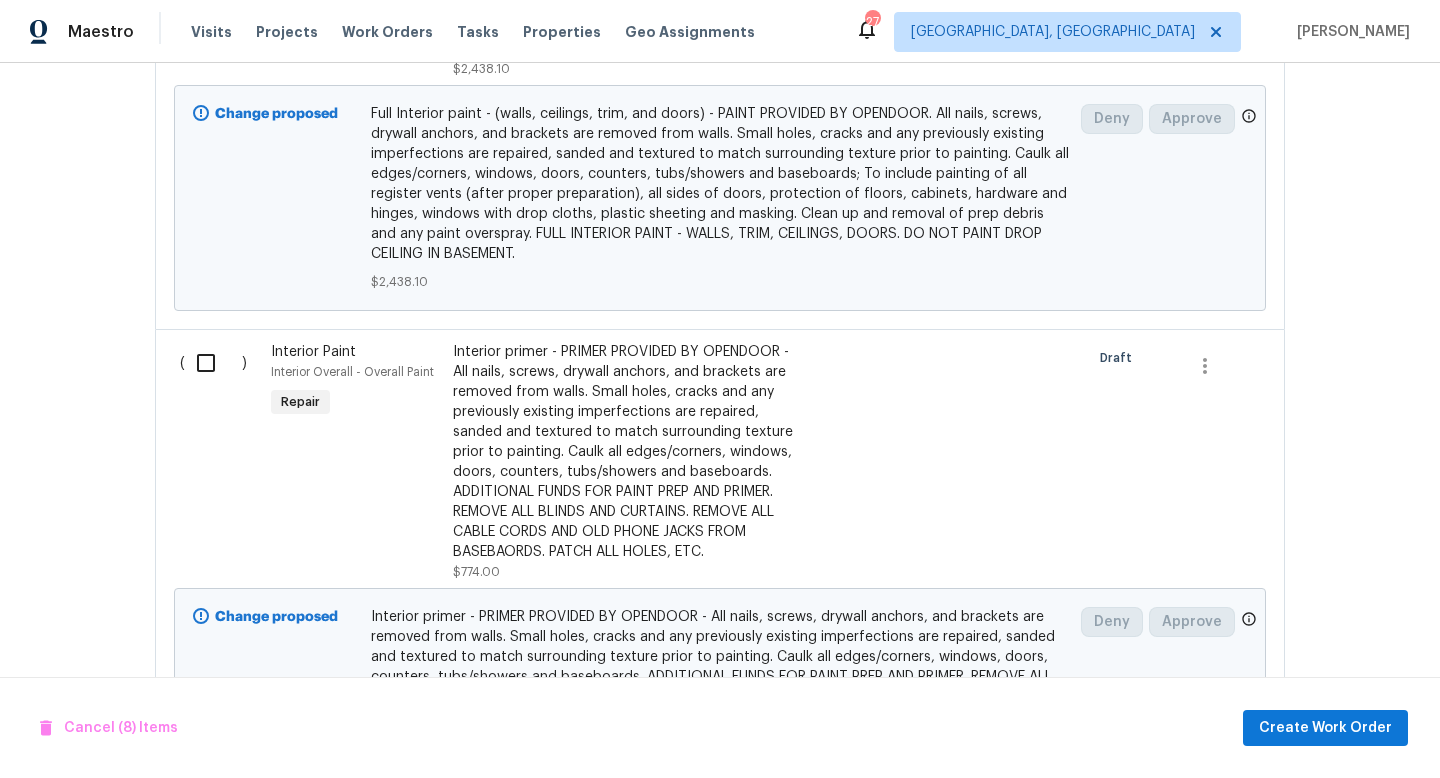 click at bounding box center [213, 363] 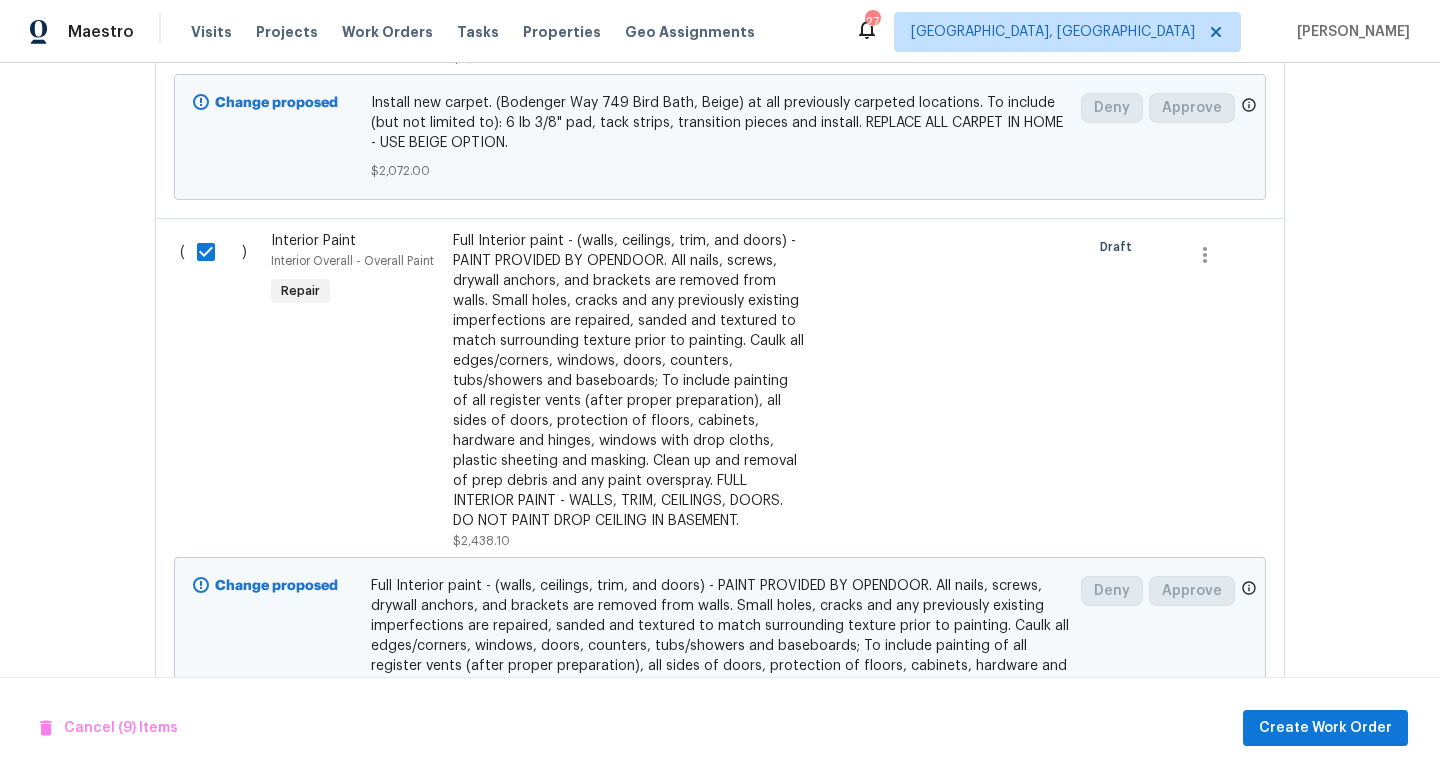 scroll, scrollTop: 2612, scrollLeft: 0, axis: vertical 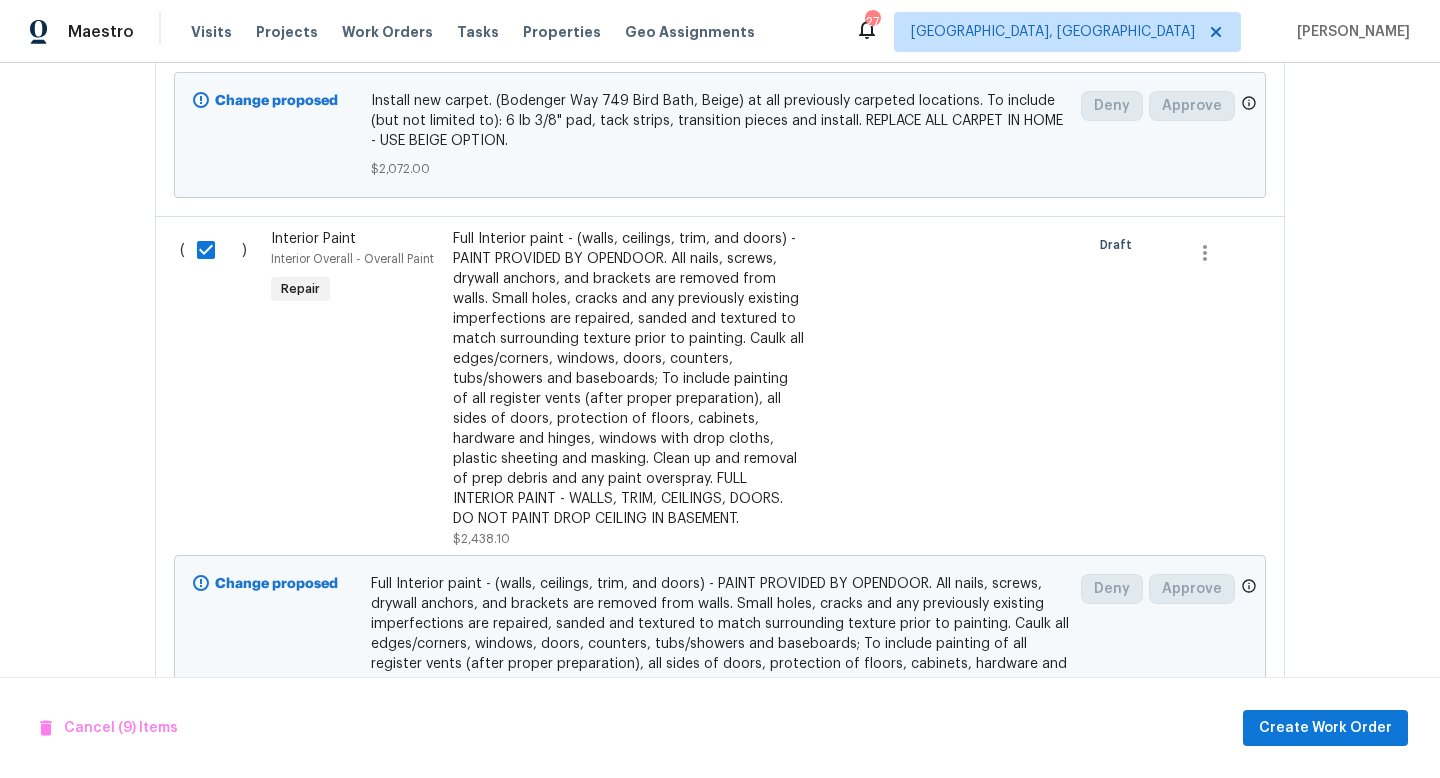 click on "Full Interior paint - (walls, ceilings, trim, and doors) - PAINT PROVIDED BY OPENDOOR. All nails, screws, drywall anchors, and brackets are removed from walls. Small holes, cracks and any previously existing imperfections are repaired, sanded and textured to match surrounding texture prior to painting. Caulk all edges/corners, windows, doors, counters, tubs/showers and baseboards; To include painting of all register vents (after proper preparation), all sides of doors, protection of floors, cabinets, hardware and hinges, windows with drop cloths, plastic sheeting and masking. Clean up and removal of prep debris and any paint overspray. FULL INTERIOR PAINT - WALLS, TRIM, CEILINGS, DOORS. DO NOT PAINT DROP CEILING IN BASEMENT." at bounding box center (629, 379) 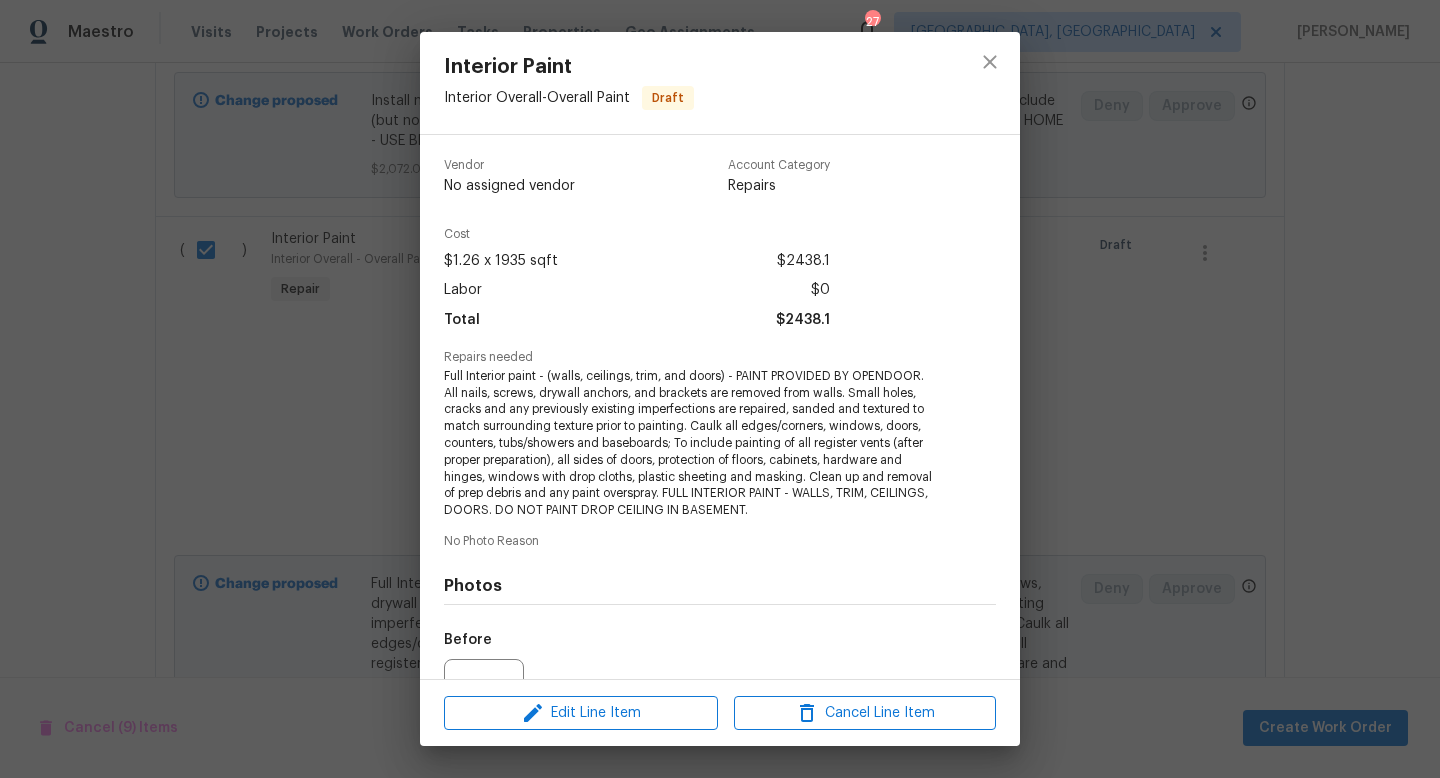 click on "Interior Paint Interior Overall  -  Overall Paint Draft Vendor No assigned vendor Account Category Repairs Cost $1.26 x 1935 sqft $2438.1 Labor $0 Total $2438.1 Repairs needed Full Interior paint - (walls, ceilings, trim, and doors) - PAINT PROVIDED BY OPENDOOR. All nails, screws, drywall anchors, and brackets are removed from walls. Small holes, cracks and any previously existing imperfections are repaired, sanded and textured to match surrounding texture prior to painting. Caulk all edges/corners, windows, doors, counters, tubs/showers and baseboards; To include painting of all register vents (after proper preparation), all sides of doors, protection of floors, cabinets, hardware and hinges, windows with drop cloths, plastic sheeting and masking. Clean up and removal of prep debris and any paint overspray. FULL INTERIOR PAINT - WALLS, TRIM, CEILINGS, DOORS. DO NOT PAINT DROP CEILING IN BASEMENT. No Photo Reason   Photos Before After  Edit Line Item  Cancel Line Item" at bounding box center (720, 389) 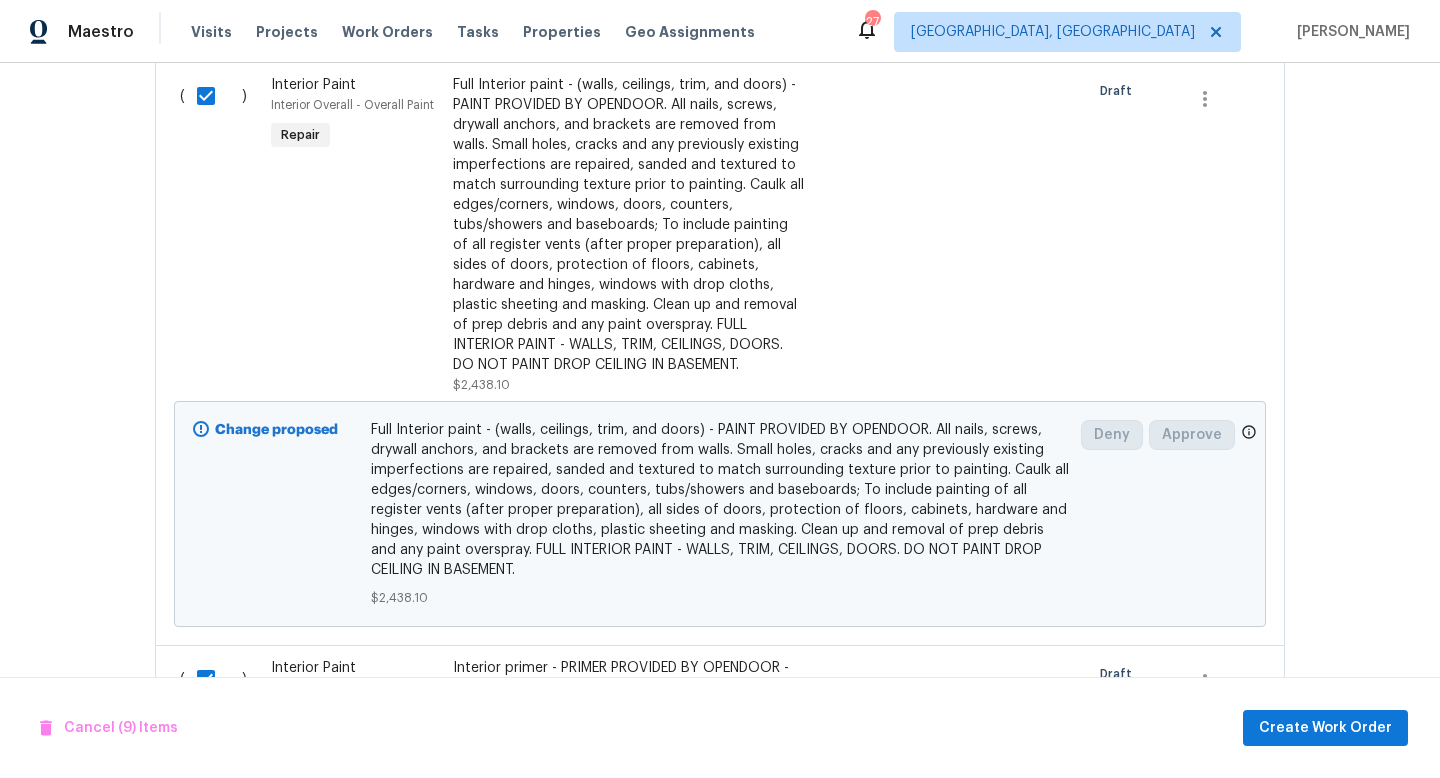 scroll, scrollTop: 3216, scrollLeft: 0, axis: vertical 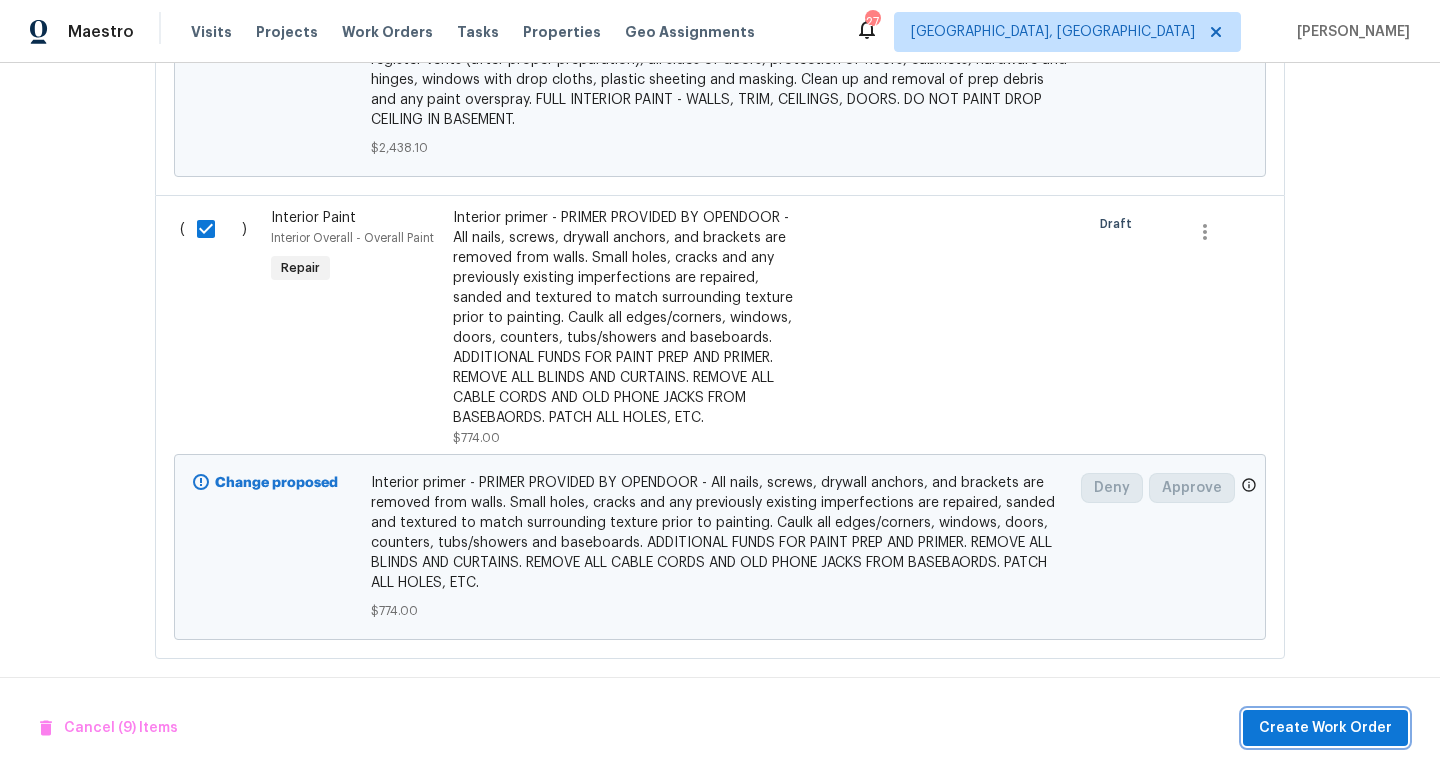 click on "Create Work Order" at bounding box center [1325, 728] 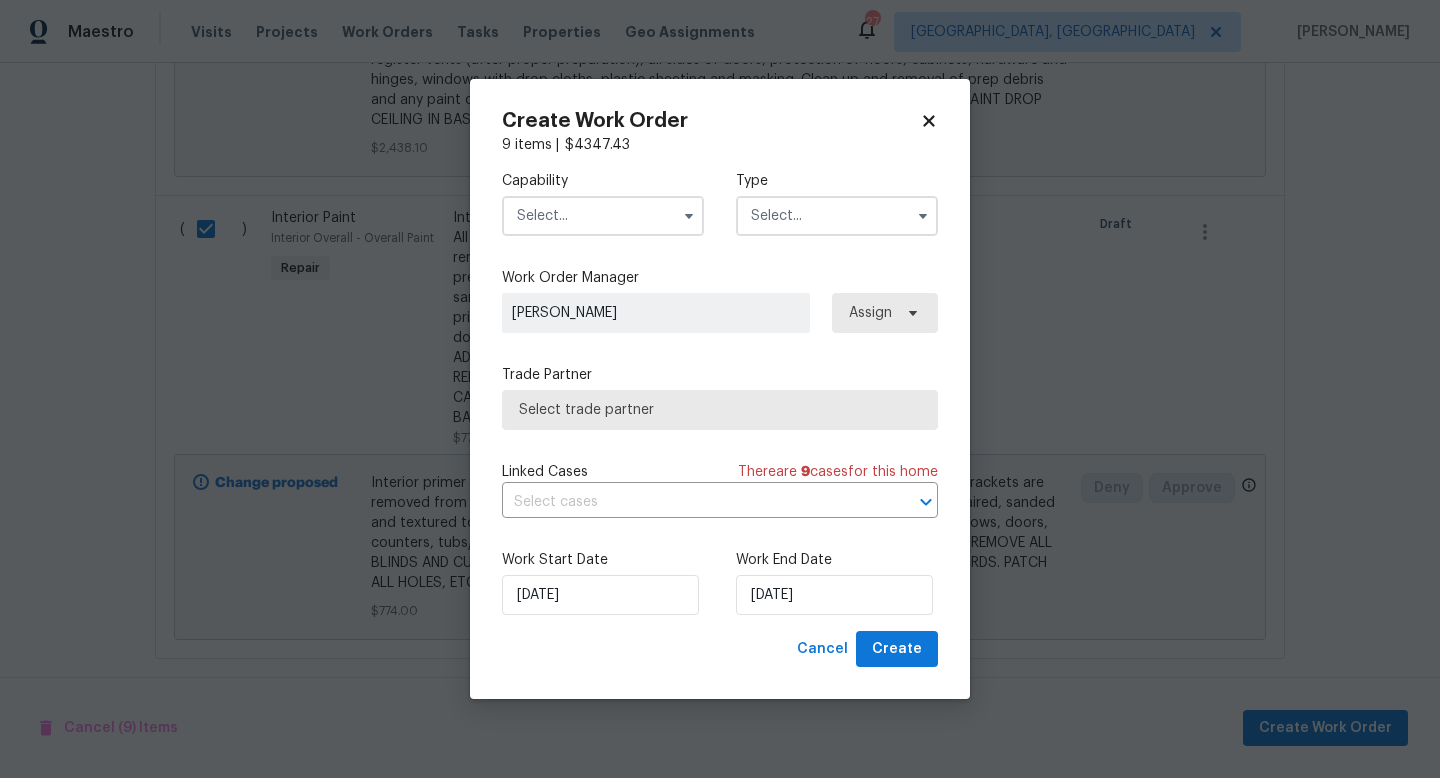 click at bounding box center (603, 216) 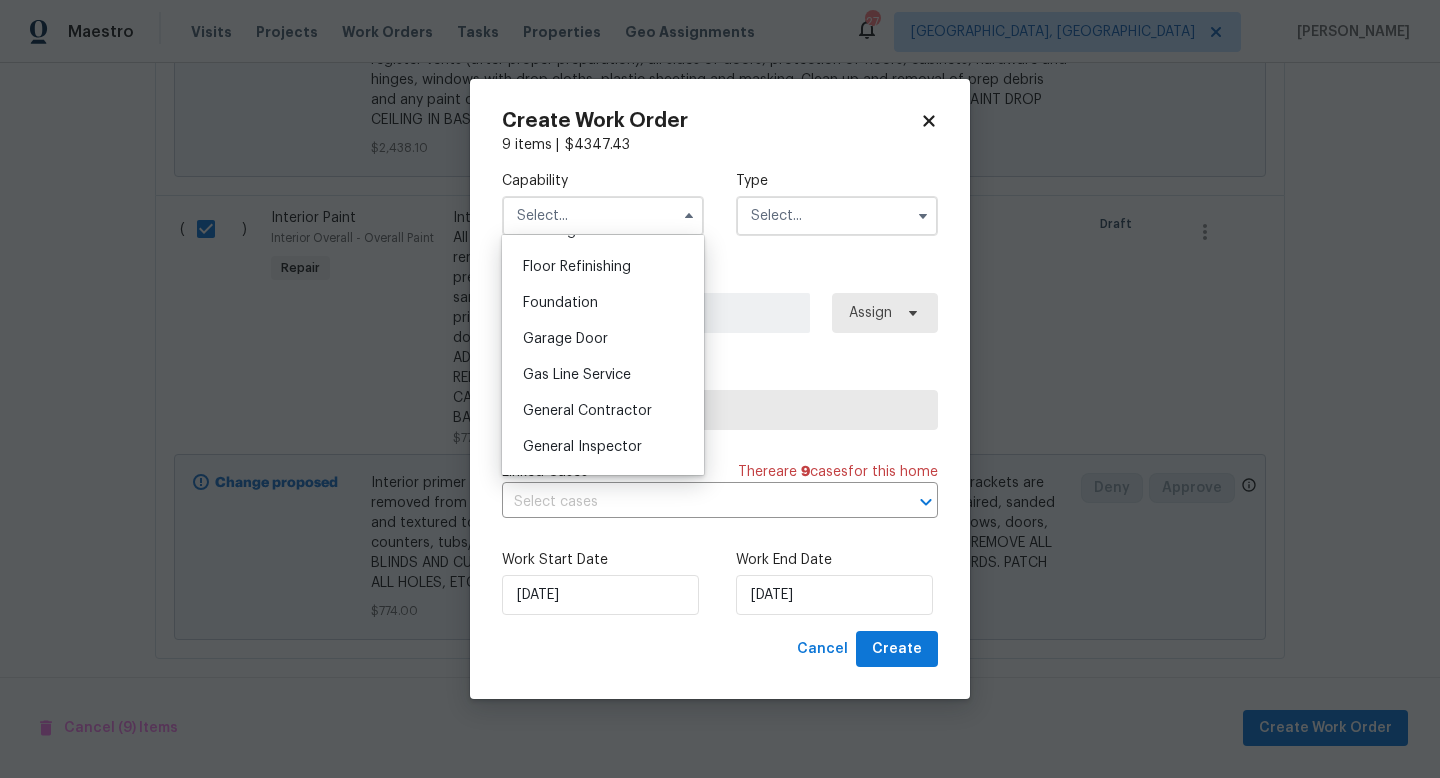 scroll, scrollTop: 840, scrollLeft: 0, axis: vertical 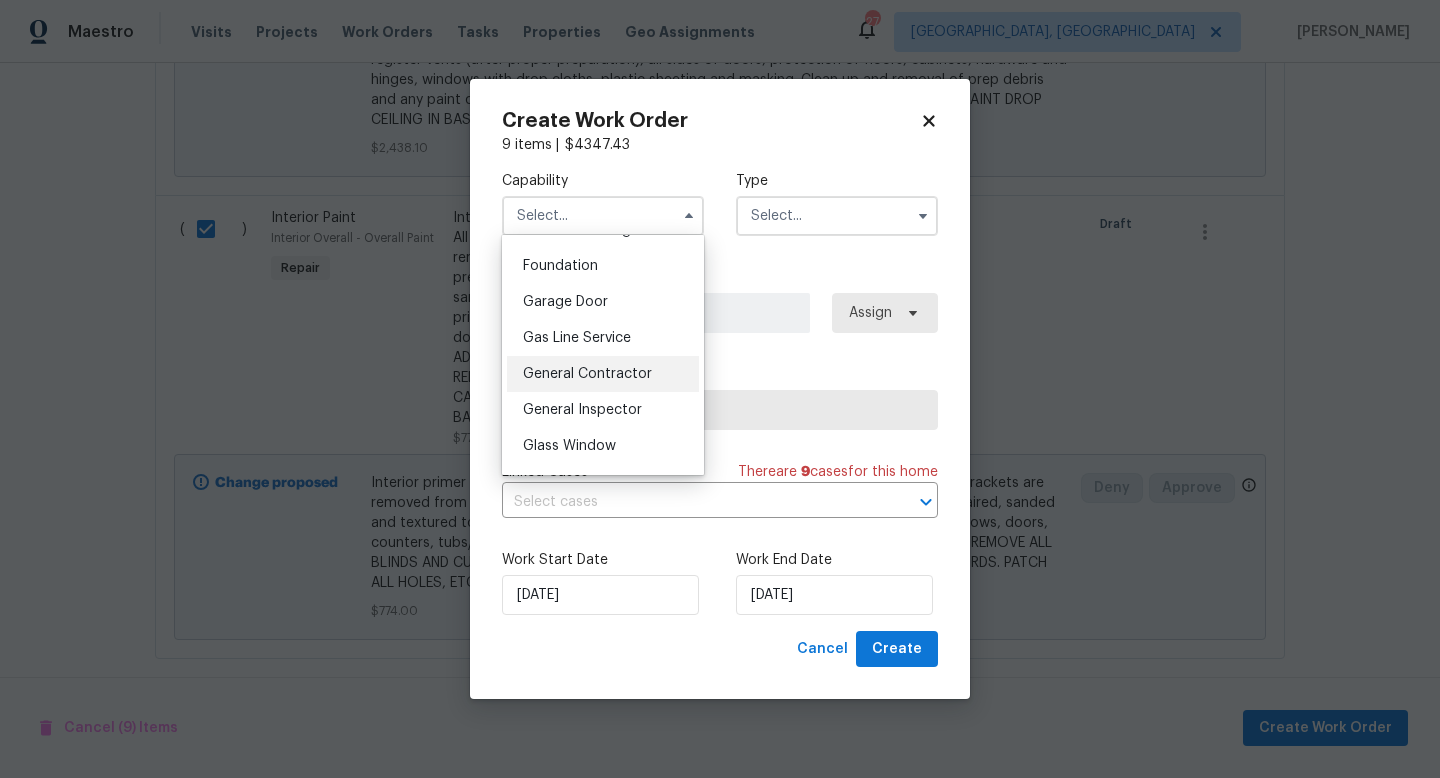 click on "General Contractor" at bounding box center (587, 374) 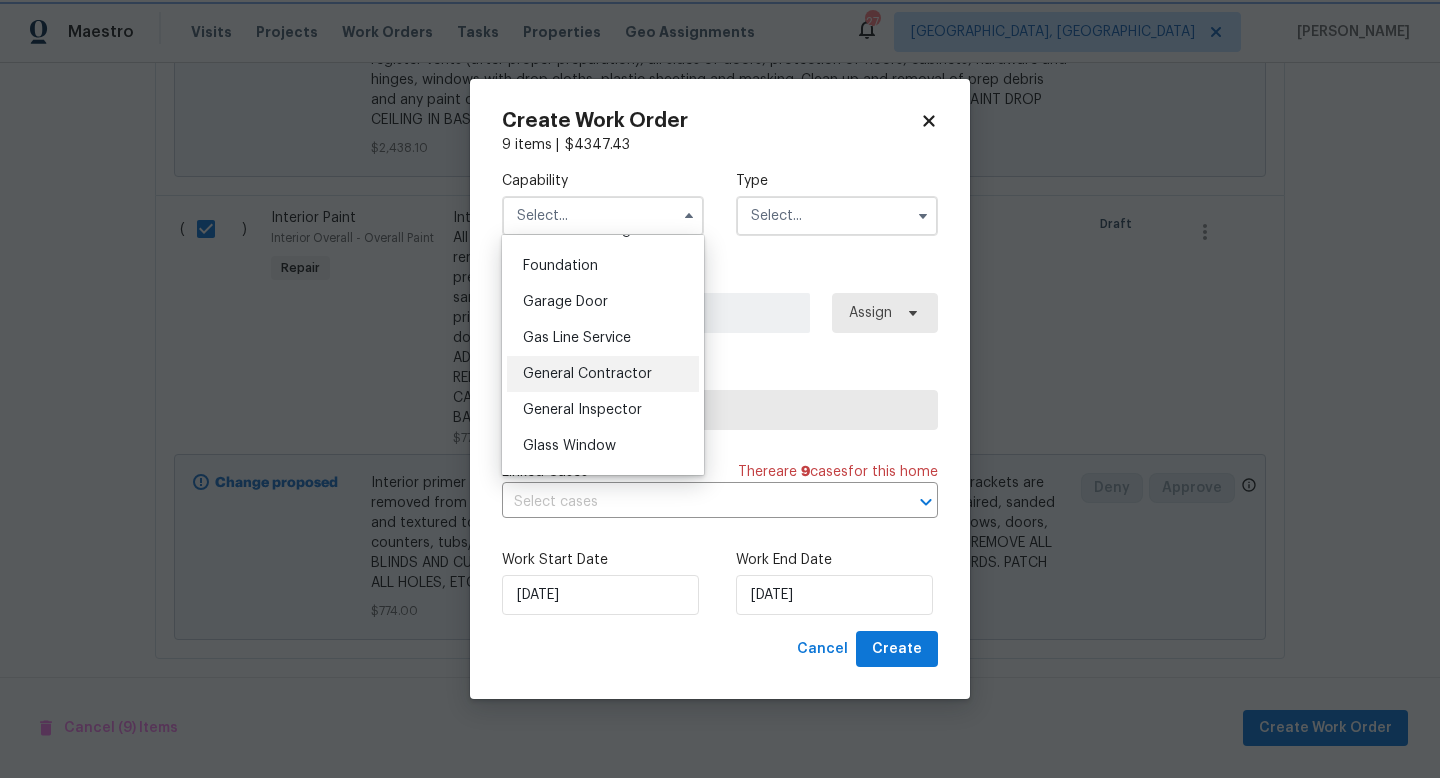 type on "General Contractor" 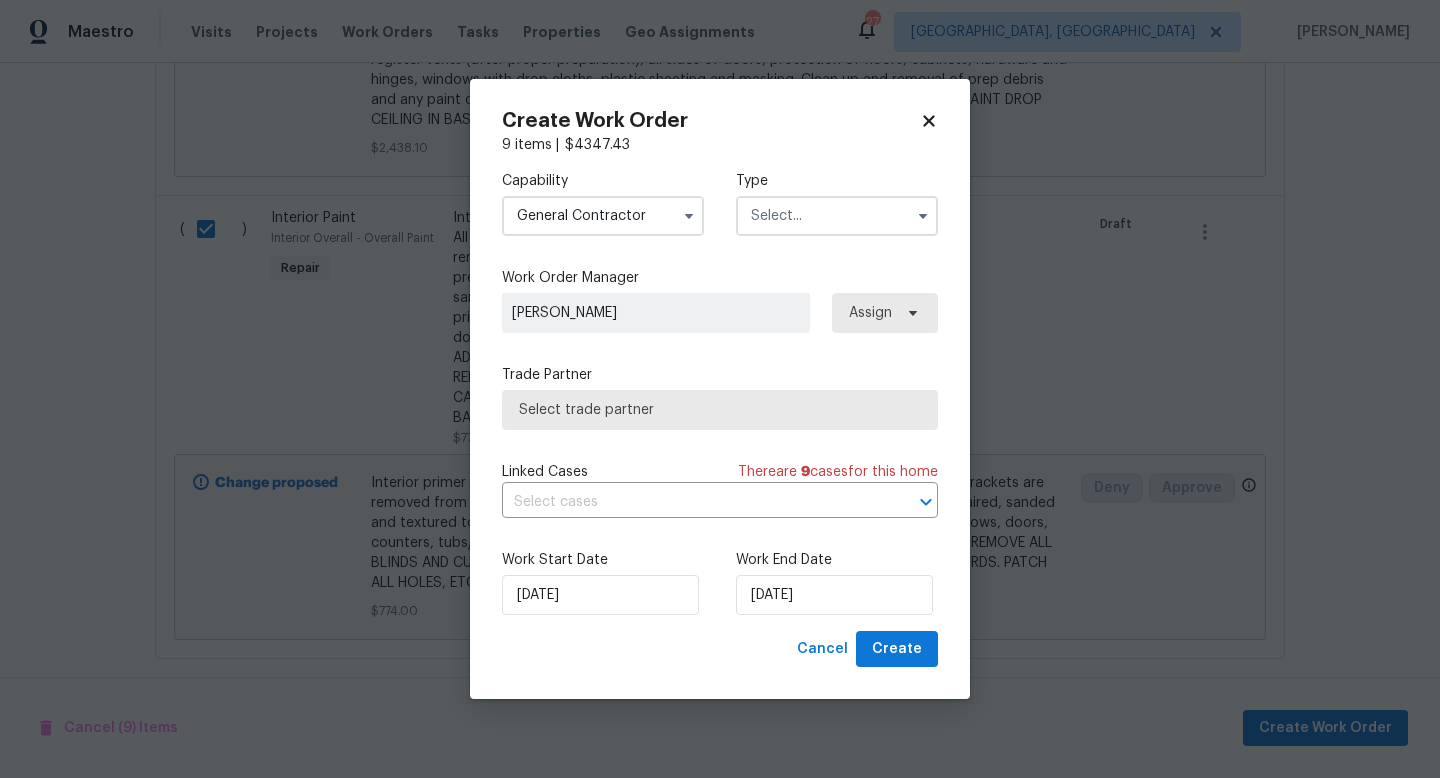 click at bounding box center (837, 216) 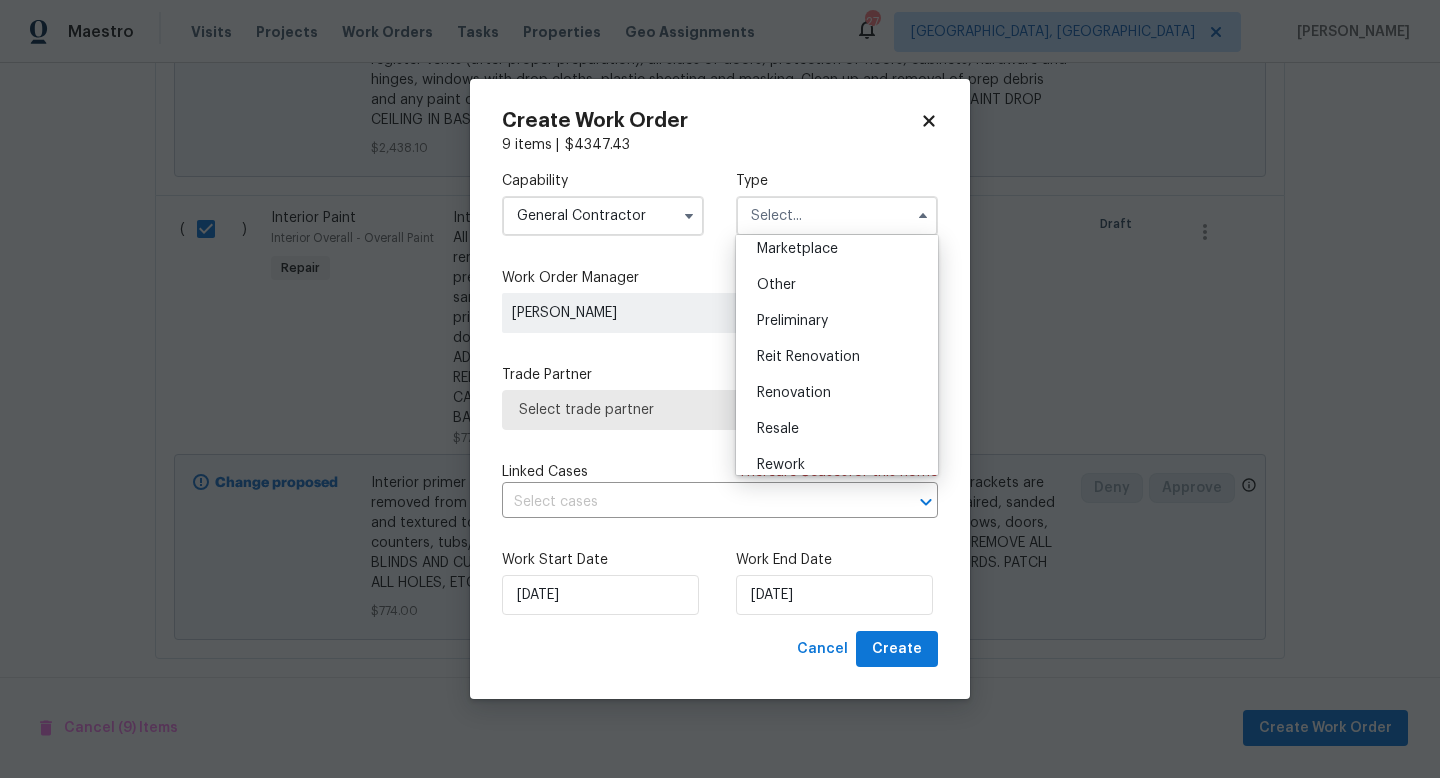 scroll, scrollTop: 373, scrollLeft: 0, axis: vertical 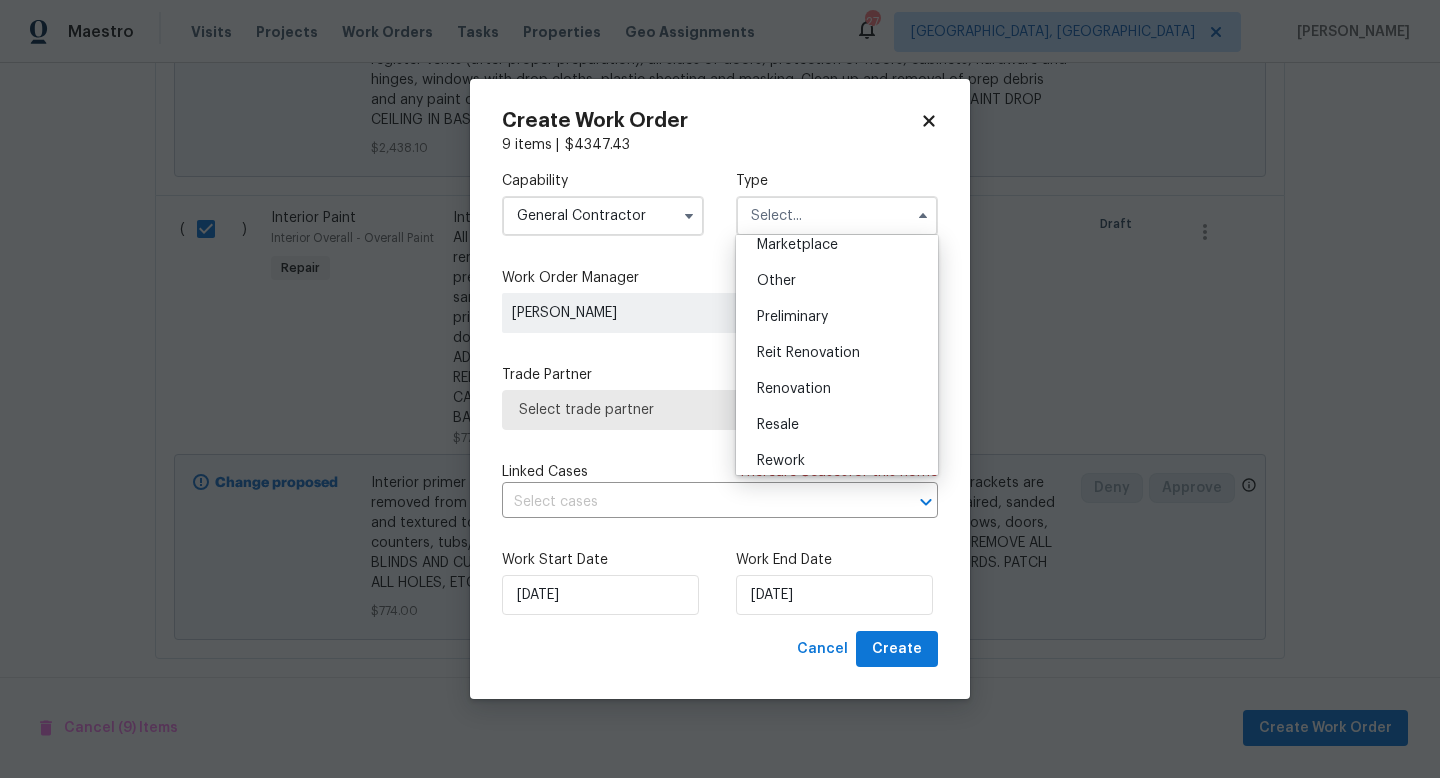 click on "Renovation" at bounding box center [837, 389] 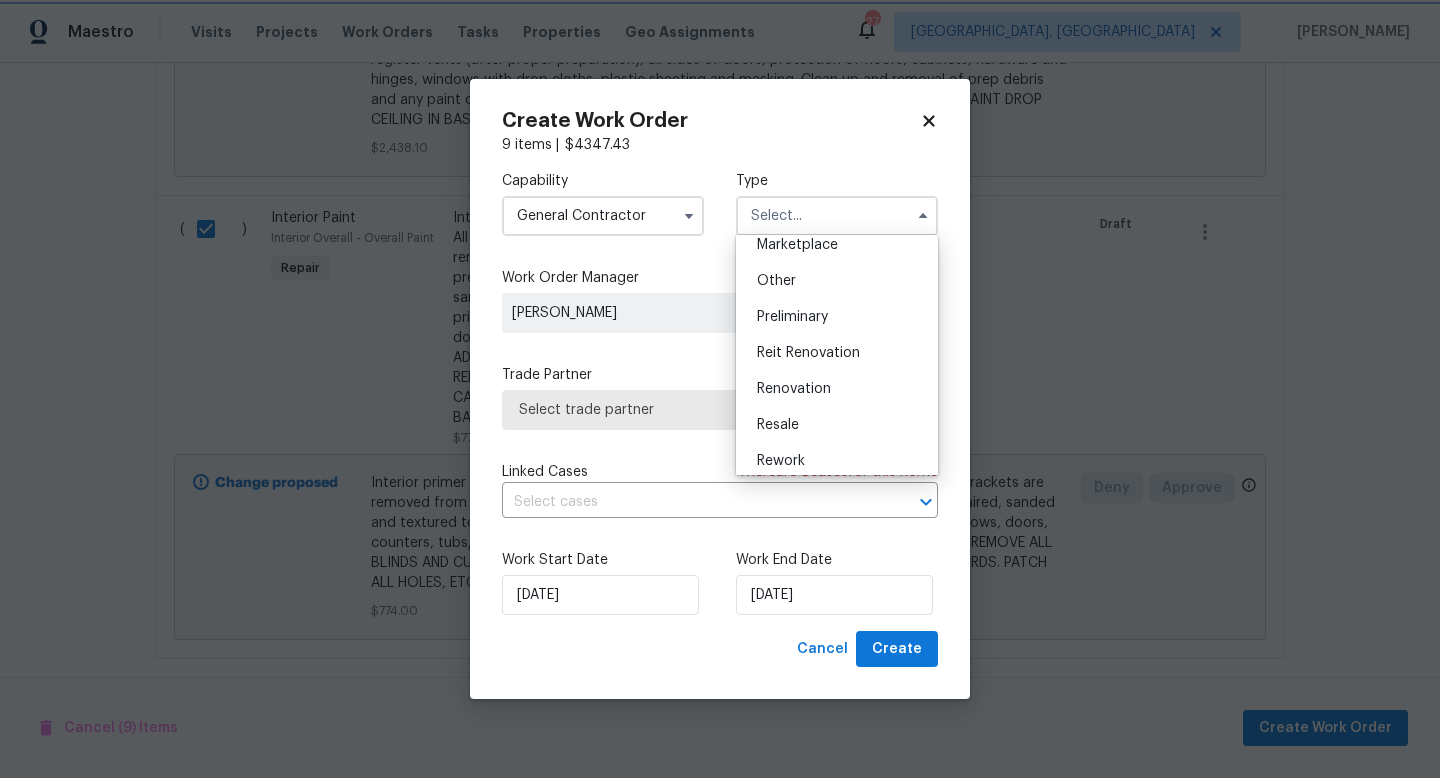 type on "Renovation" 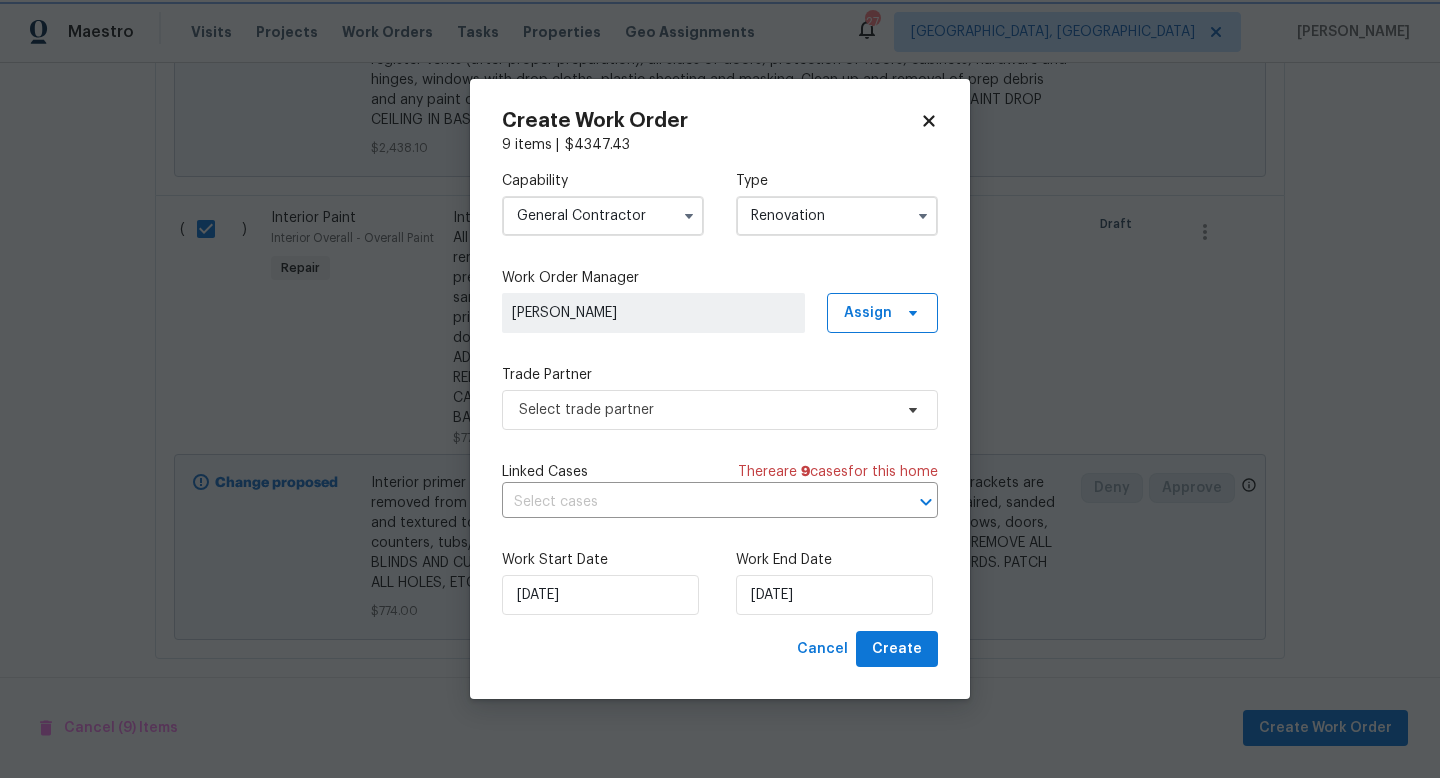 scroll, scrollTop: 0, scrollLeft: 0, axis: both 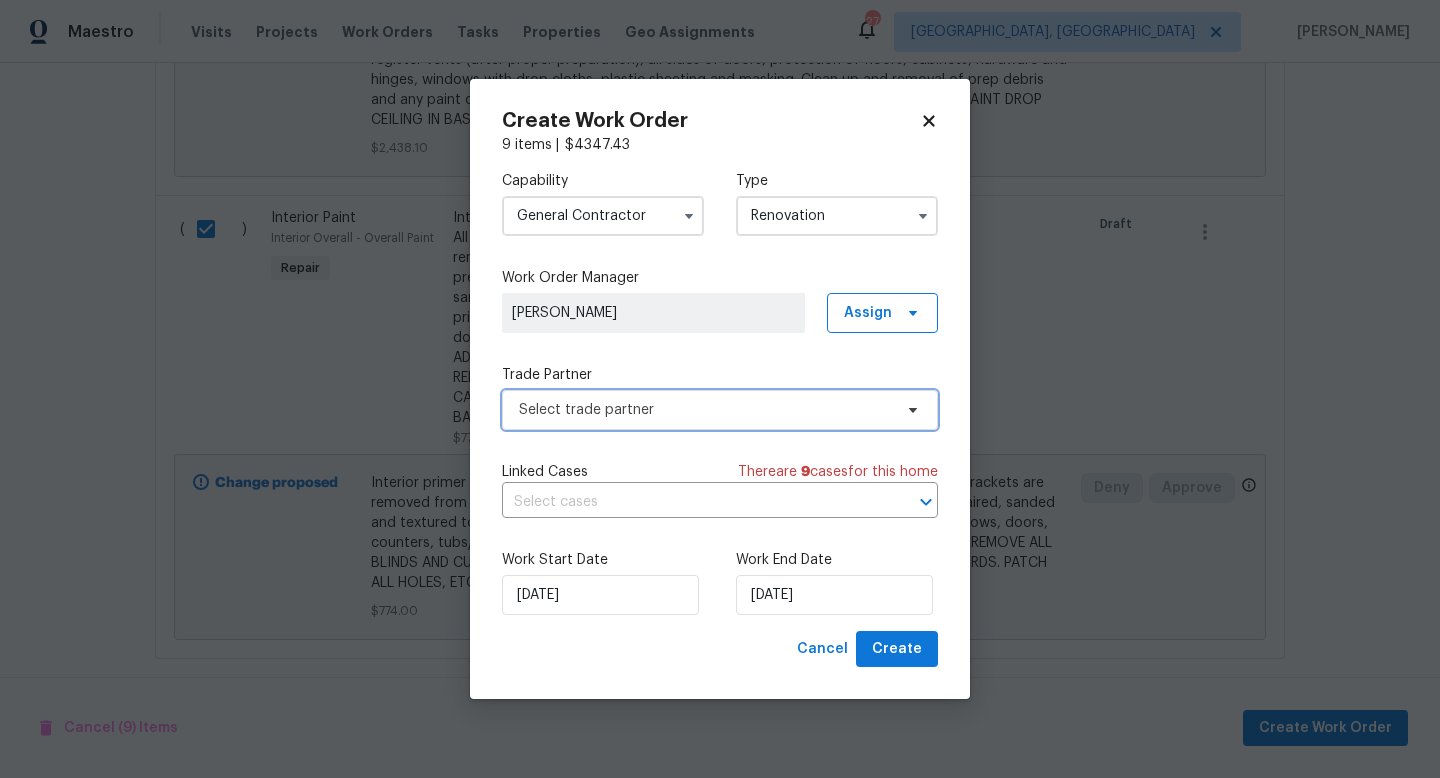 click on "Select trade partner" at bounding box center (705, 410) 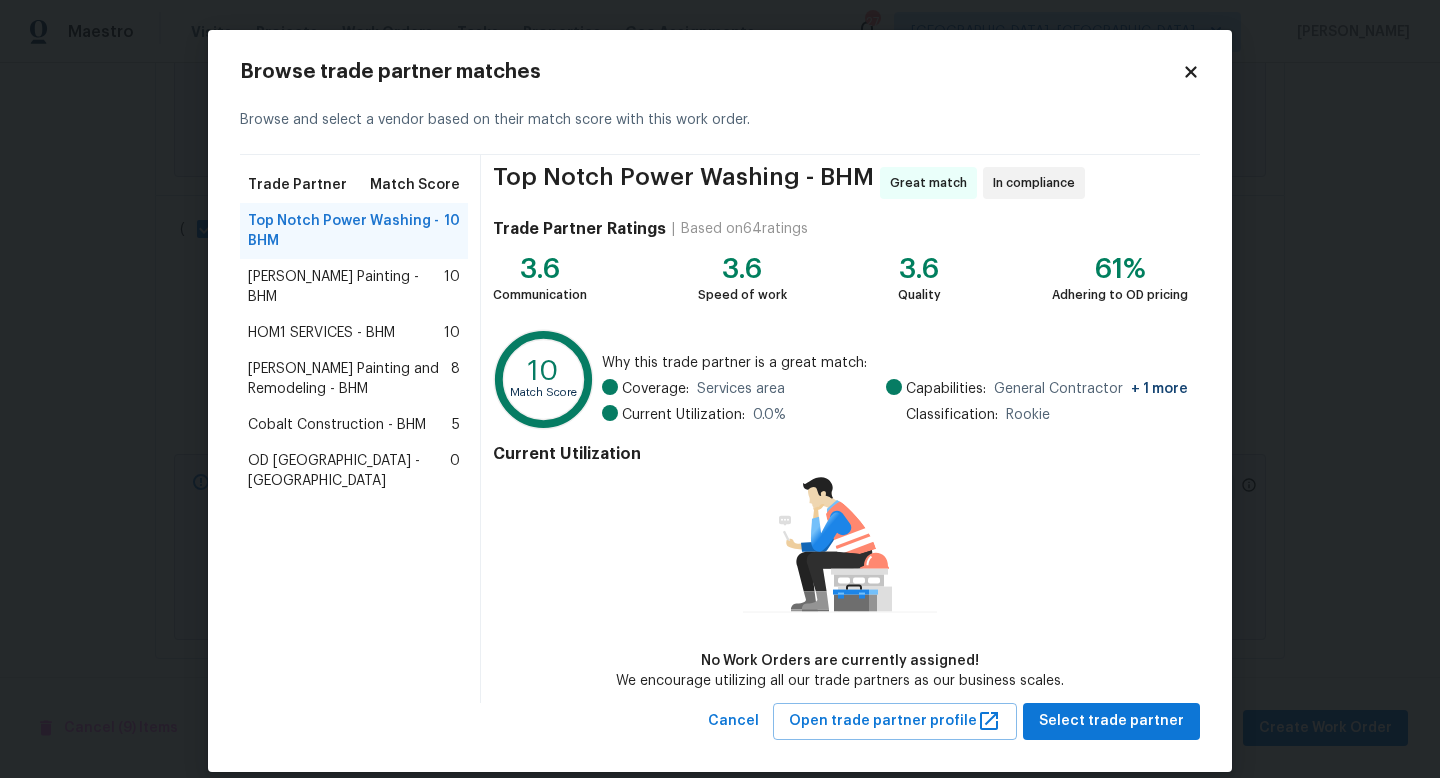 click on "Perez Painting - BHM" at bounding box center (346, 287) 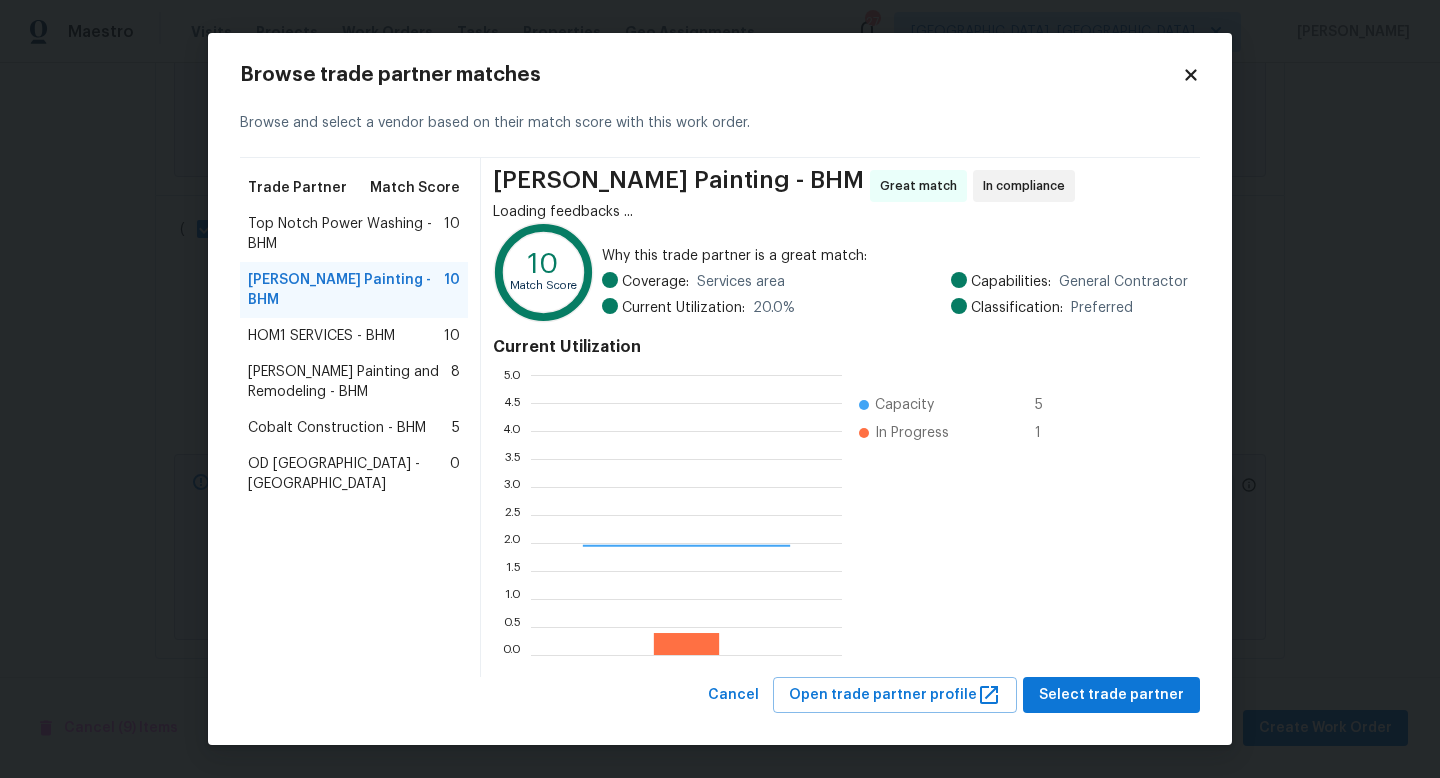 scroll, scrollTop: 2, scrollLeft: 1, axis: both 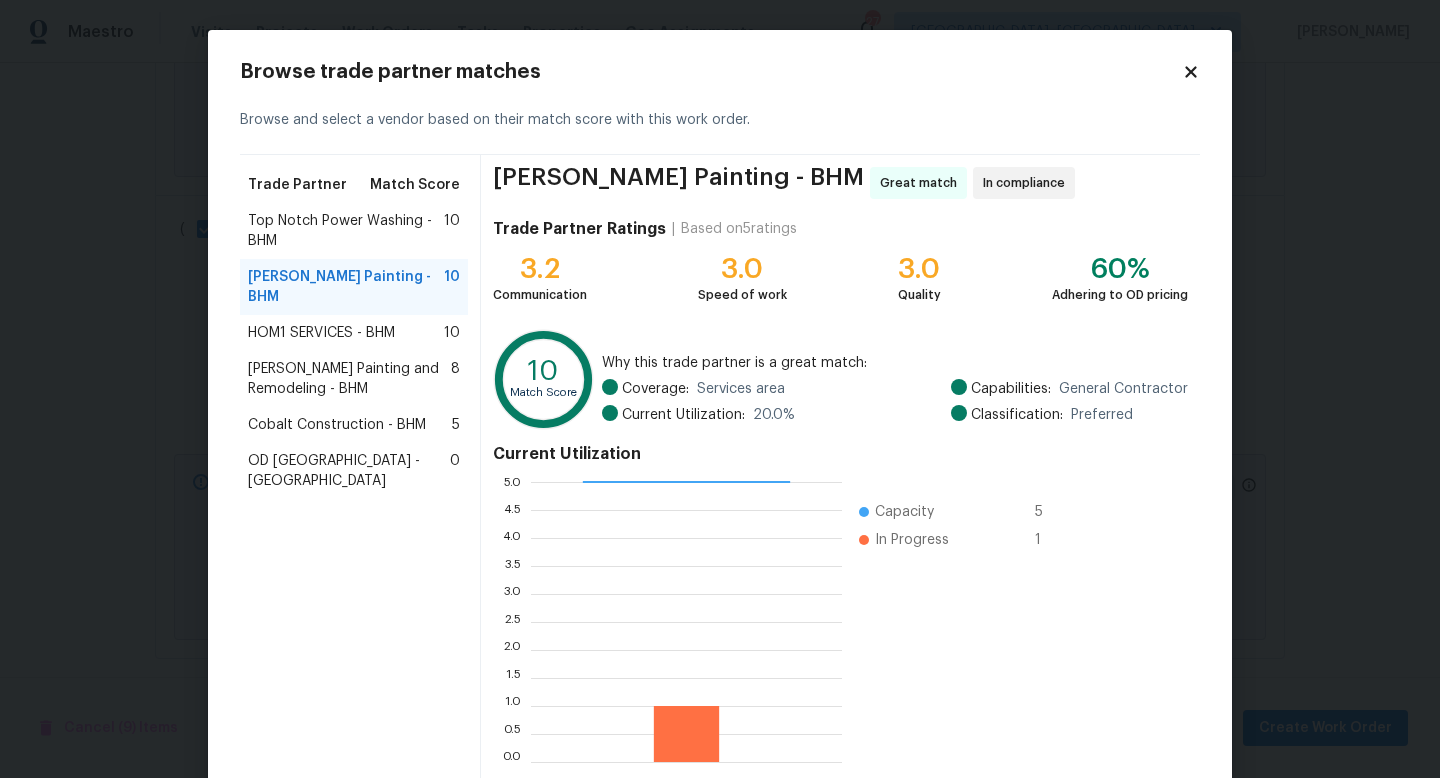 click on "Carlos Painting and Remodeling - BHM" at bounding box center (349, 379) 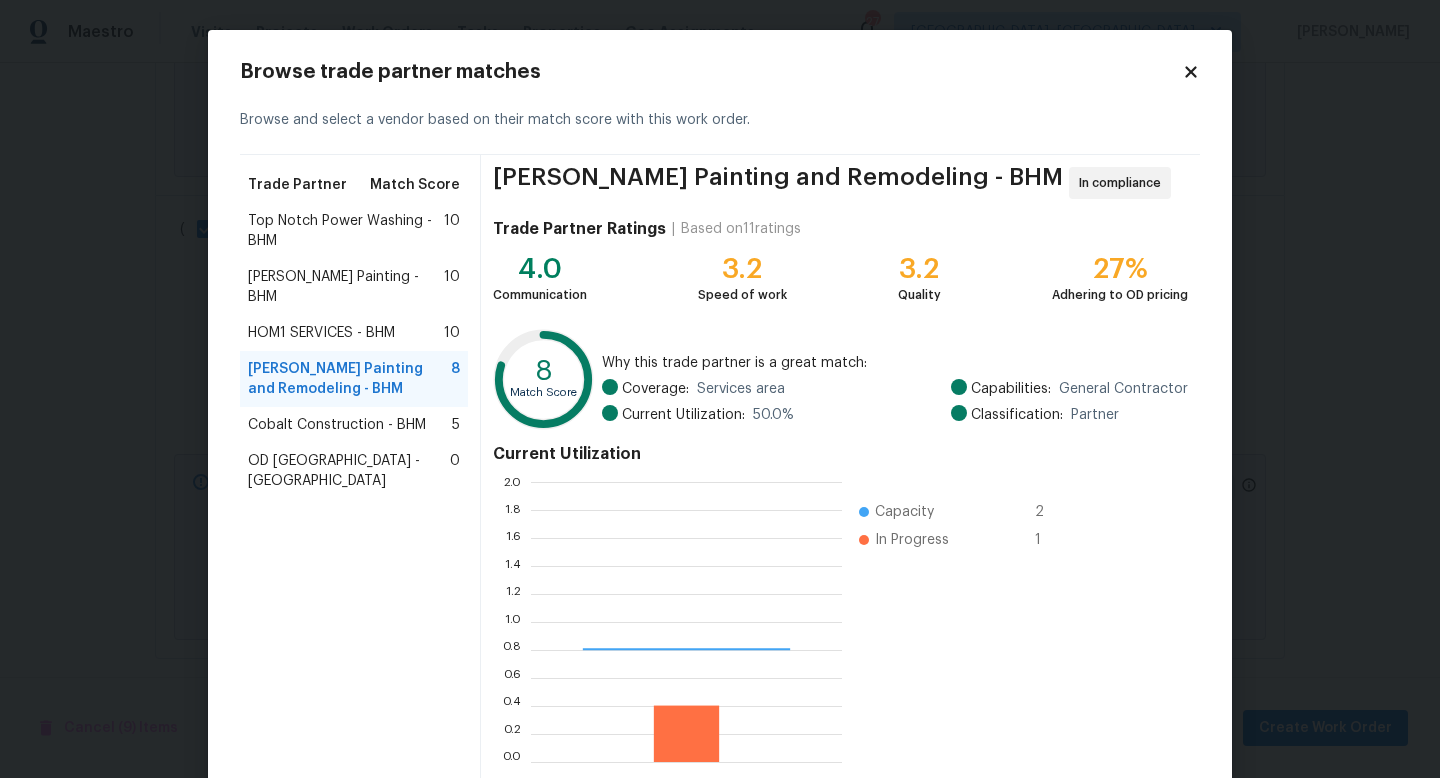 scroll, scrollTop: 2, scrollLeft: 1, axis: both 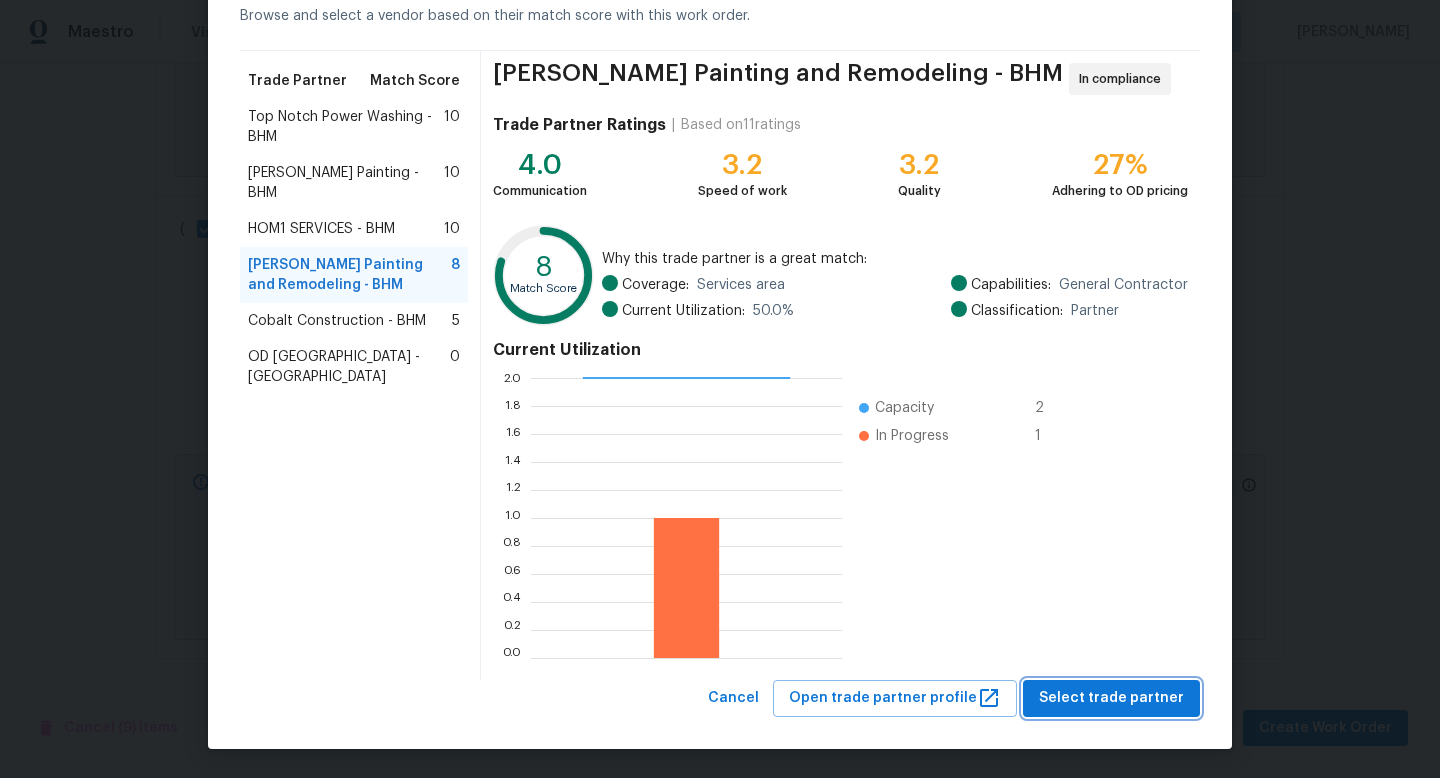 click on "Select trade partner" at bounding box center (1111, 698) 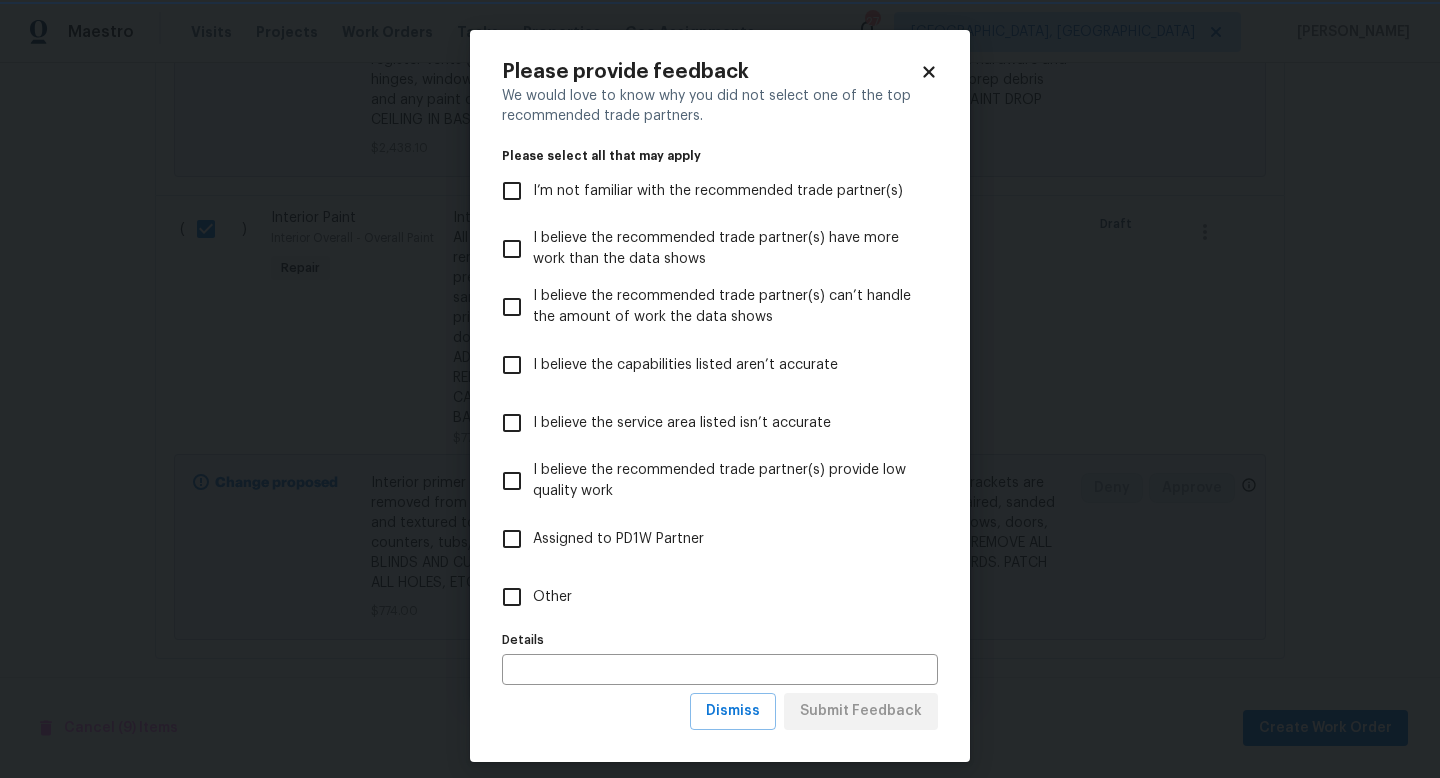 scroll, scrollTop: 0, scrollLeft: 0, axis: both 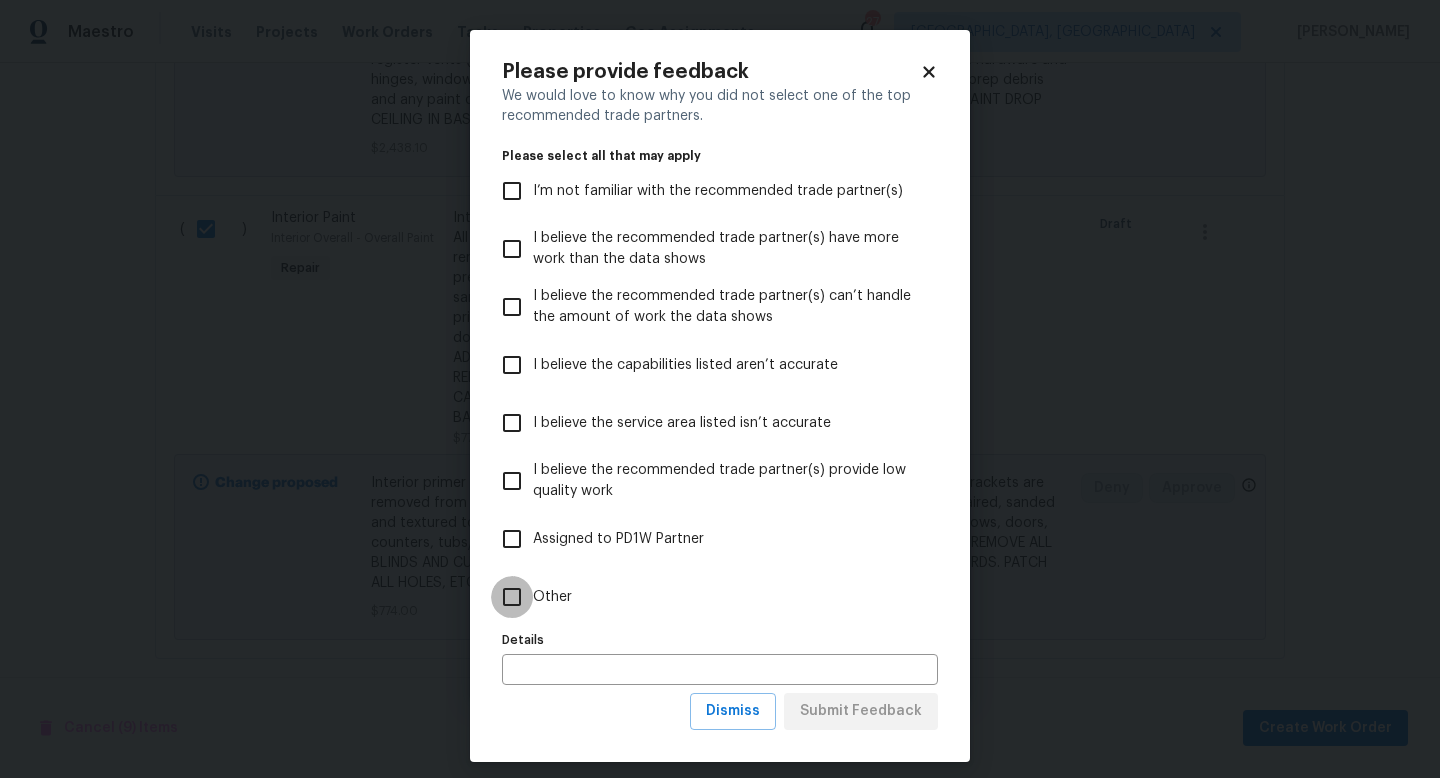 click on "Other" at bounding box center (512, 597) 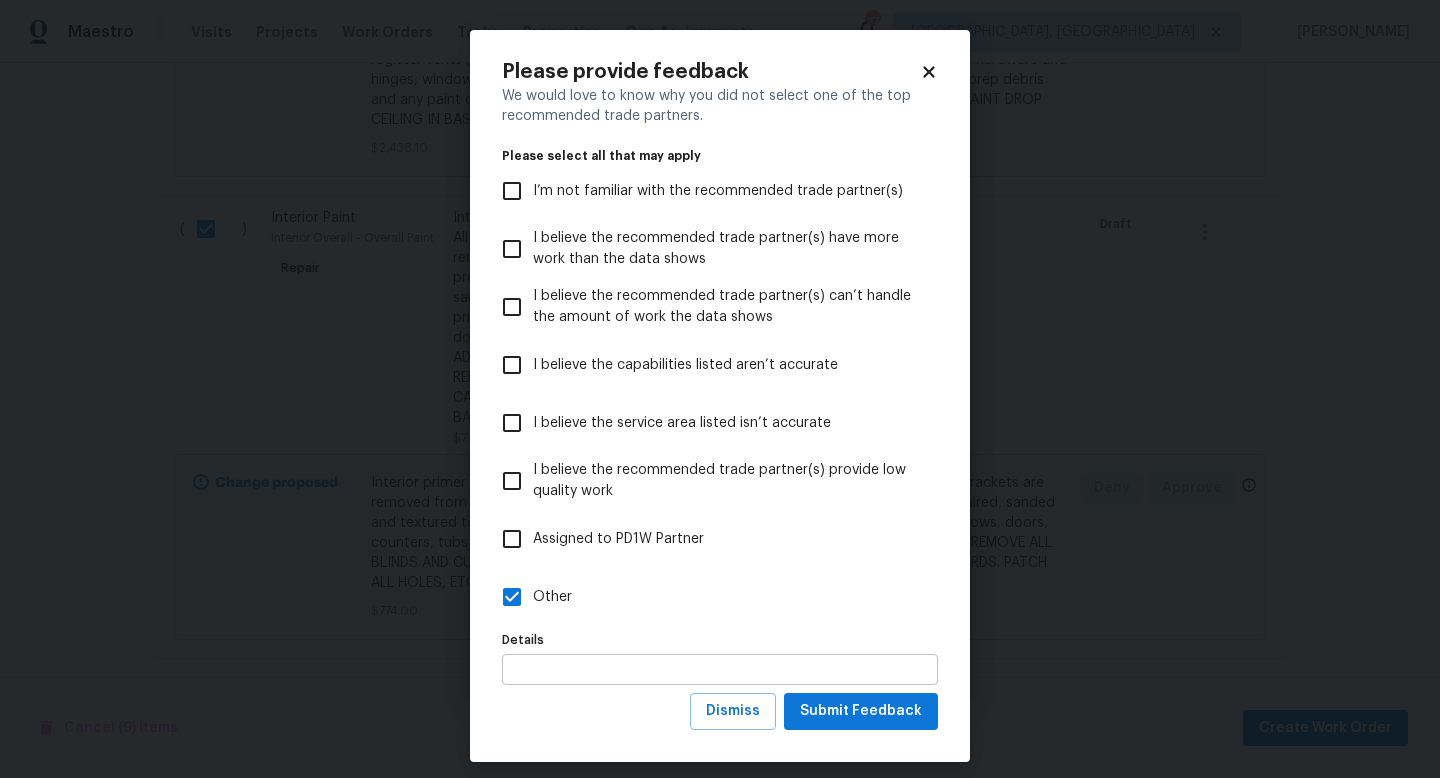 click at bounding box center (720, 669) 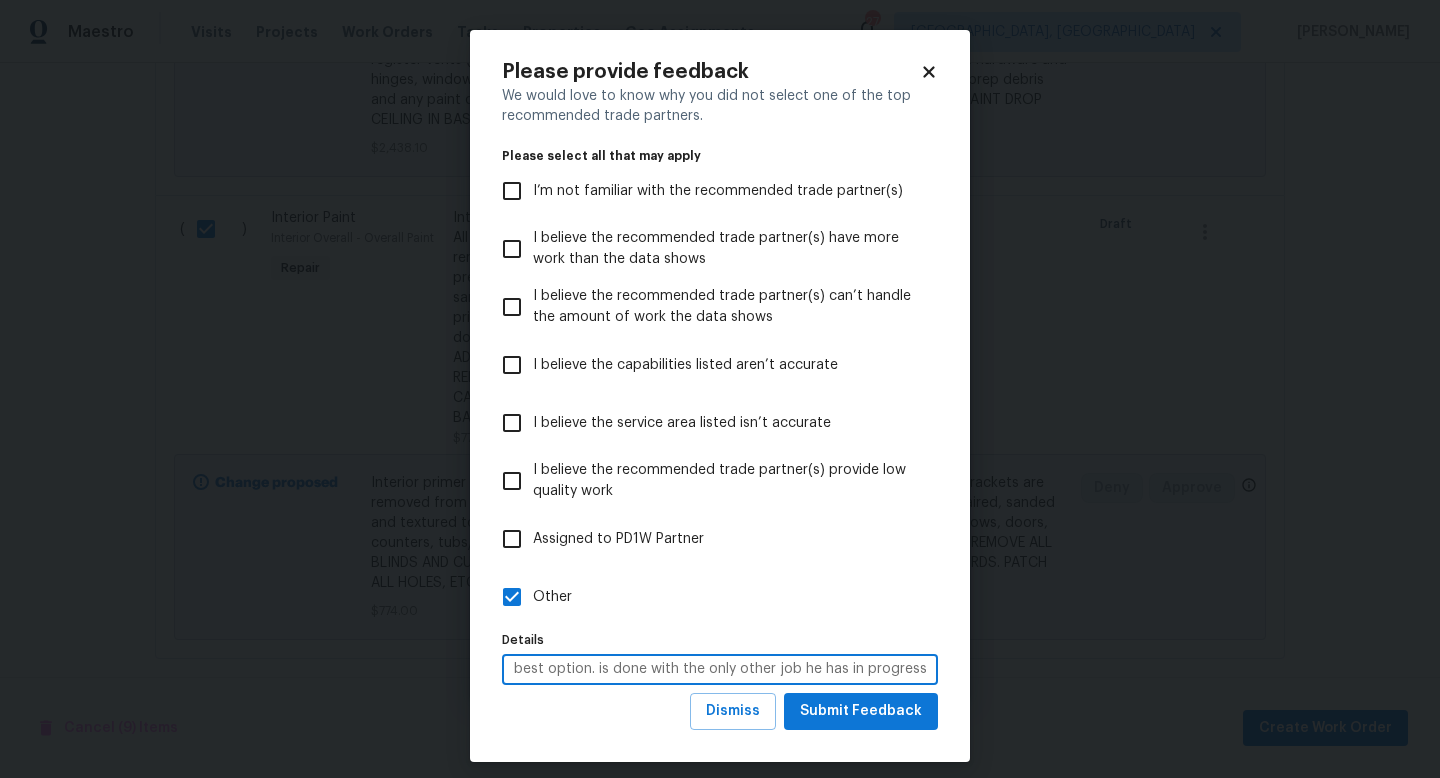 type on "best option. is done with the only other job he has in progress" 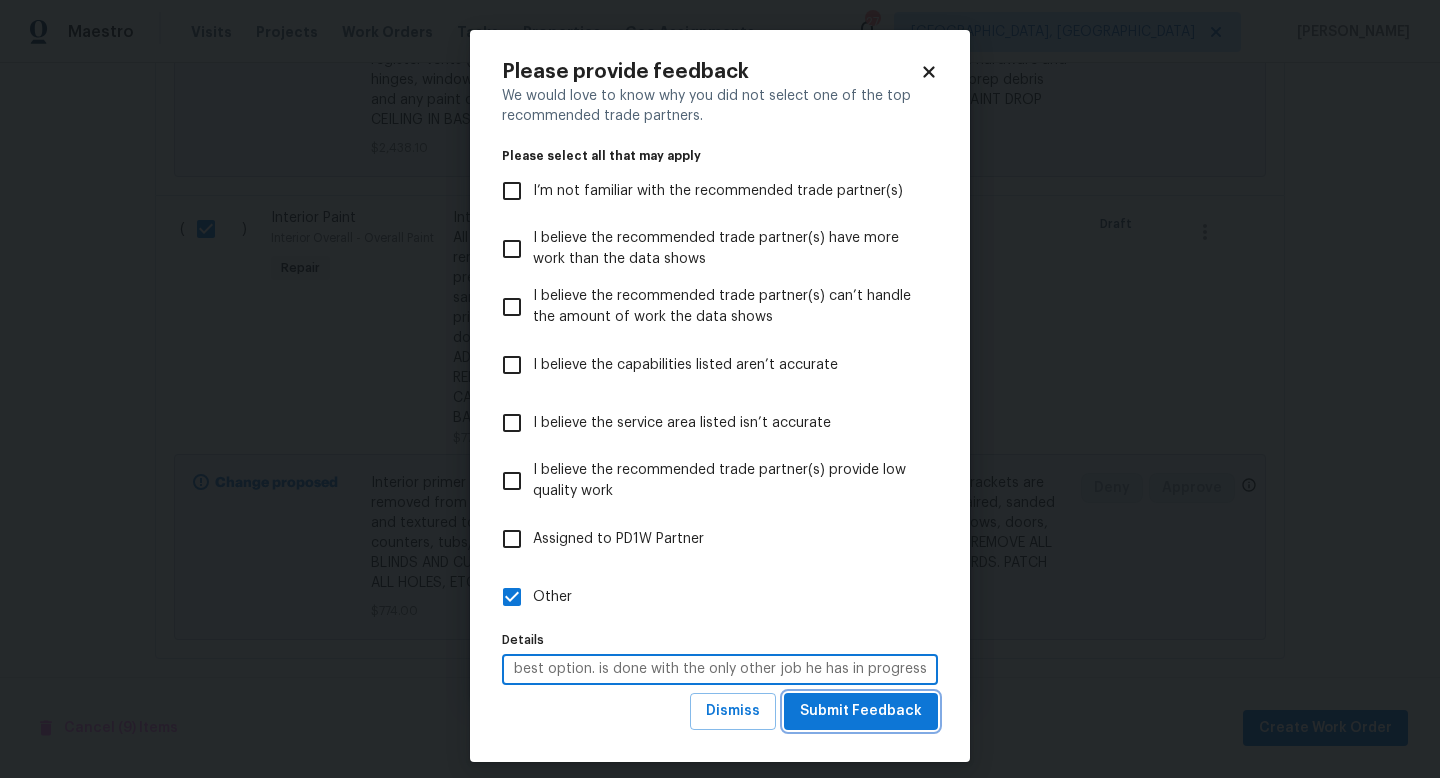 click on "Submit Feedback" at bounding box center (861, 711) 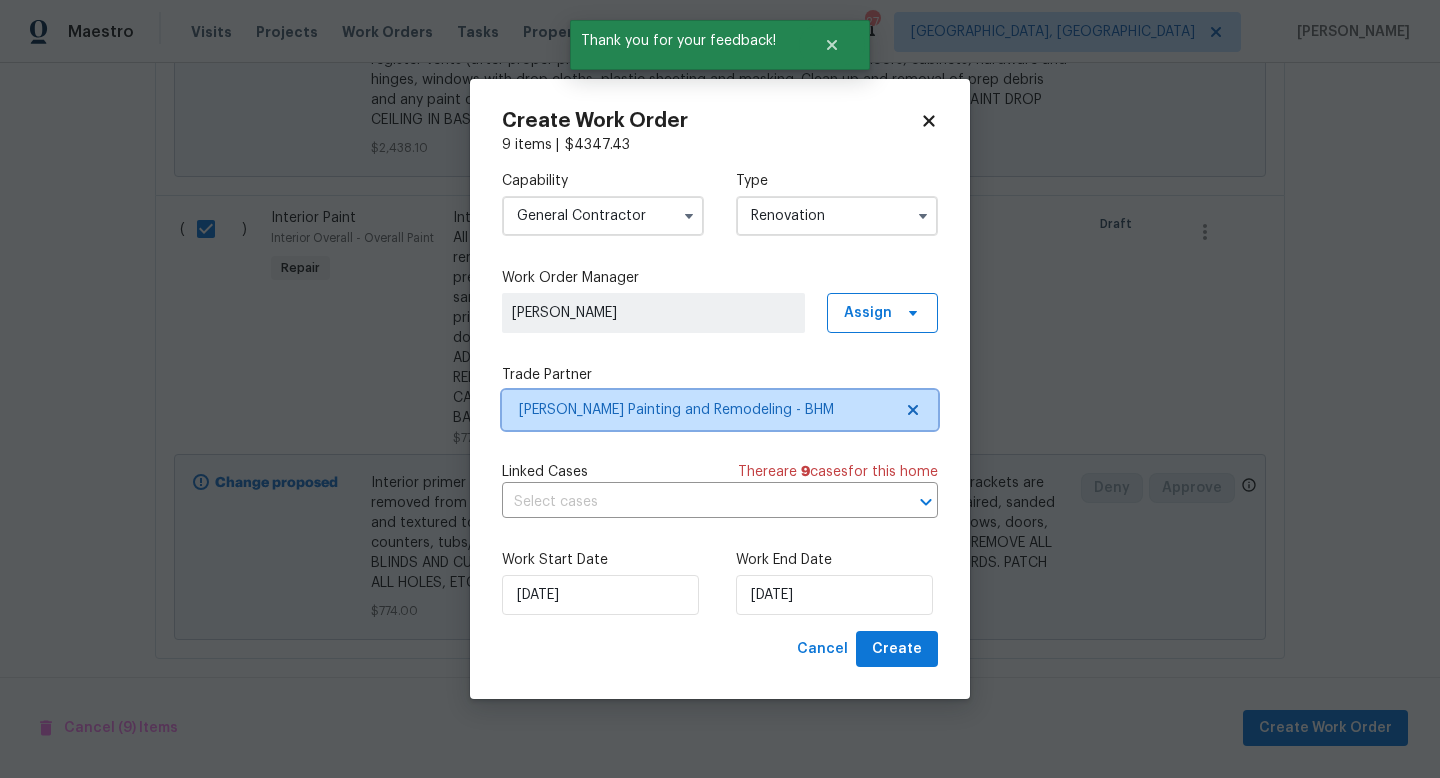 click on "Carlos Painting and Remodeling - BHM" at bounding box center (705, 410) 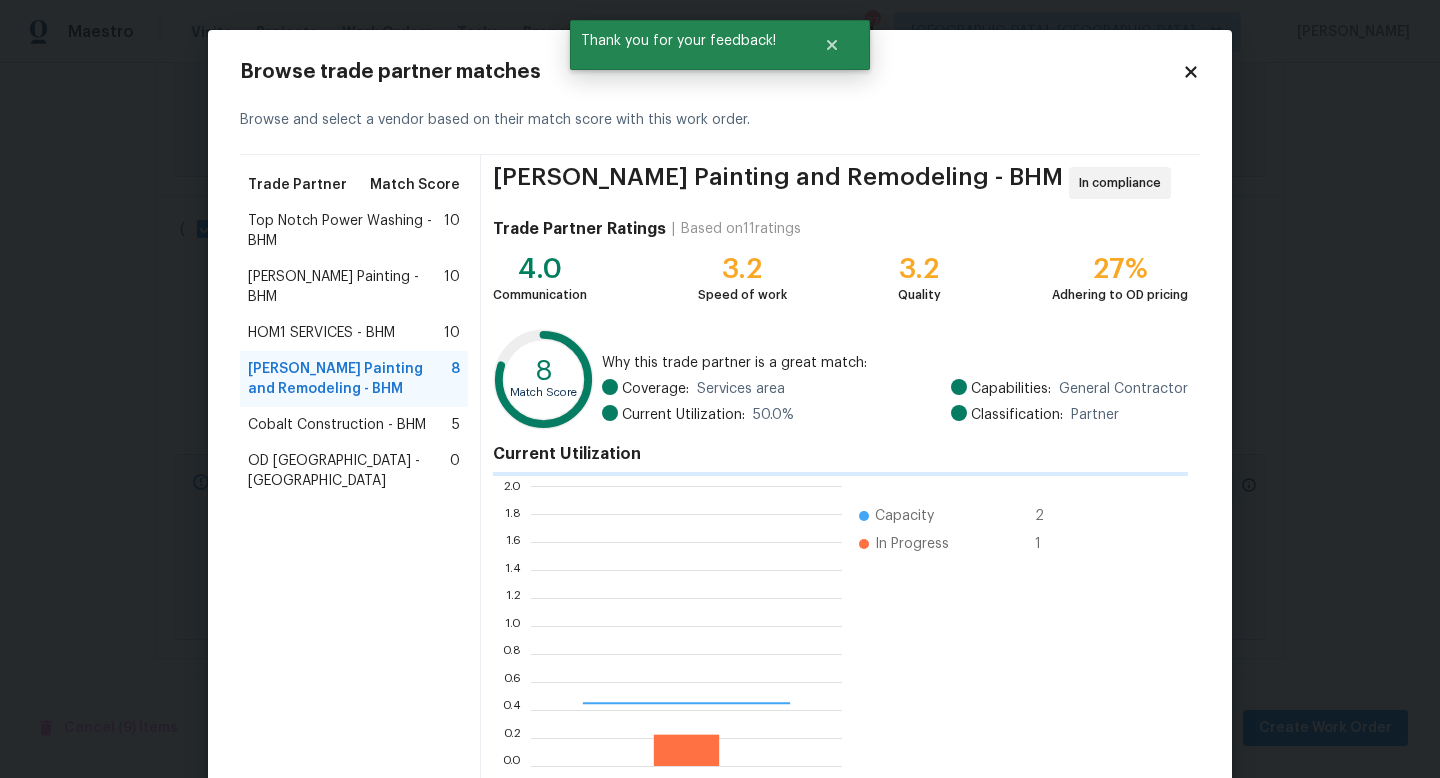 scroll, scrollTop: 2, scrollLeft: 1, axis: both 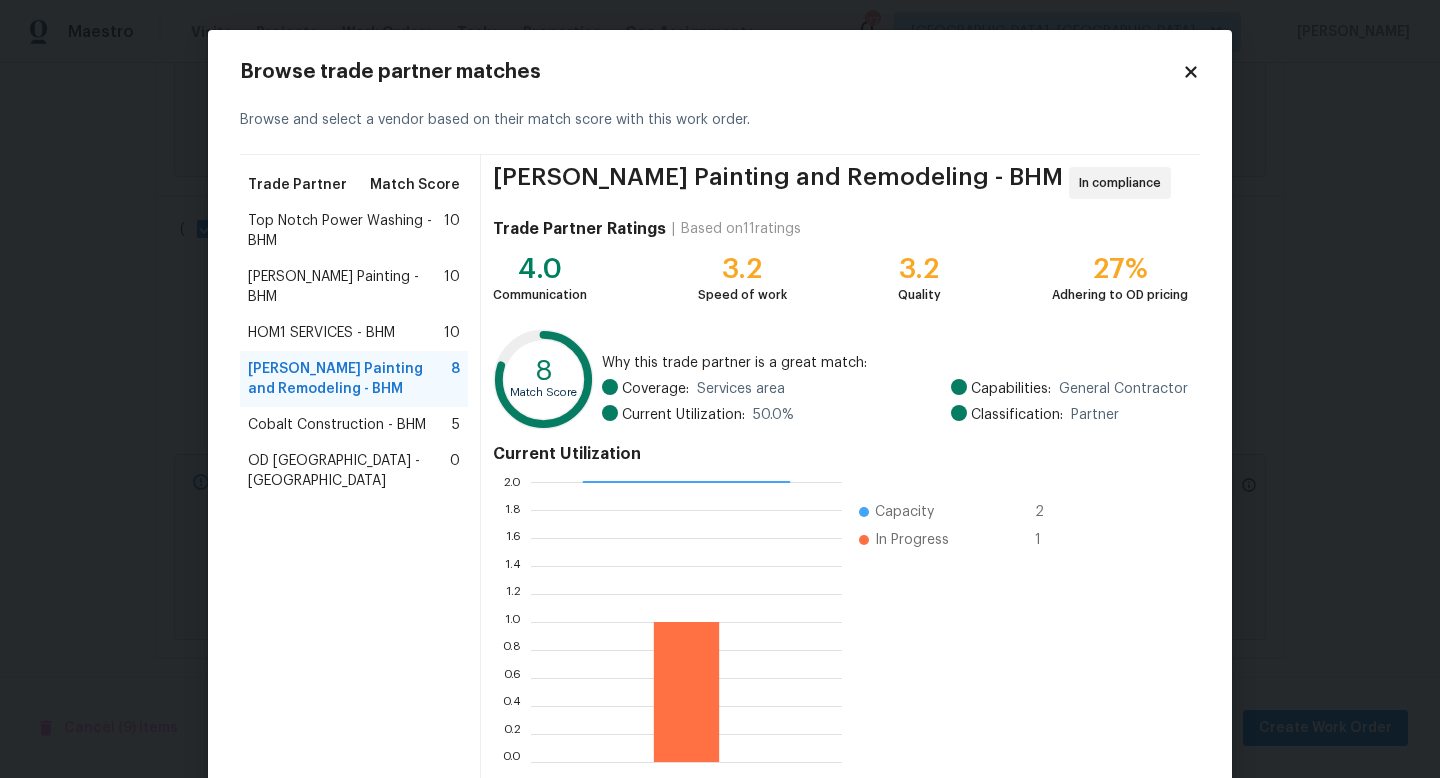 click on "Browse trade partner matches" at bounding box center (720, 72) 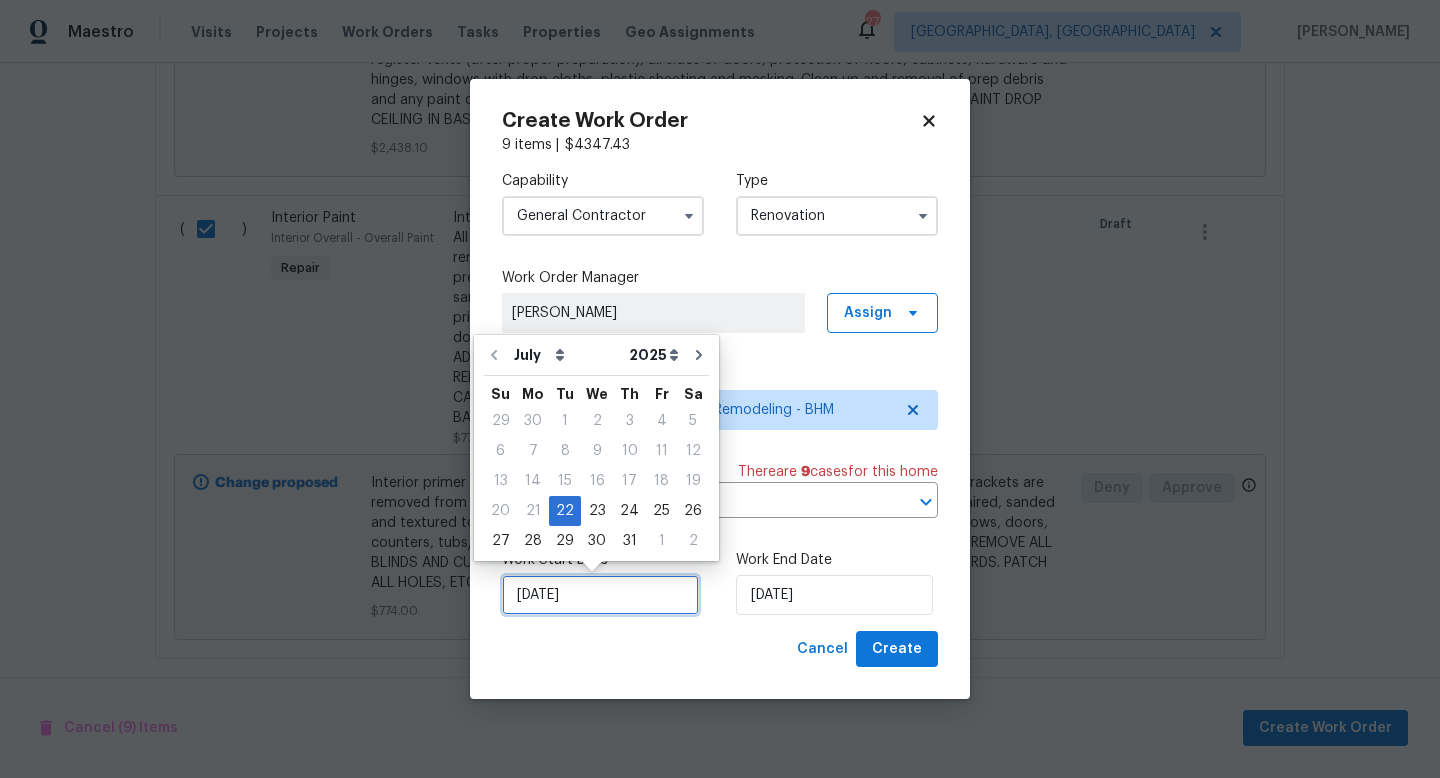 click on "[DATE]" at bounding box center [600, 595] 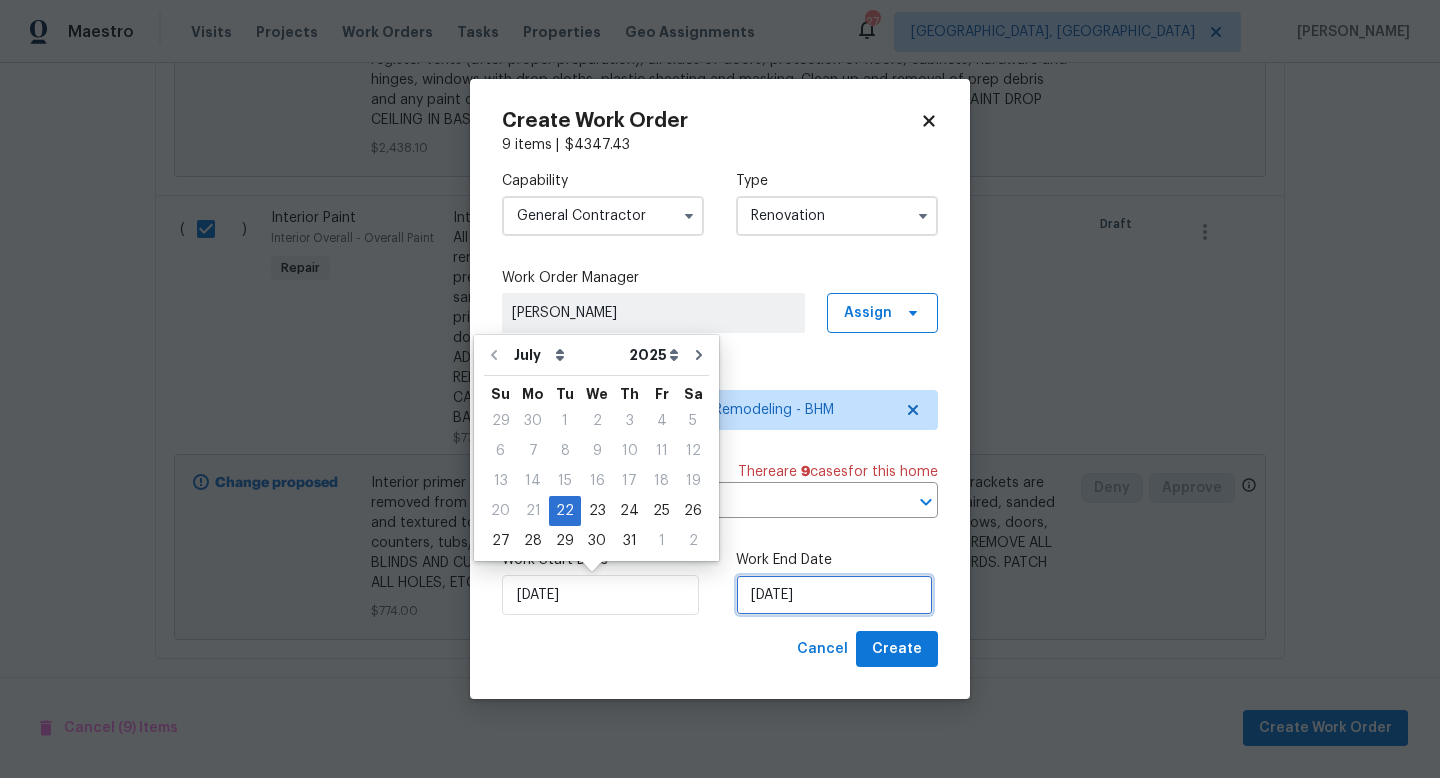 click on "[DATE]" at bounding box center [834, 595] 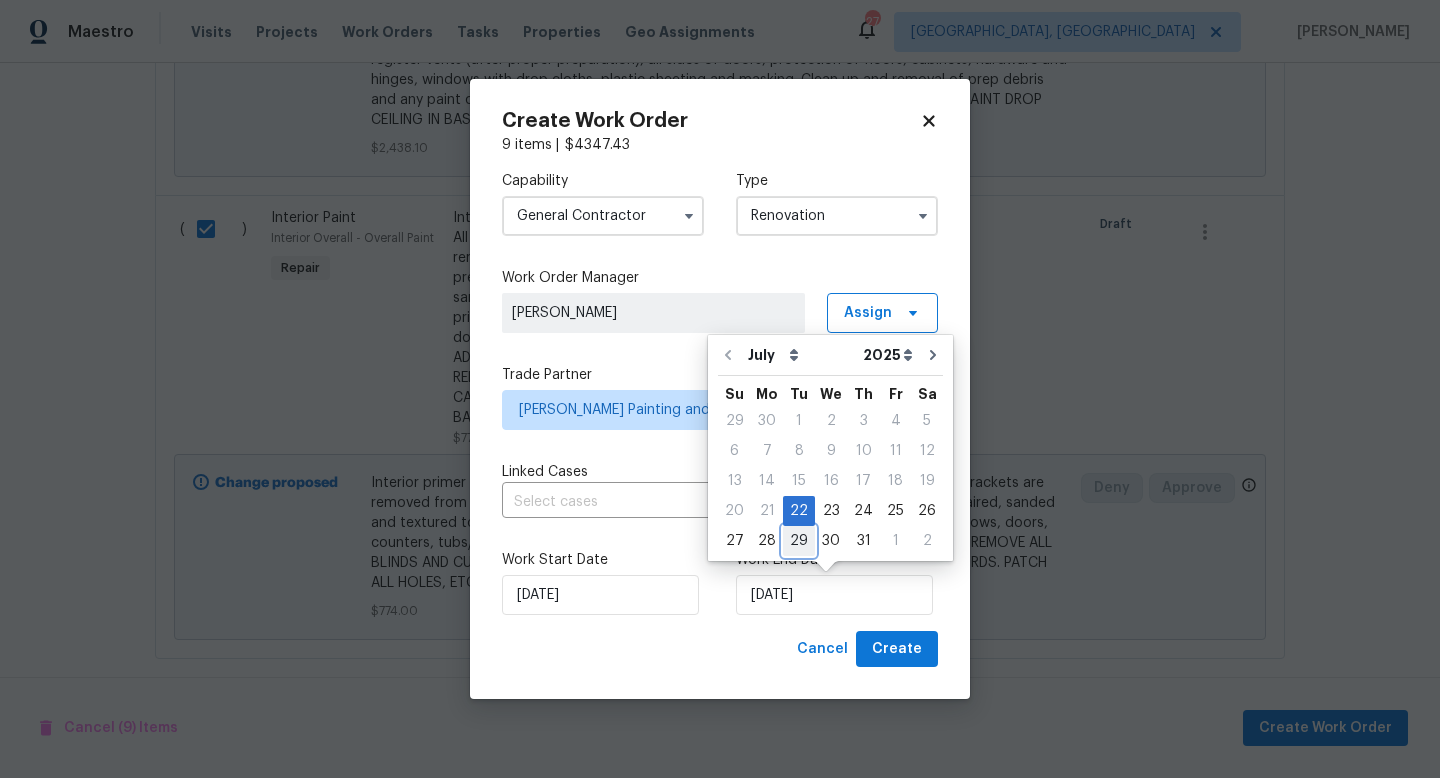 click on "29" at bounding box center (799, 541) 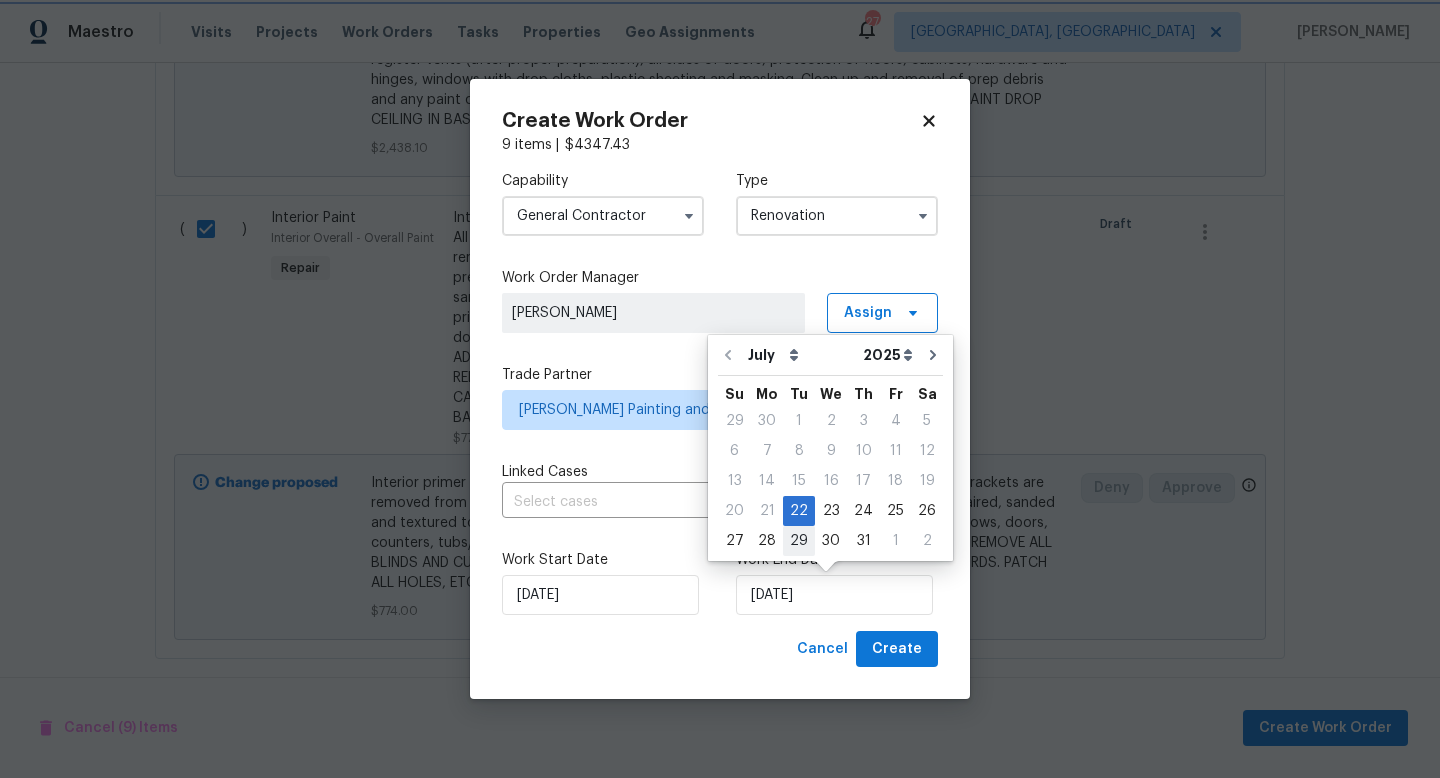 type on "[DATE]" 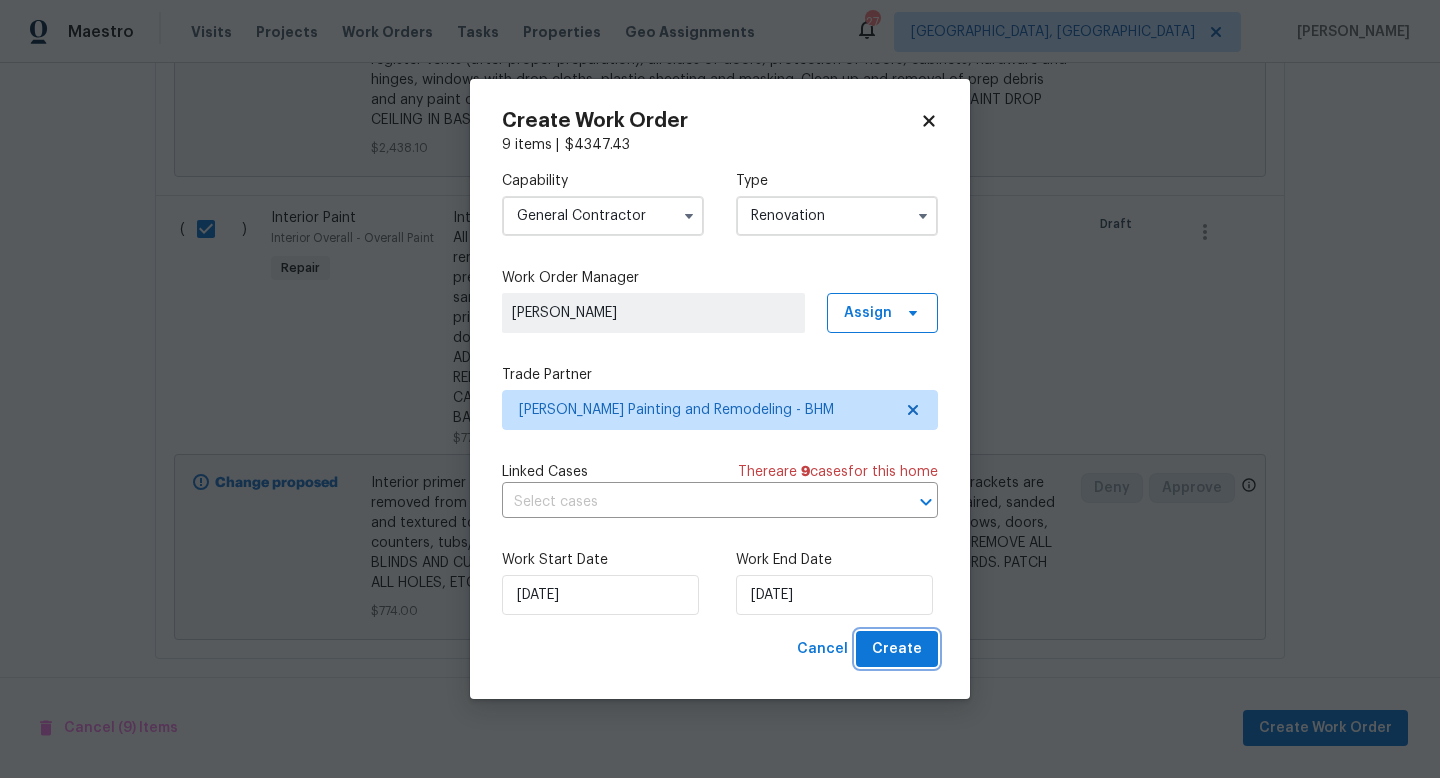 click on "Create" at bounding box center [897, 649] 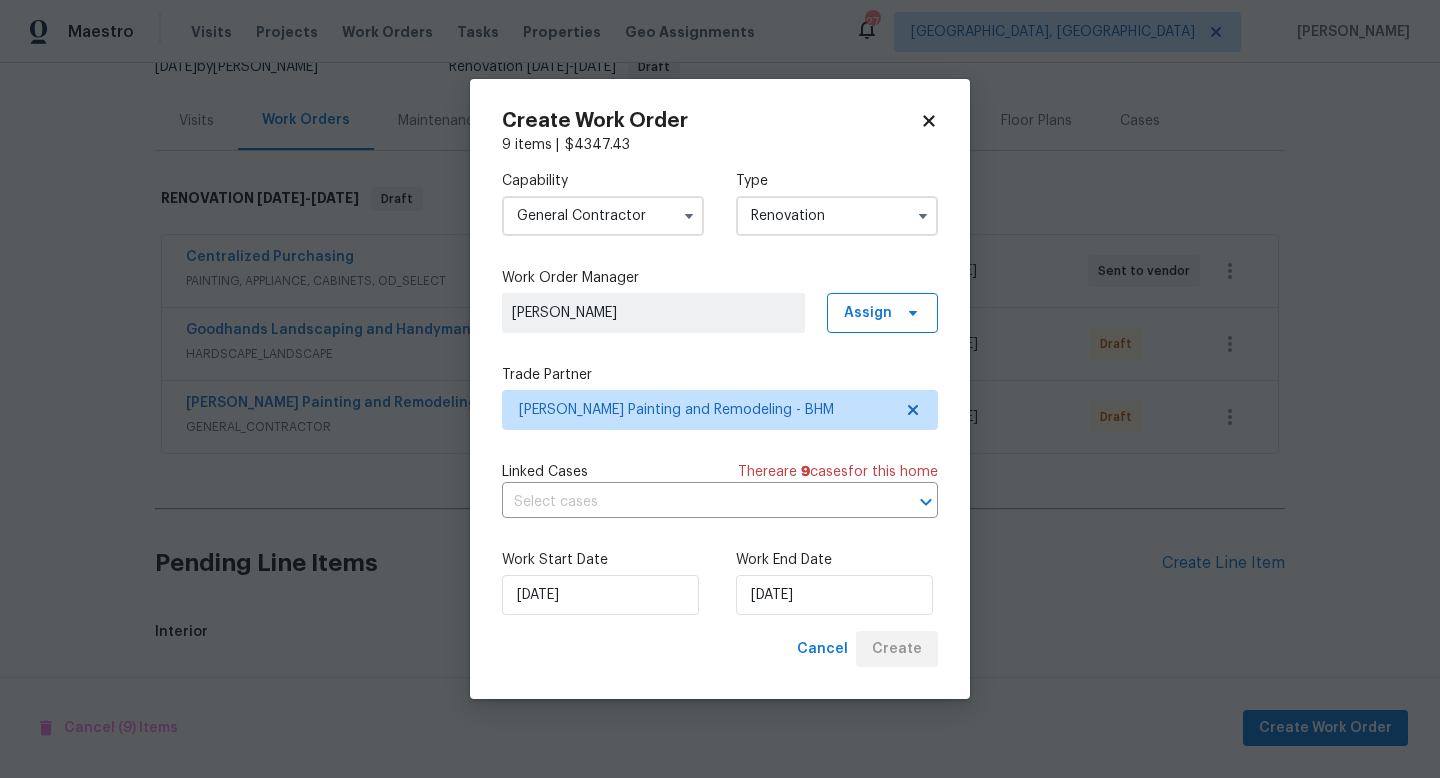 scroll, scrollTop: 508, scrollLeft: 0, axis: vertical 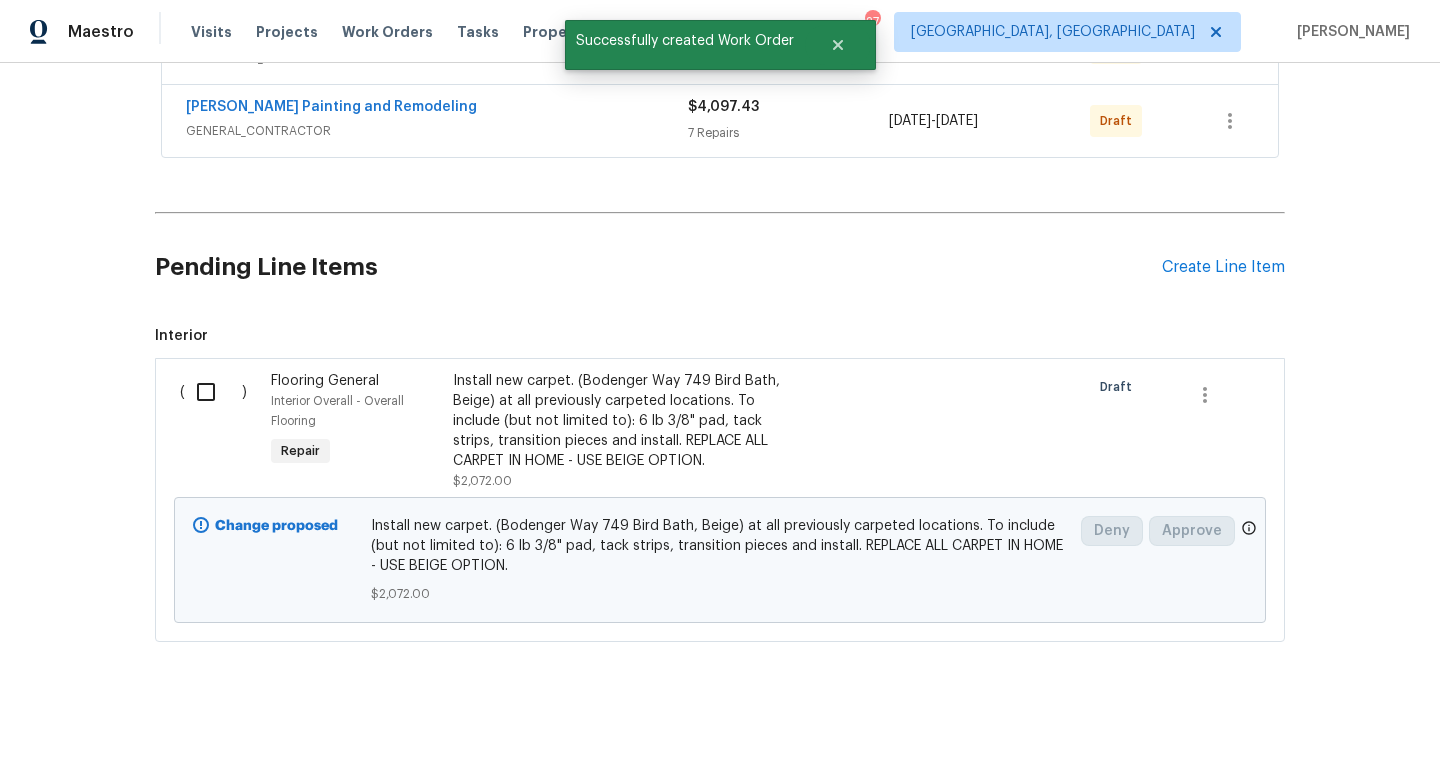 click at bounding box center [213, 392] 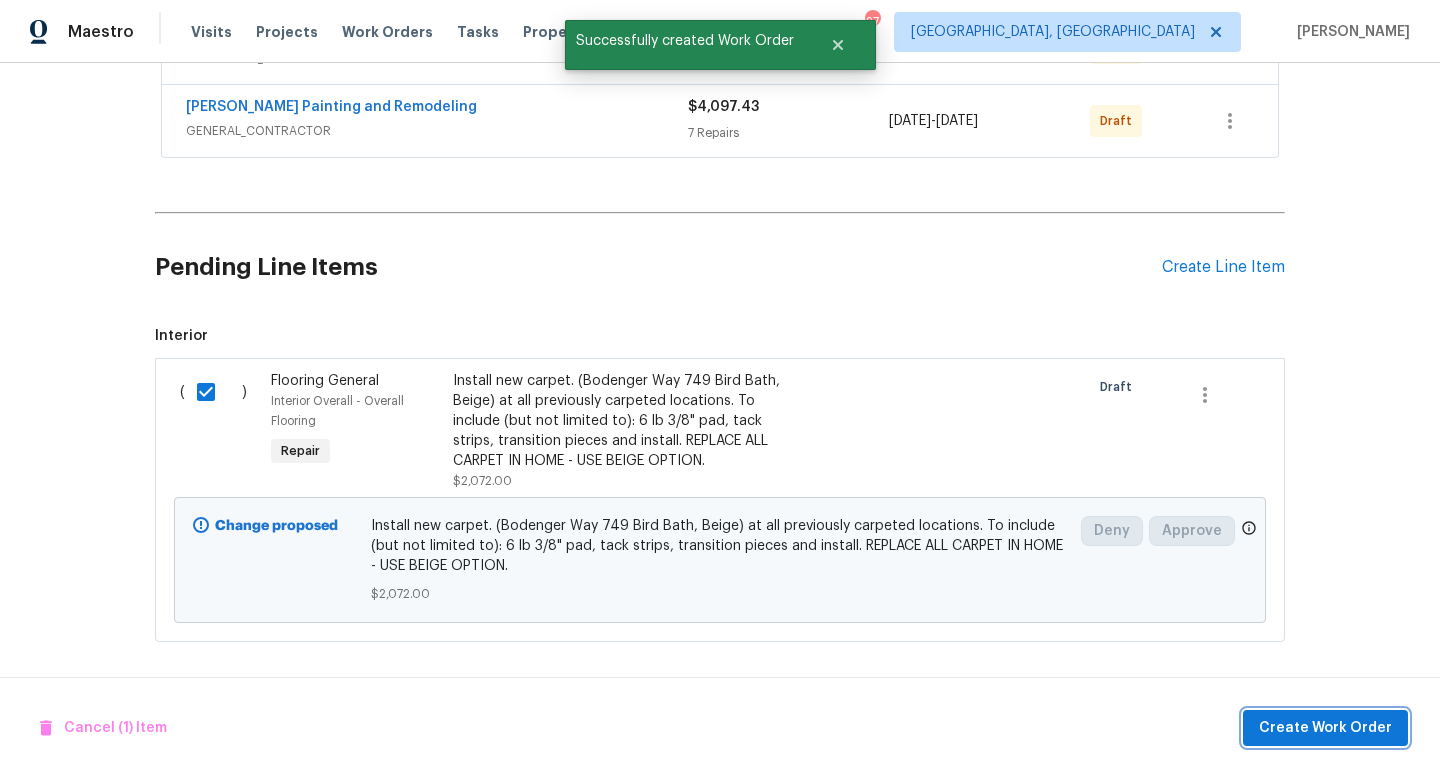 click on "Create Work Order" at bounding box center [1325, 728] 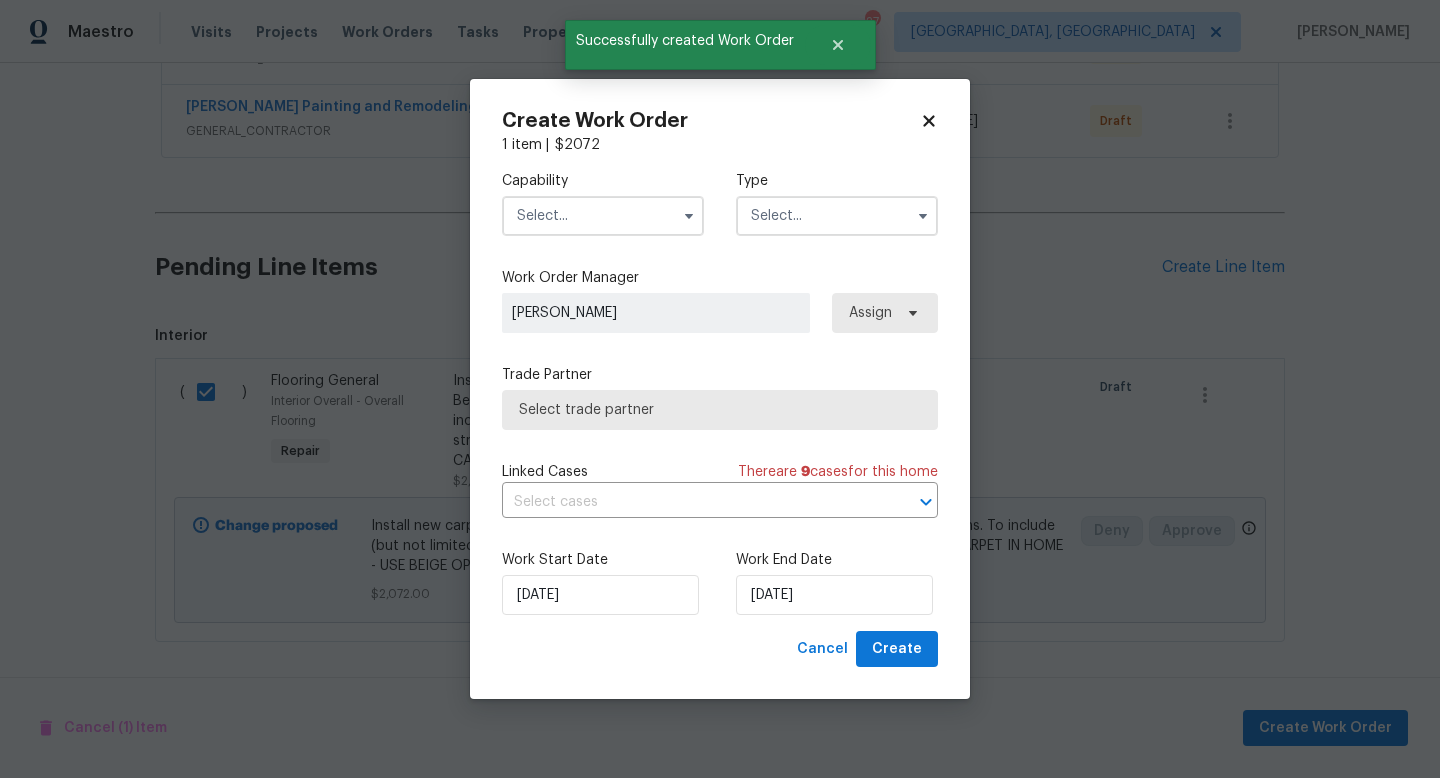click at bounding box center [603, 216] 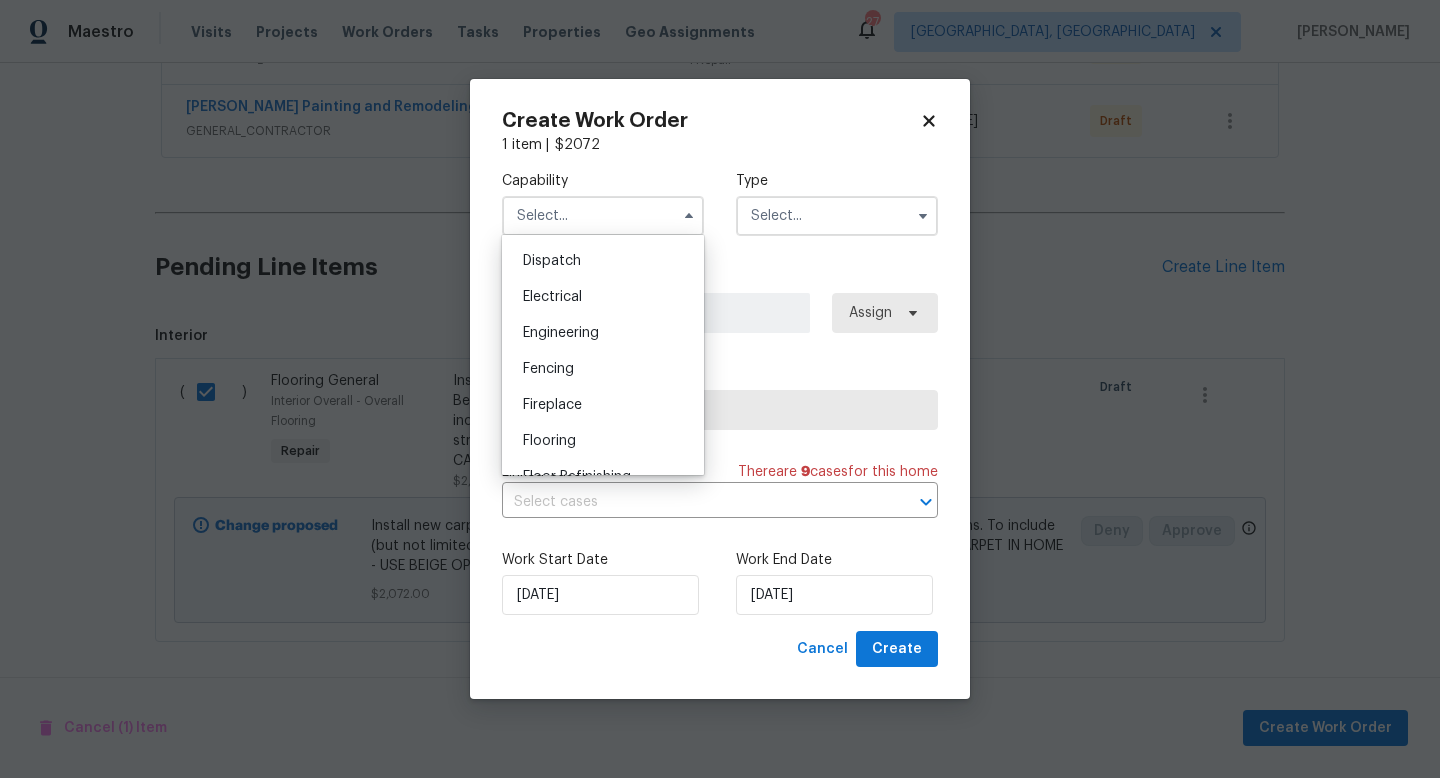 scroll, scrollTop: 656, scrollLeft: 0, axis: vertical 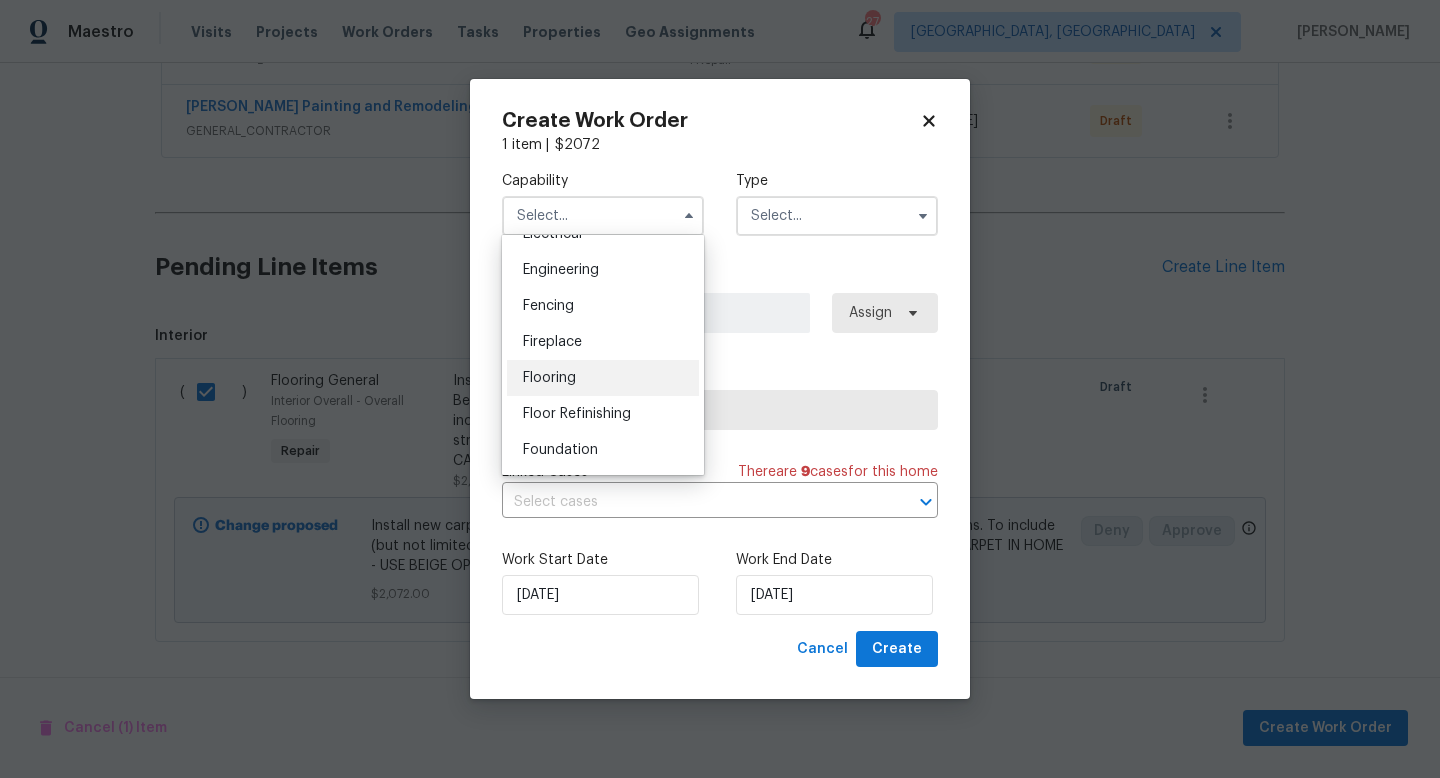 click on "Flooring" at bounding box center (603, 378) 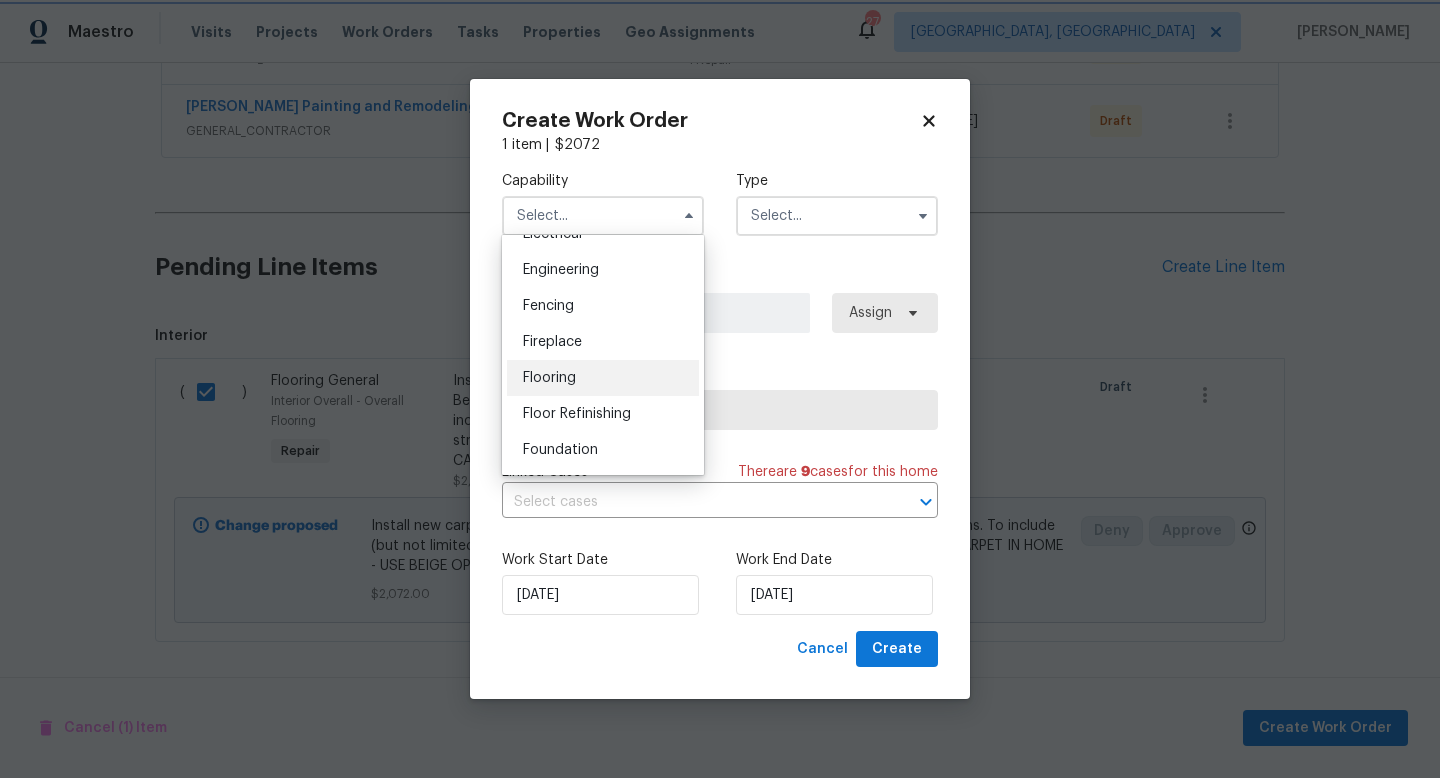type on "Flooring" 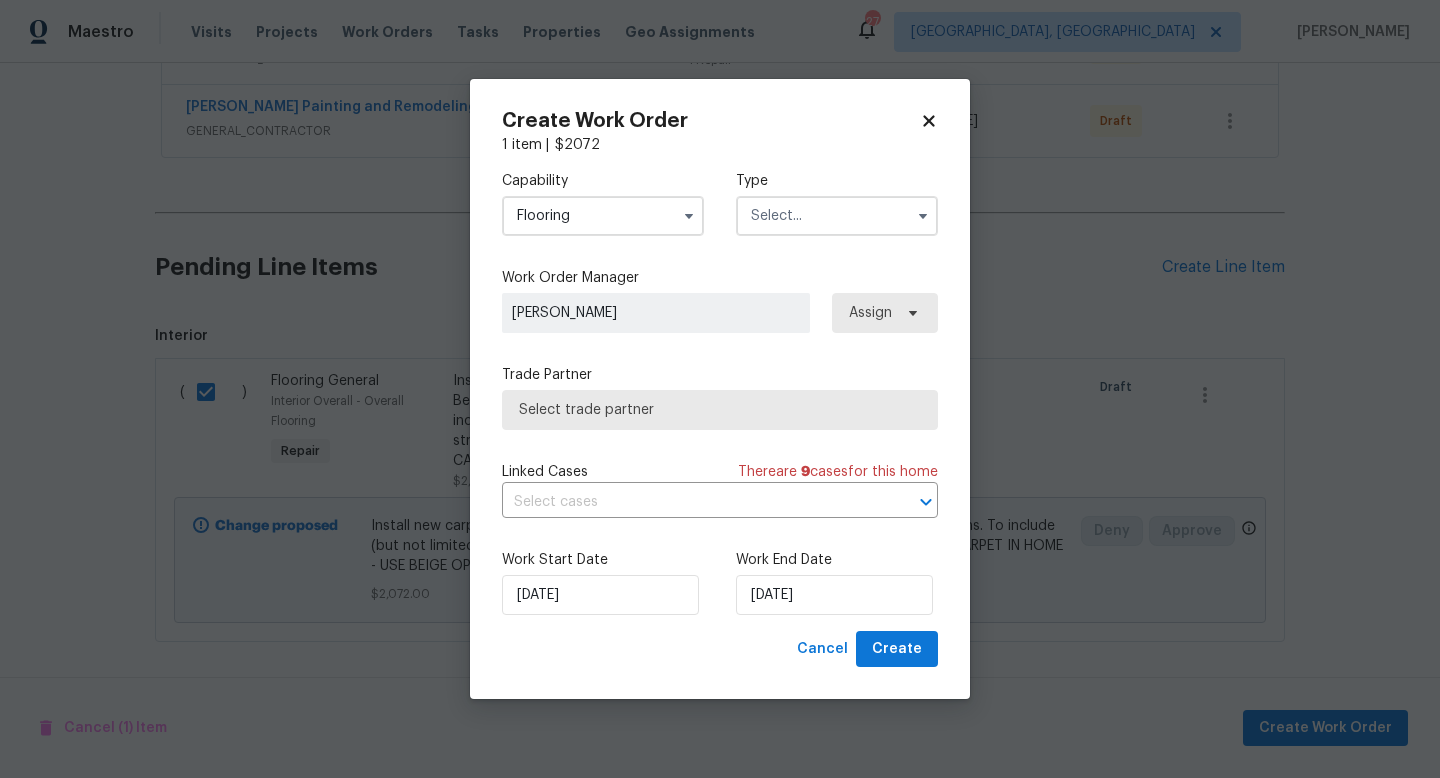 click at bounding box center (837, 216) 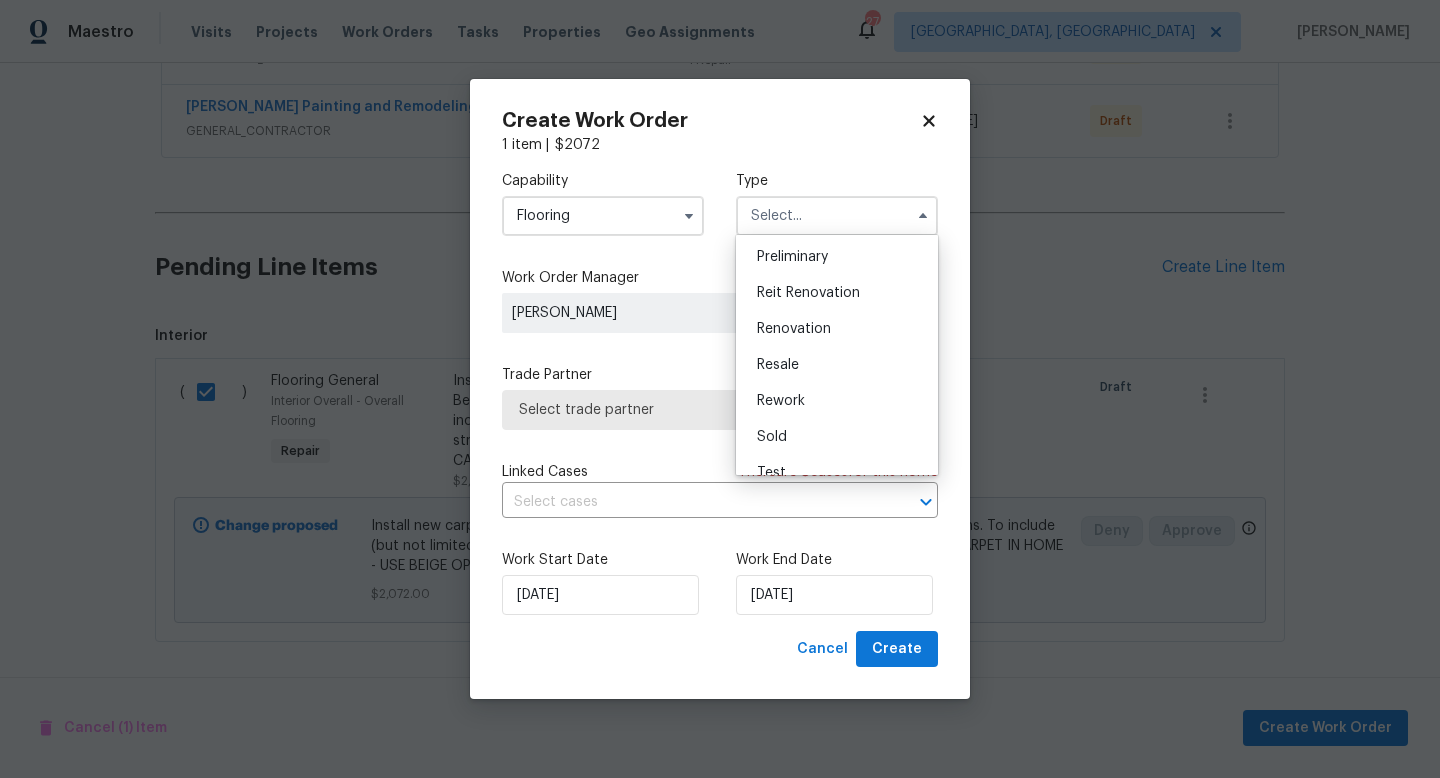 scroll, scrollTop: 443, scrollLeft: 0, axis: vertical 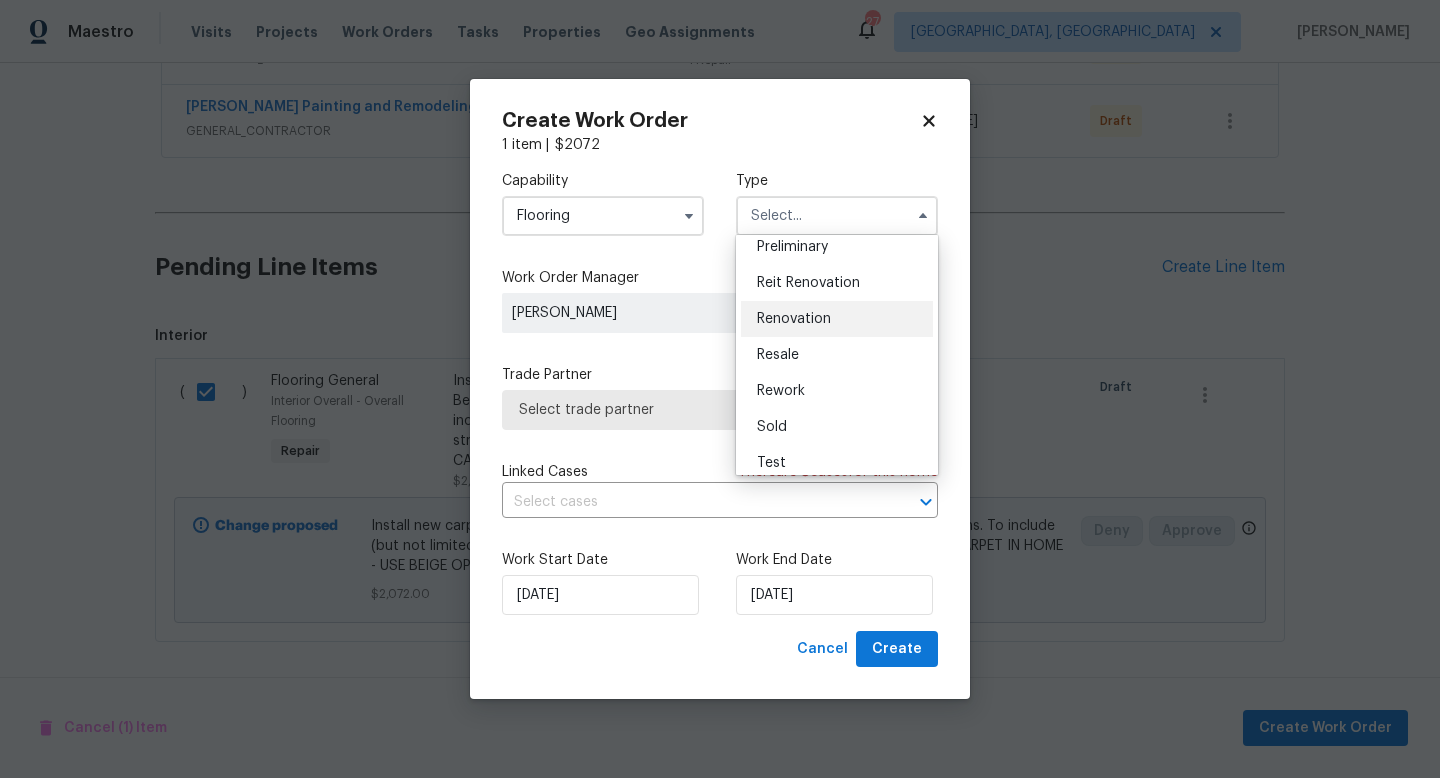 click on "Renovation" at bounding box center (794, 319) 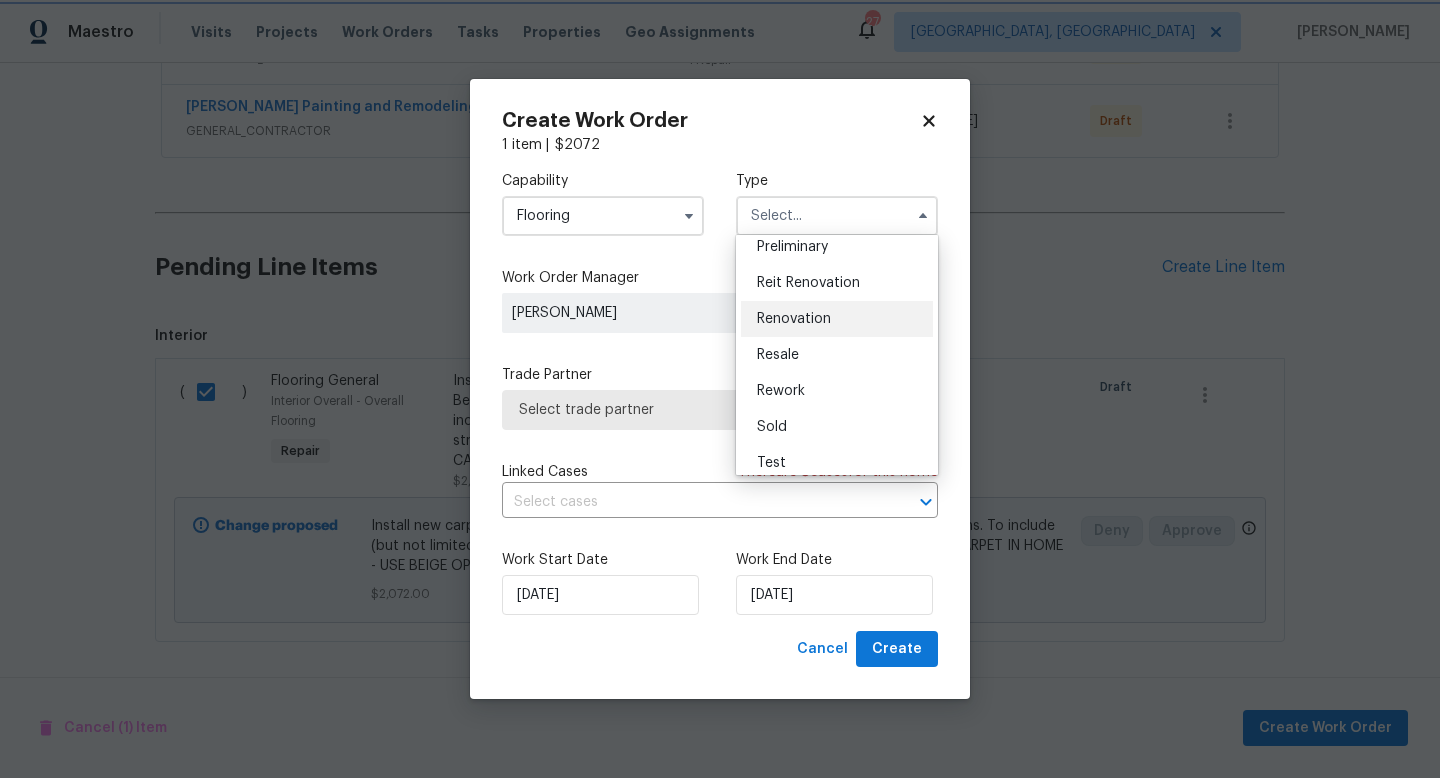 type on "Renovation" 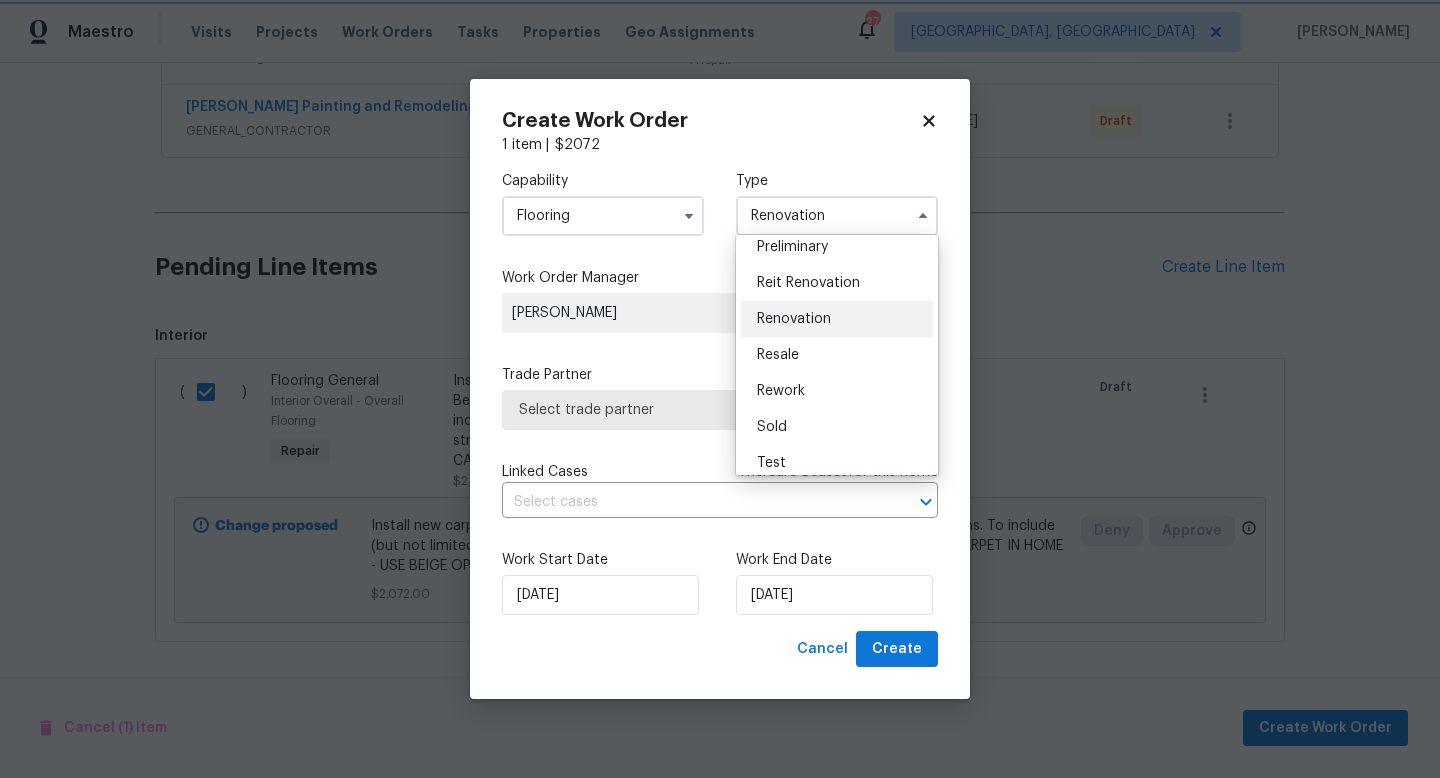 scroll, scrollTop: 0, scrollLeft: 0, axis: both 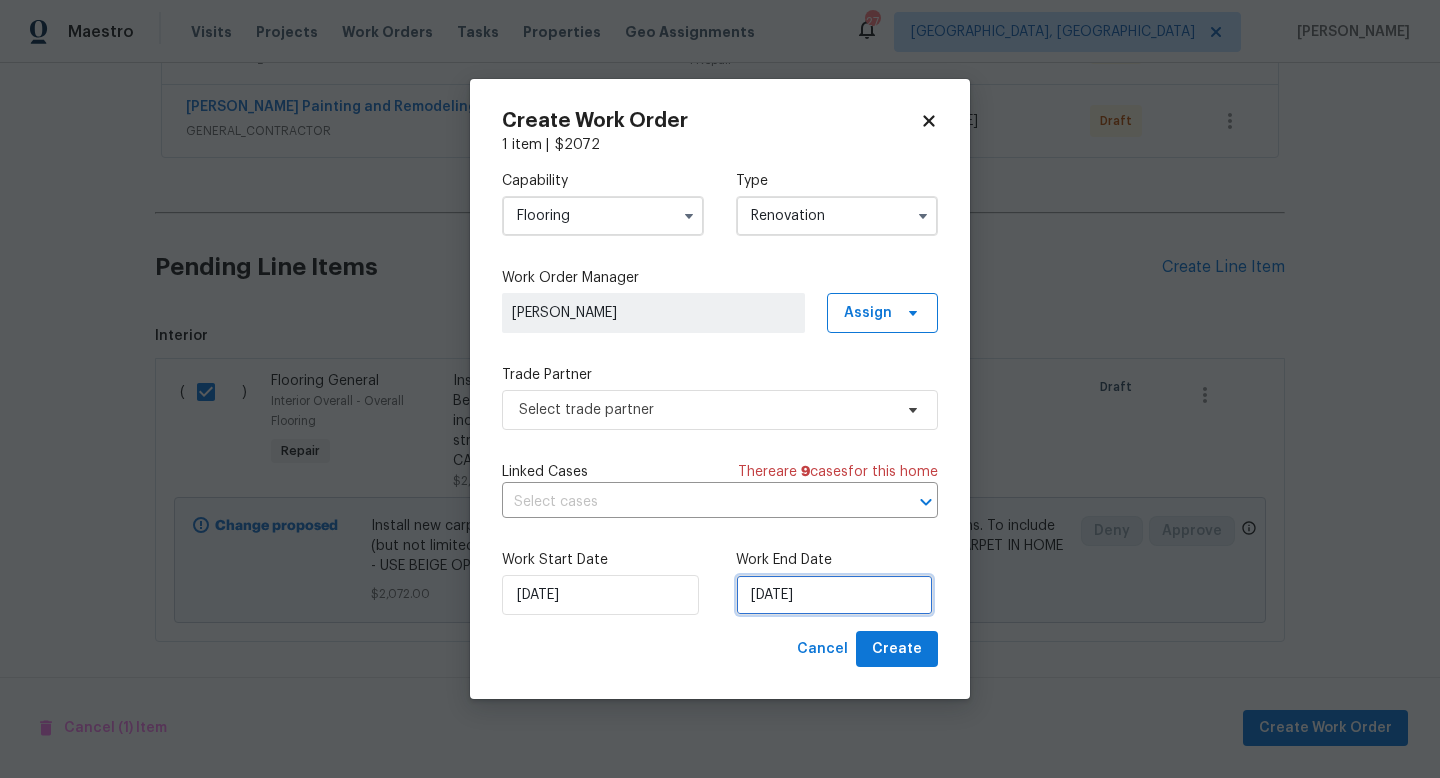 click on "[DATE]" at bounding box center [834, 595] 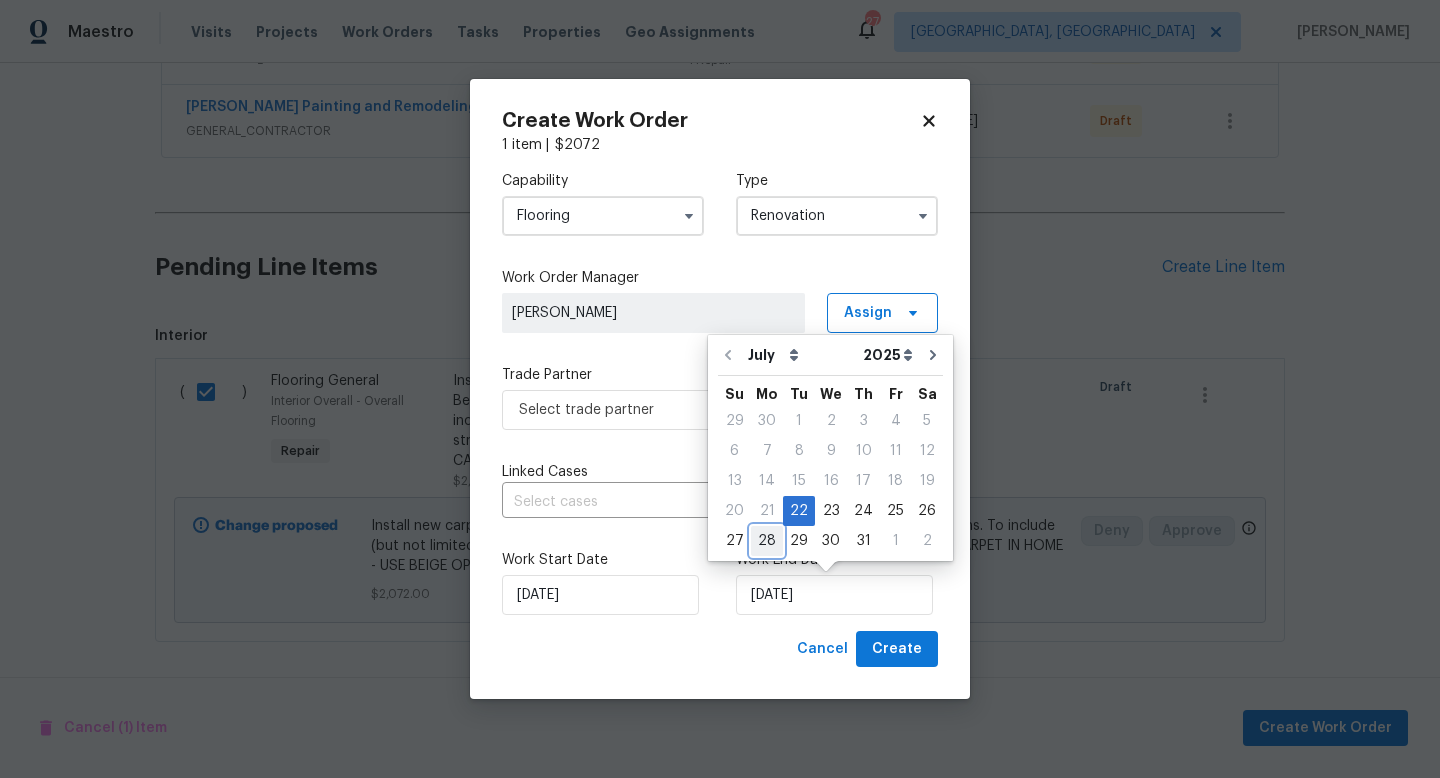 click on "28" at bounding box center (767, 541) 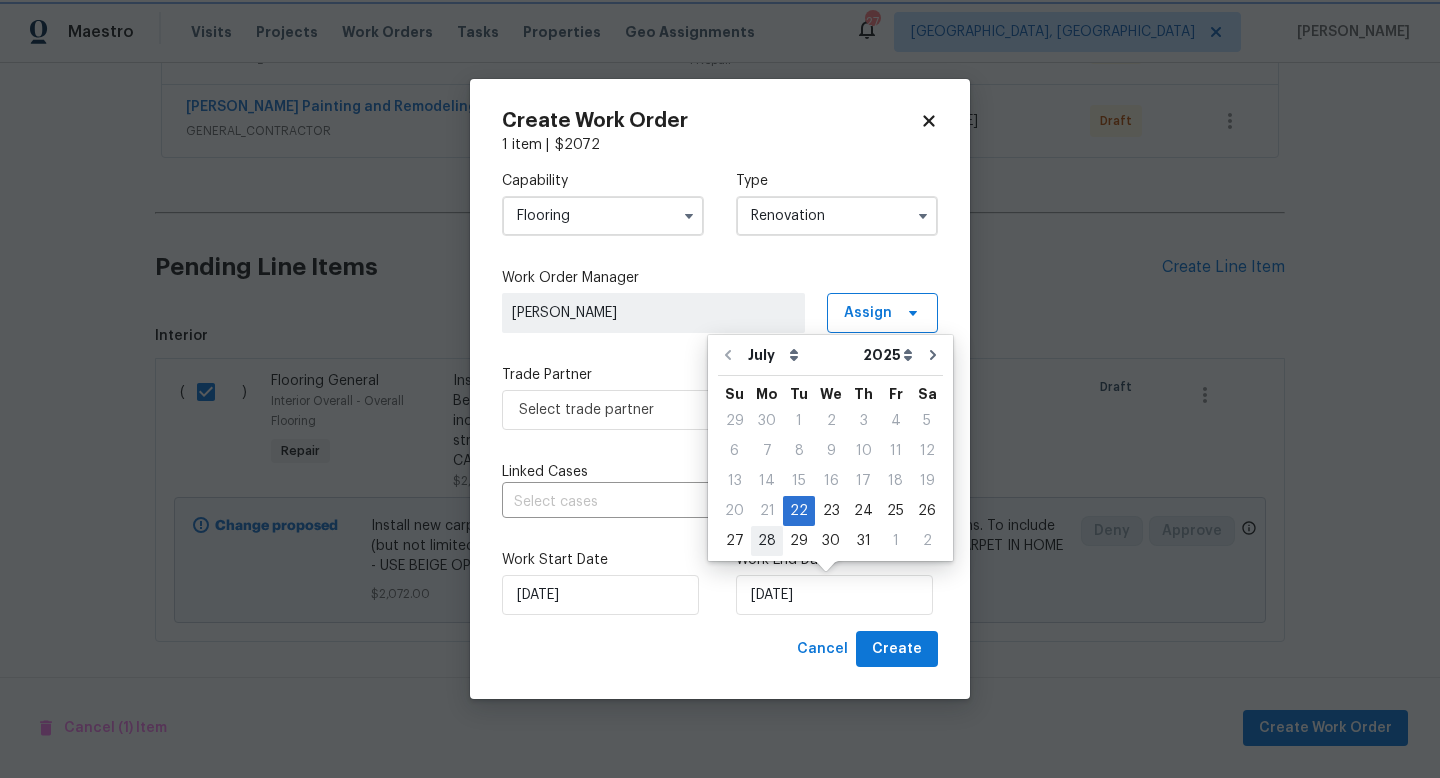 type on "[DATE]" 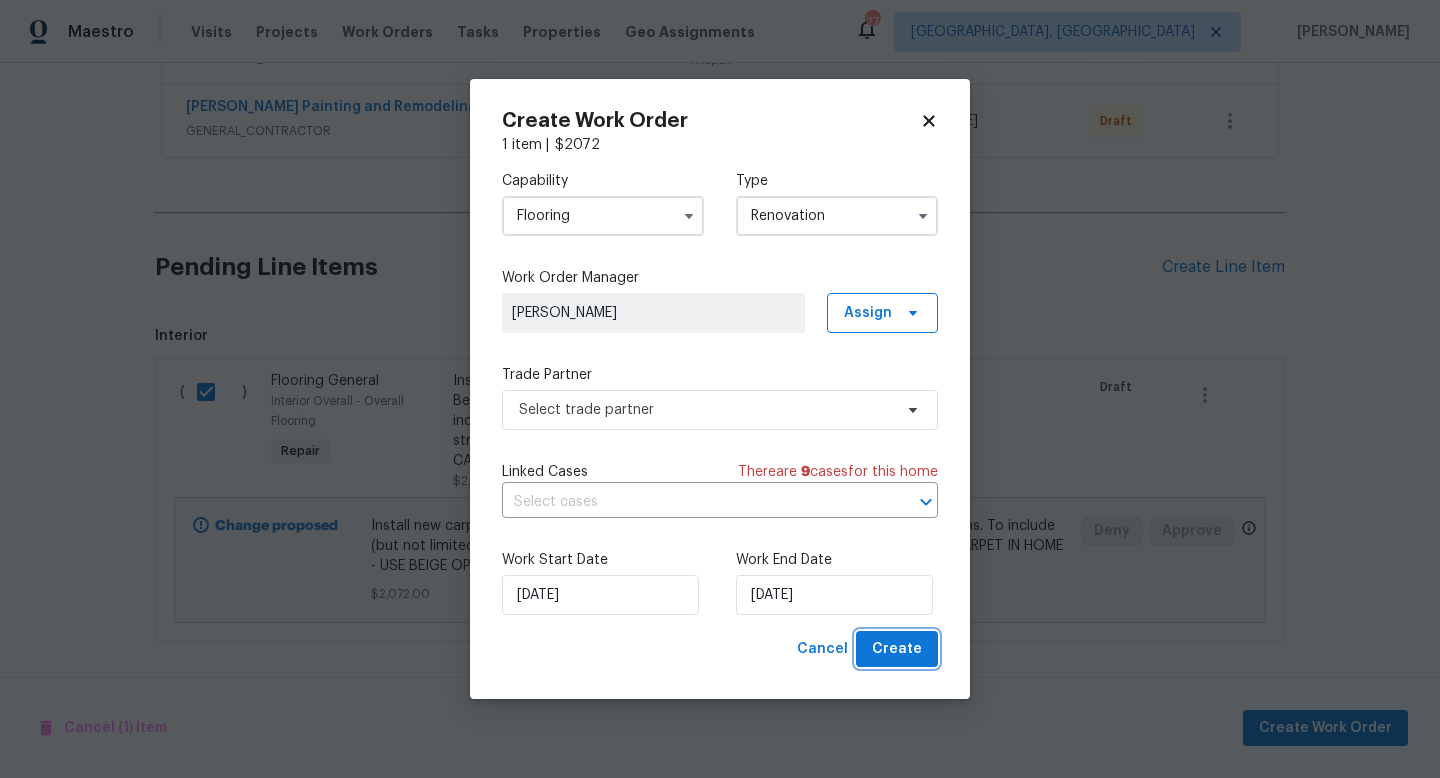 click on "Create" at bounding box center (897, 649) 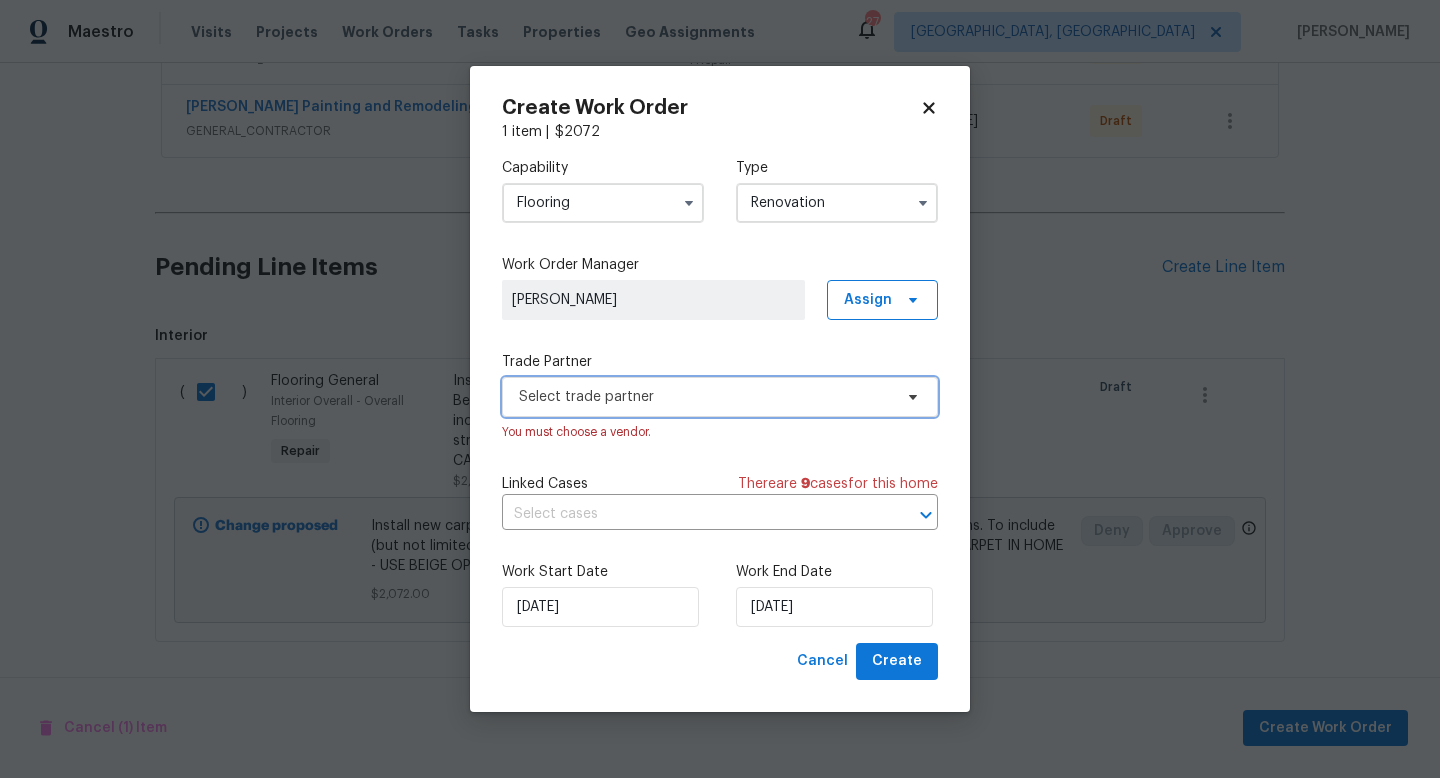 click on "Select trade partner" at bounding box center (705, 397) 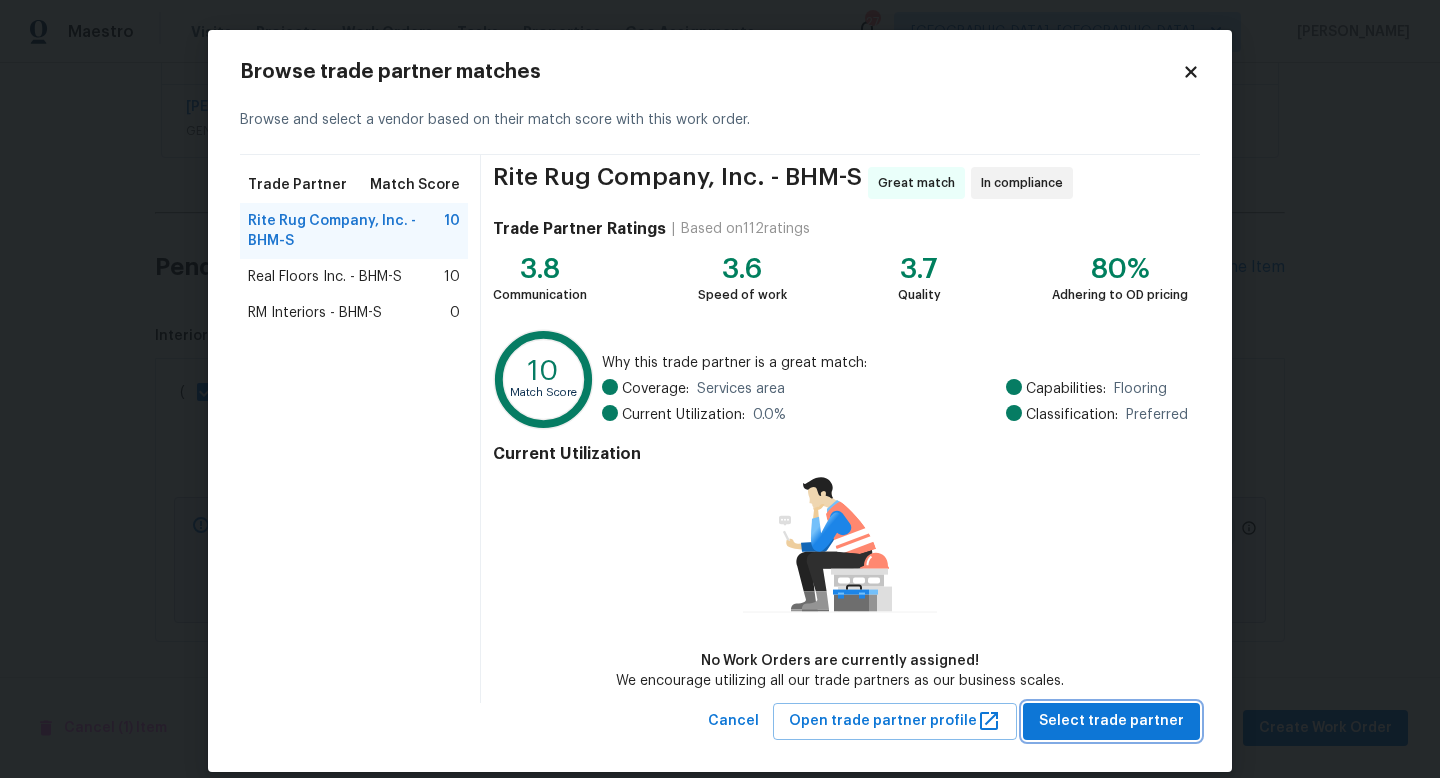 click on "Select trade partner" at bounding box center (1111, 721) 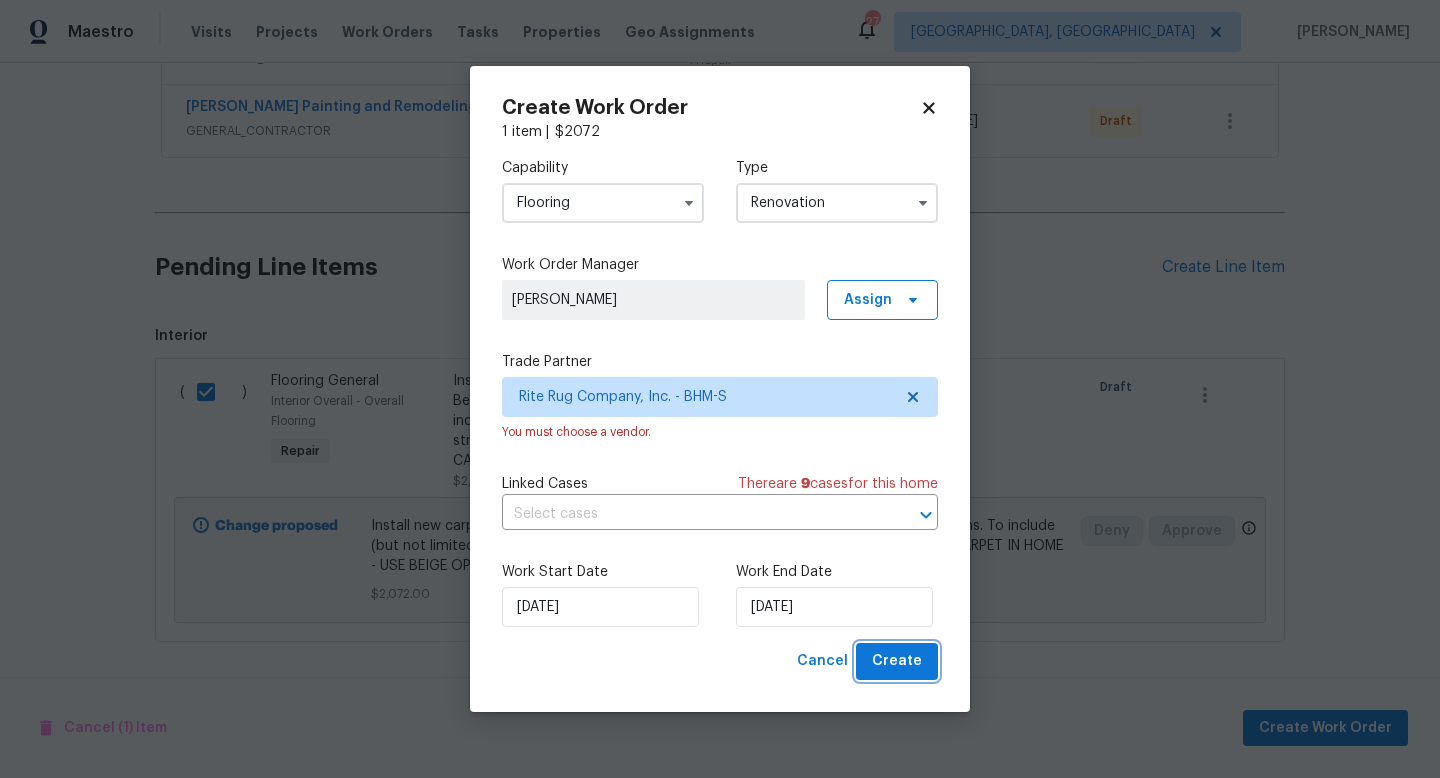 click on "Create" at bounding box center (897, 661) 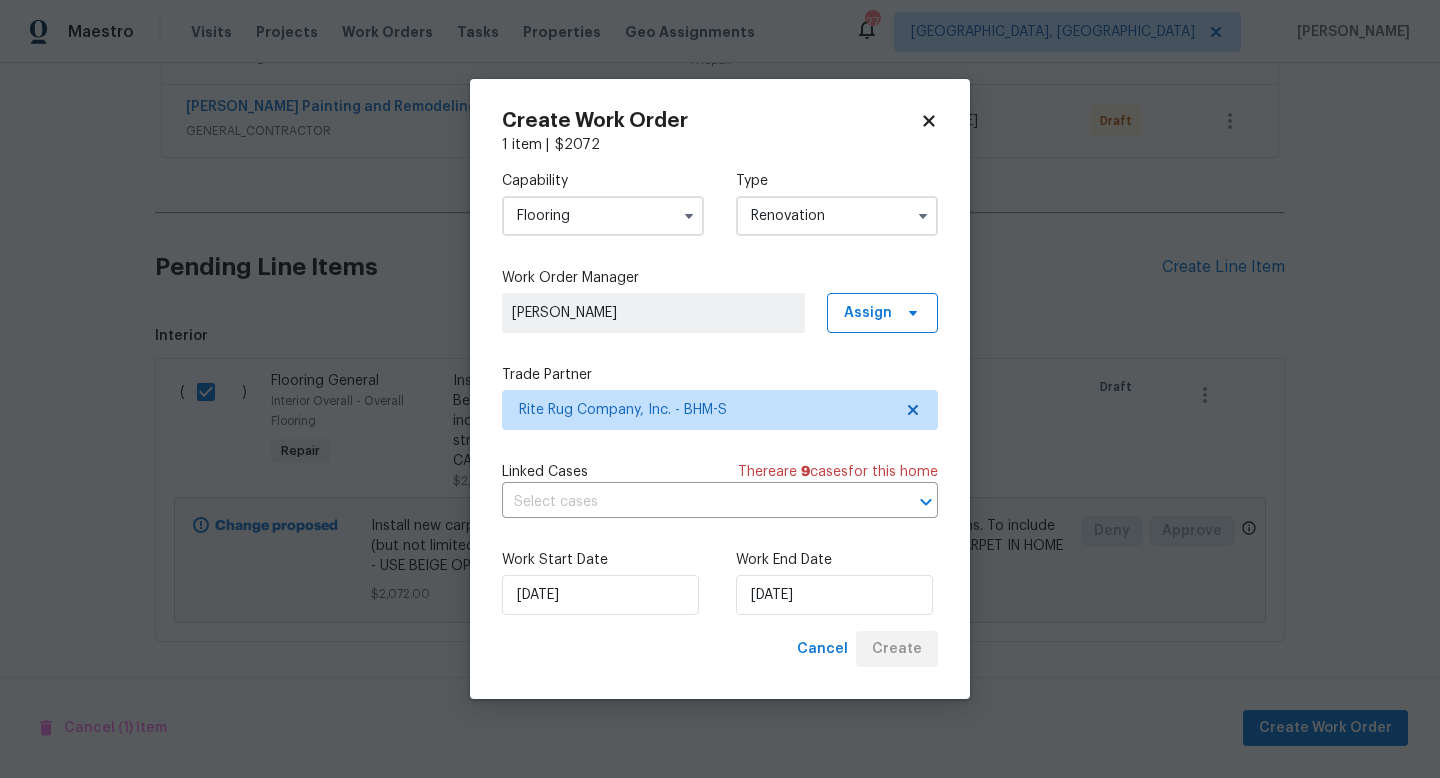 scroll, scrollTop: 273, scrollLeft: 0, axis: vertical 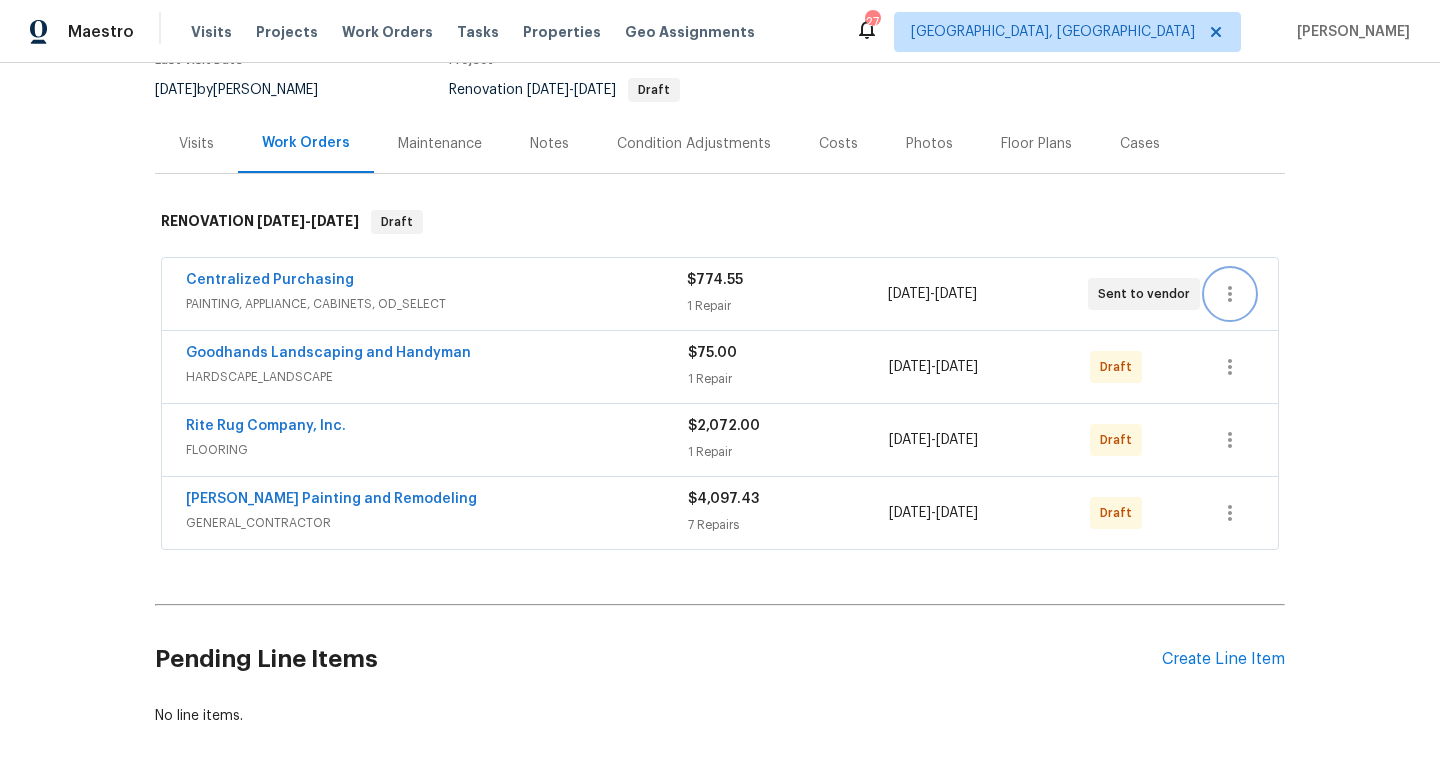 click 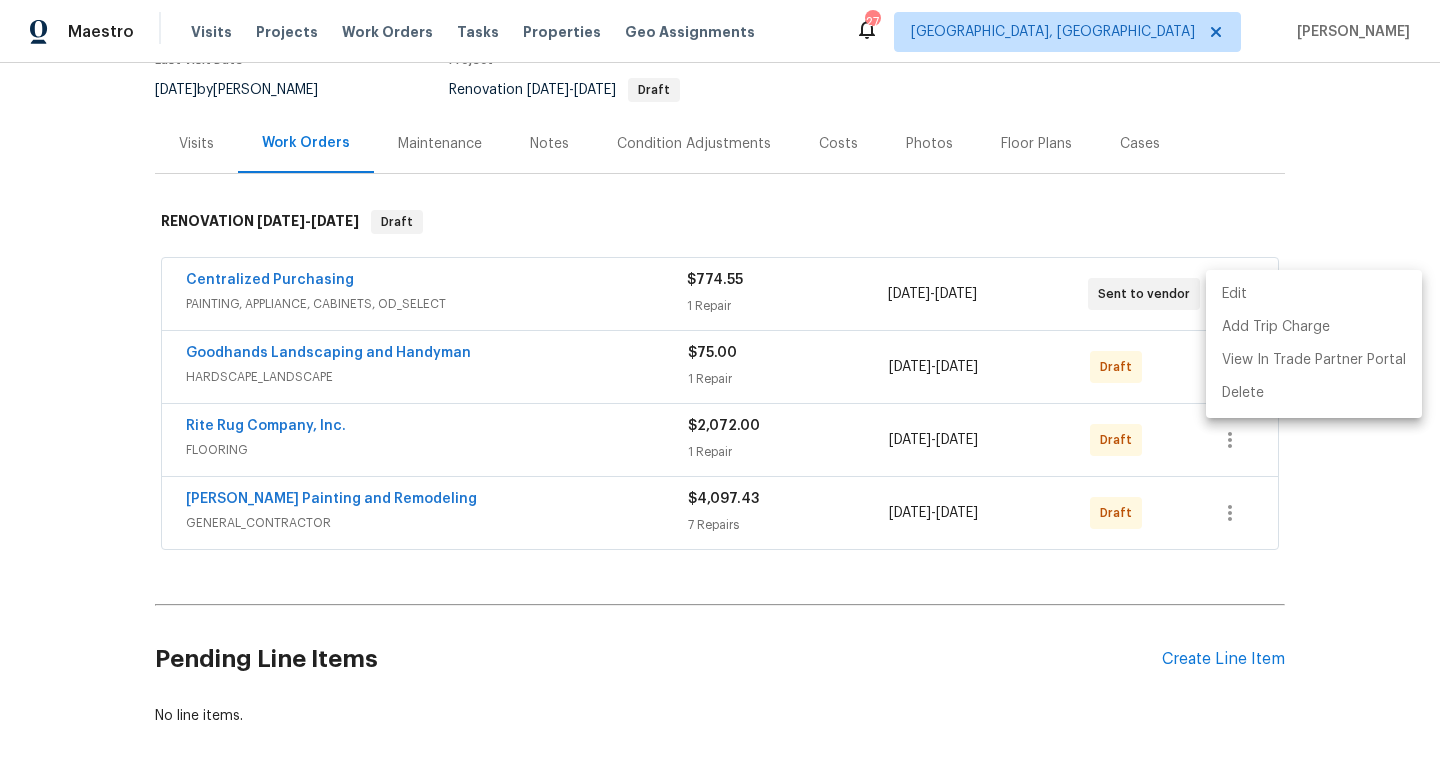 click on "Edit" at bounding box center [1314, 294] 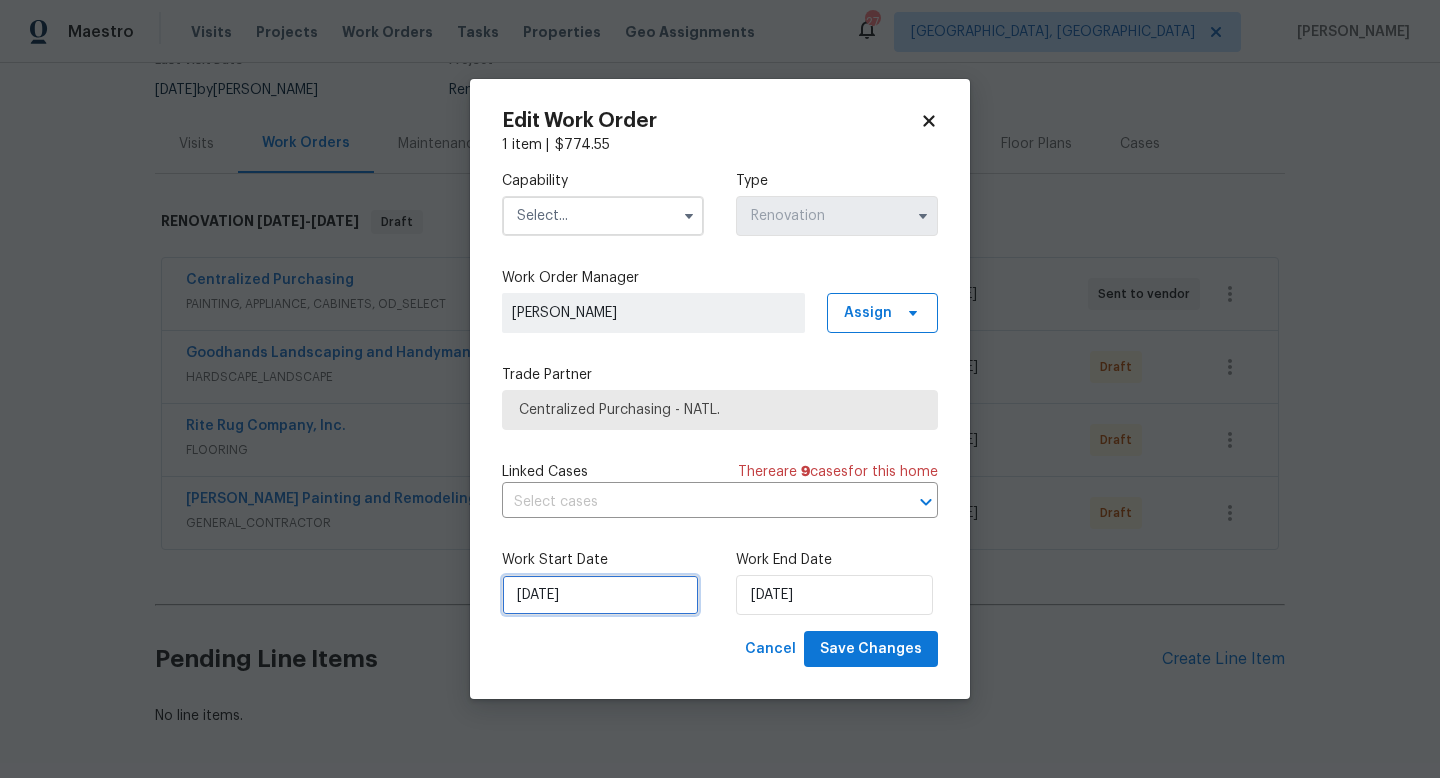click on "[DATE]" at bounding box center (600, 595) 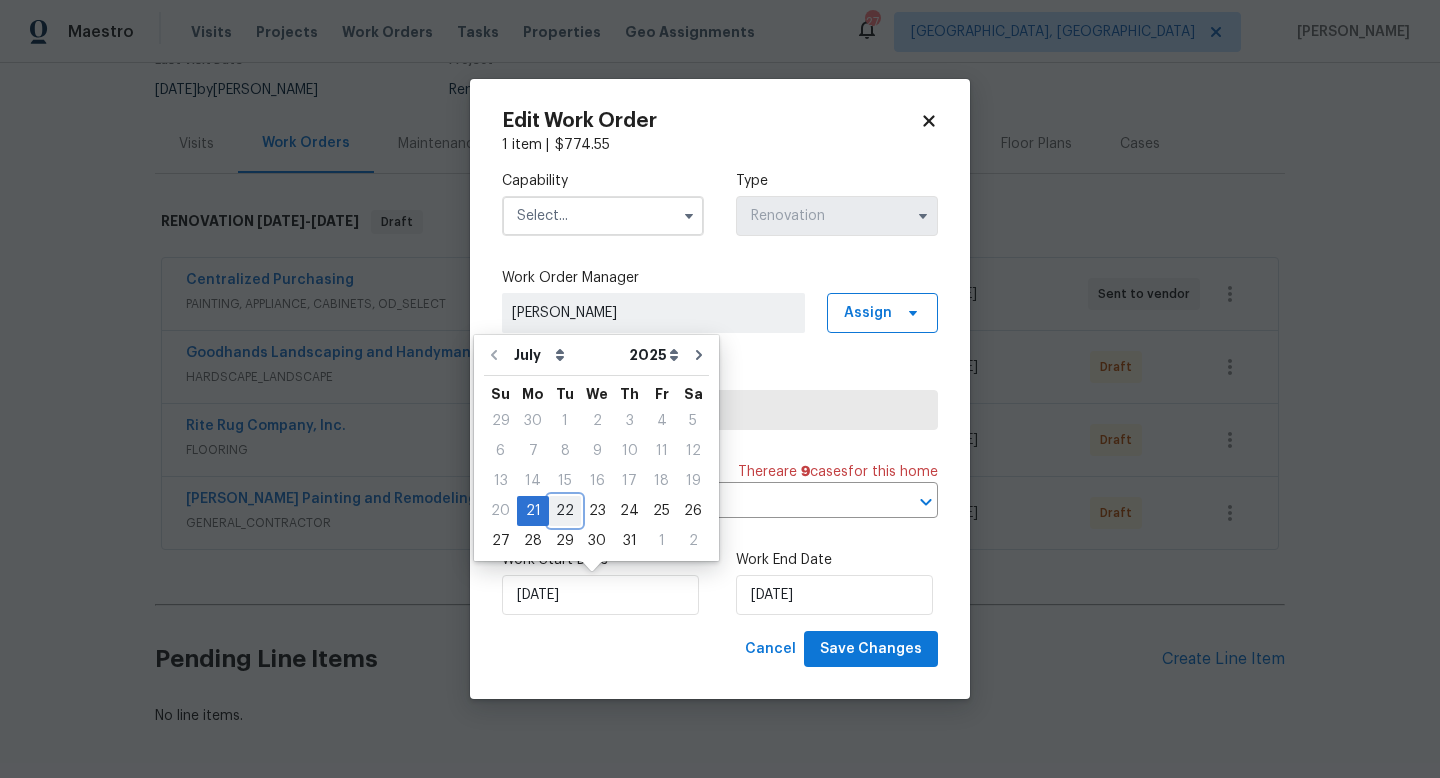 click on "22" at bounding box center (565, 511) 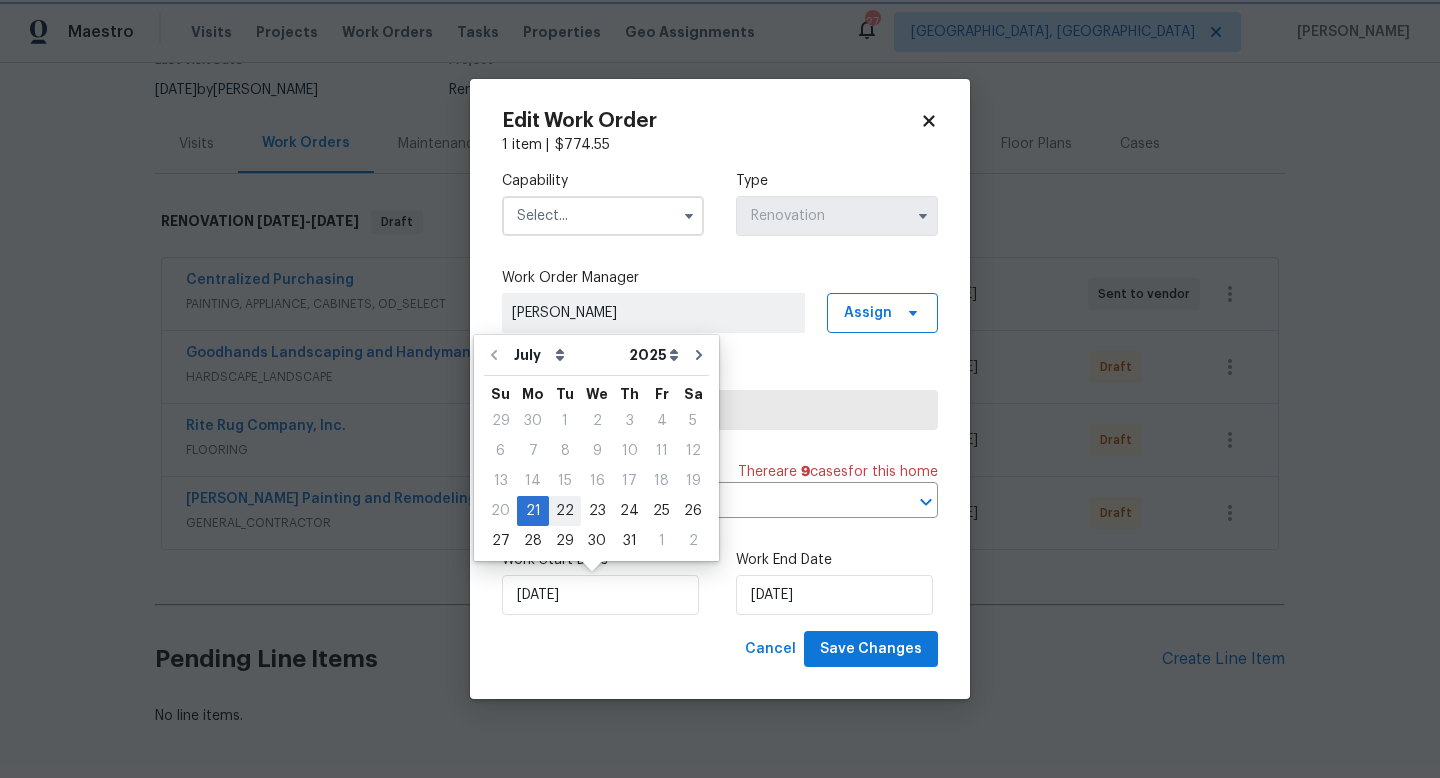 type on "[DATE]" 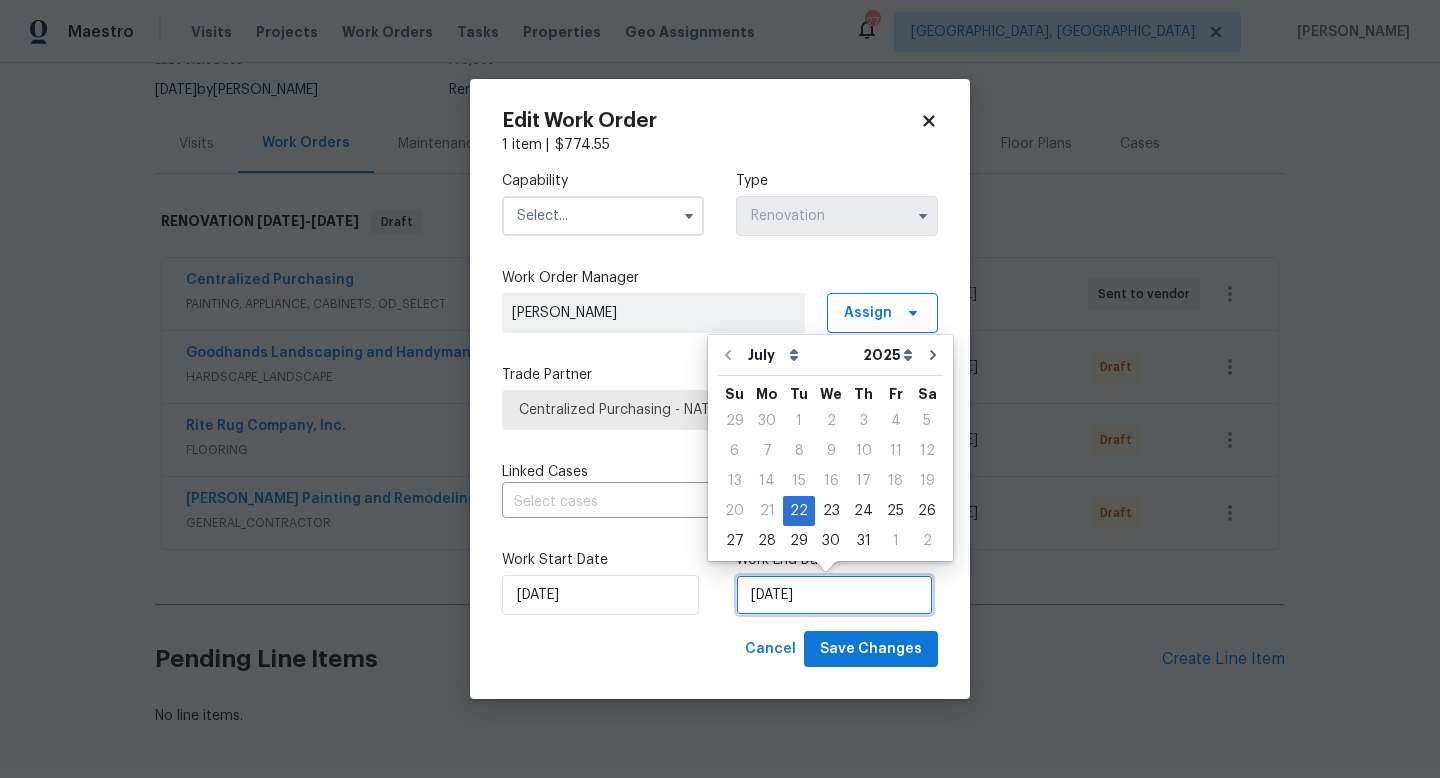 click on "[DATE]" at bounding box center [834, 595] 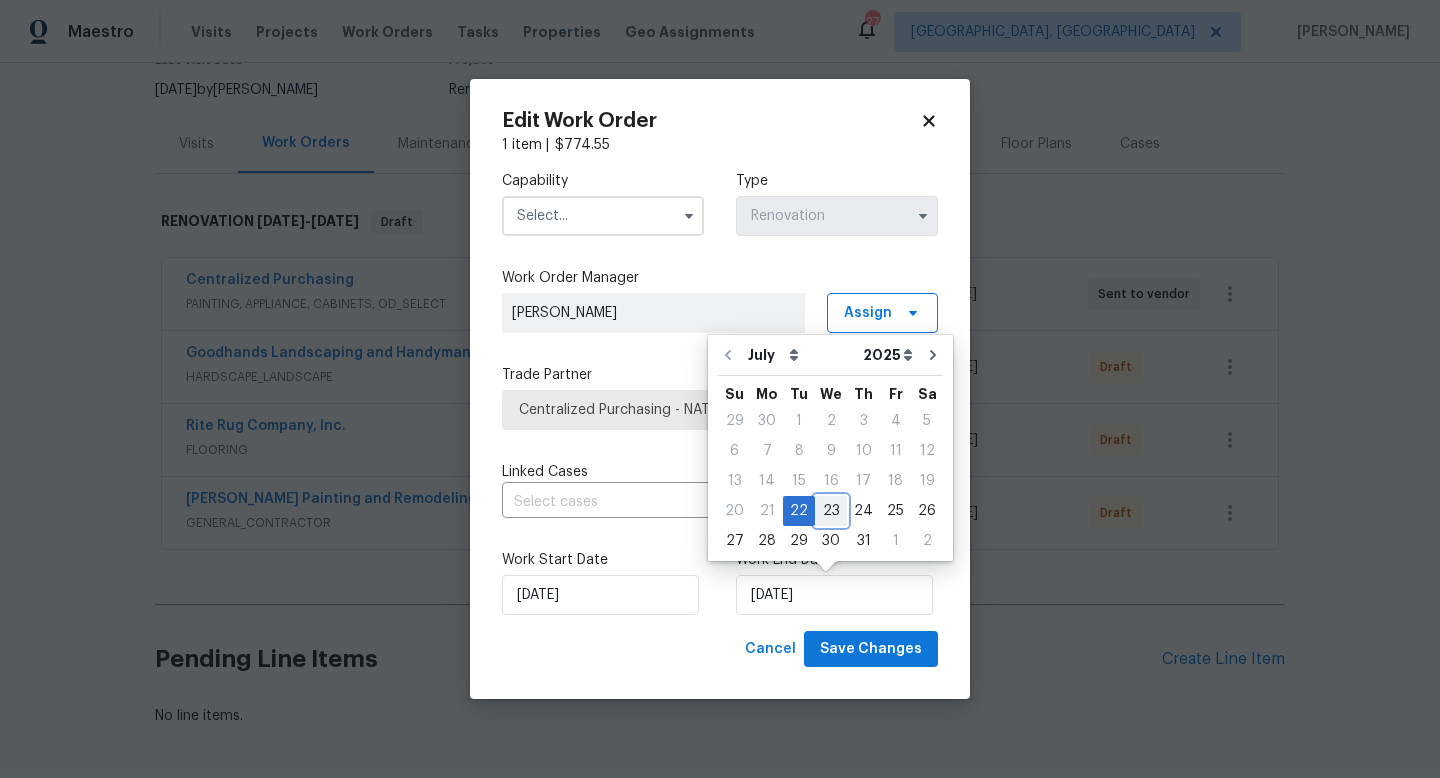 click on "23" at bounding box center (831, 511) 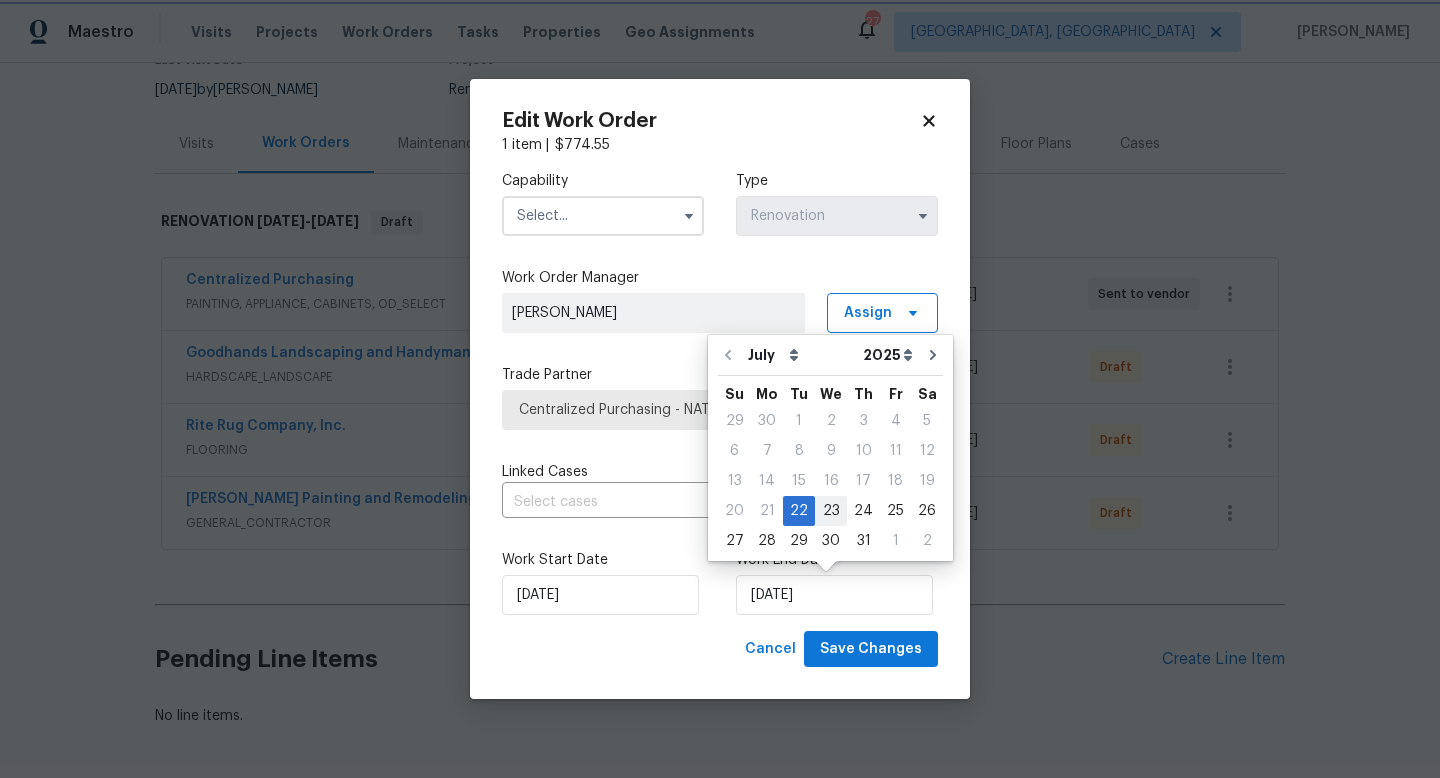 type on "[DATE]" 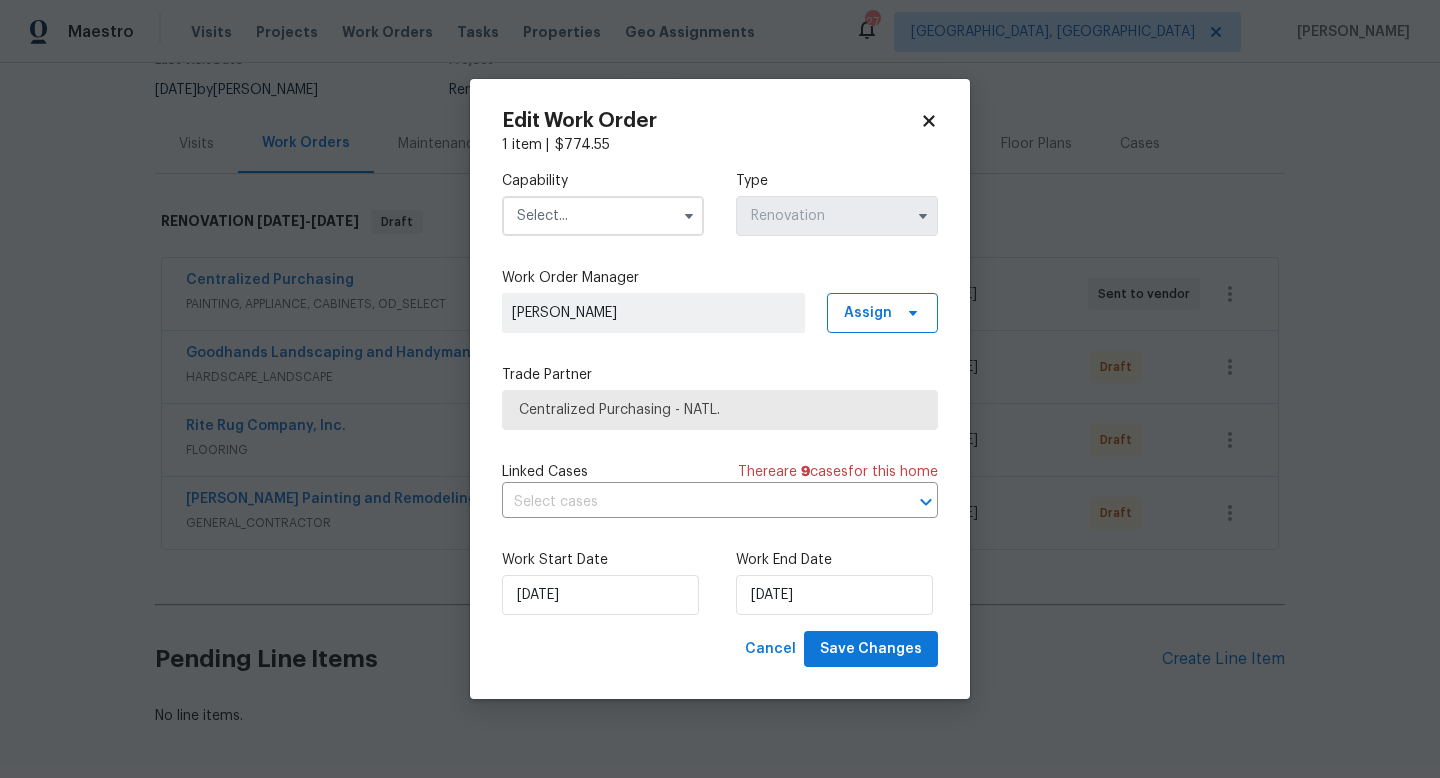 click on "Edit Work Order 1 item | $ 774.55 Capability   Type   Renovation Work Order Manager   [PERSON_NAME] Assign Trade Partner   Centralized Purchasing - NATL. Linked Cases There  are   9  case s  for this home   ​ Work Start Date   [DATE] Work End Date   [DATE] Cancel Save Changes" at bounding box center [720, 389] 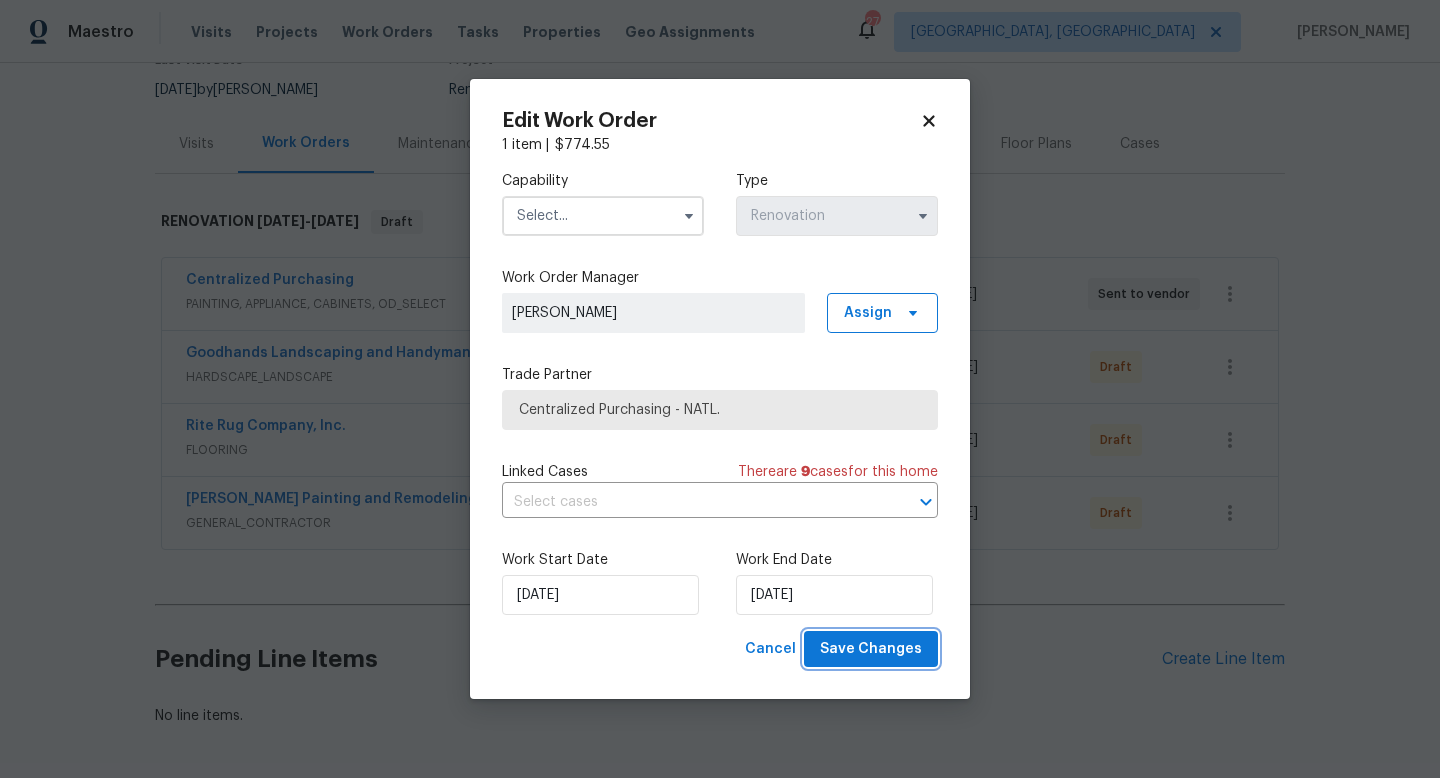 click on "Save Changes" at bounding box center (871, 649) 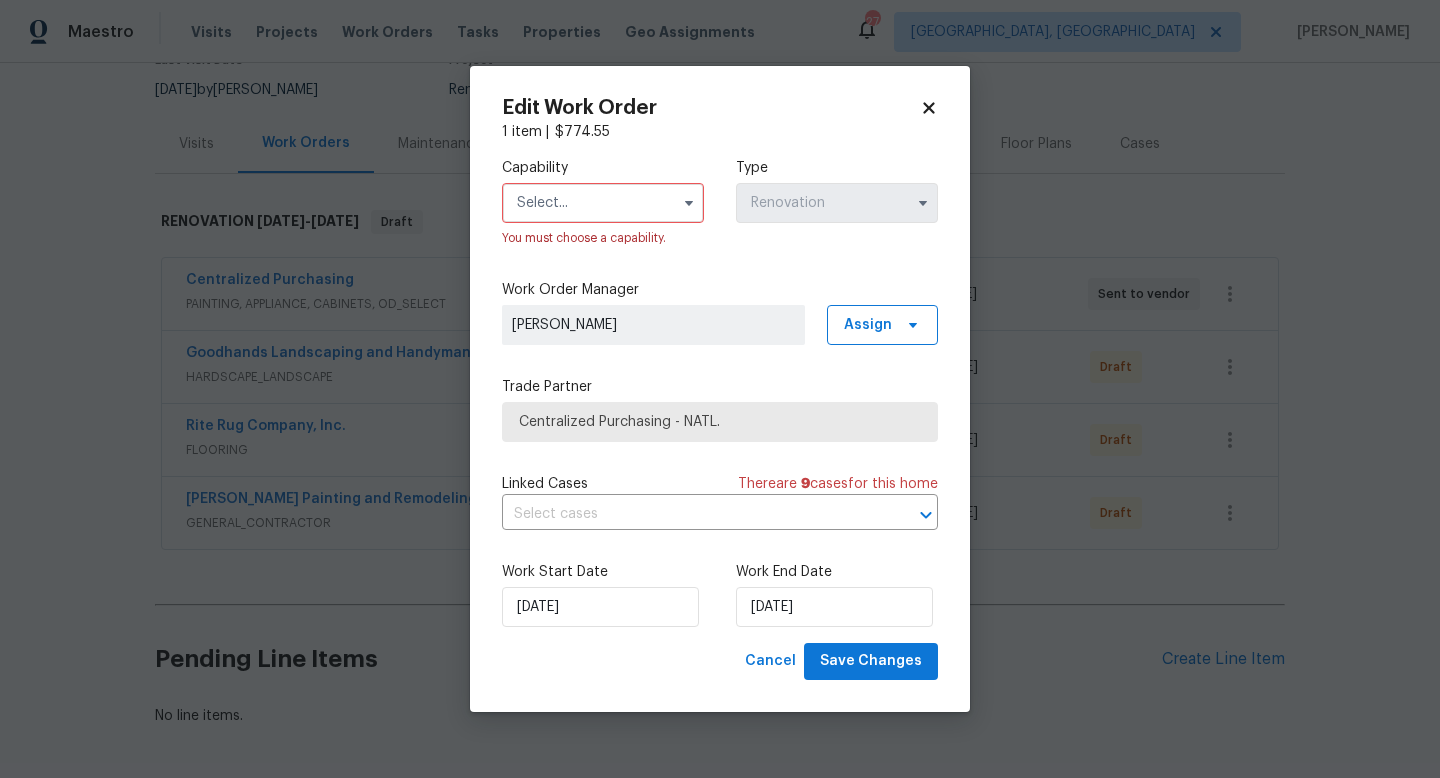 click at bounding box center (603, 203) 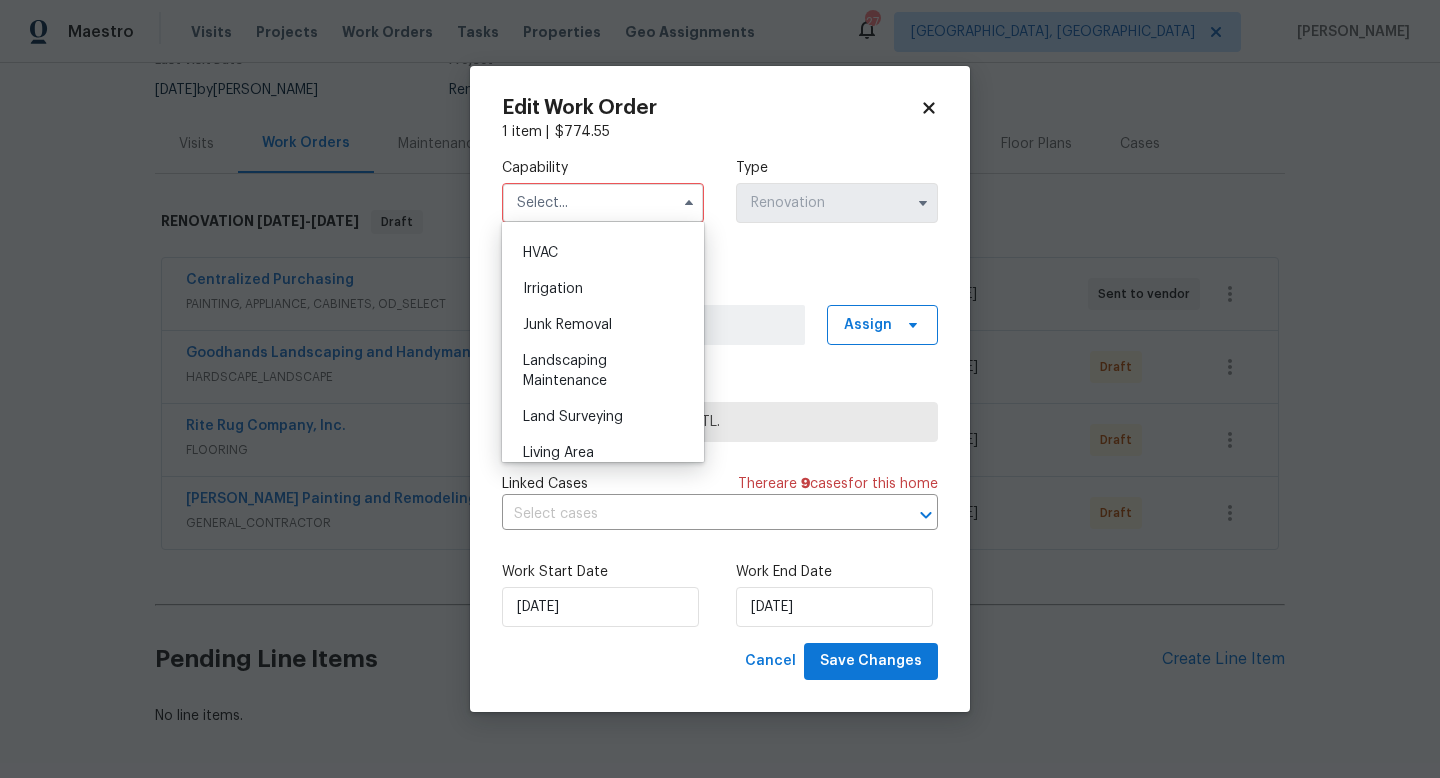 scroll, scrollTop: 1198, scrollLeft: 0, axis: vertical 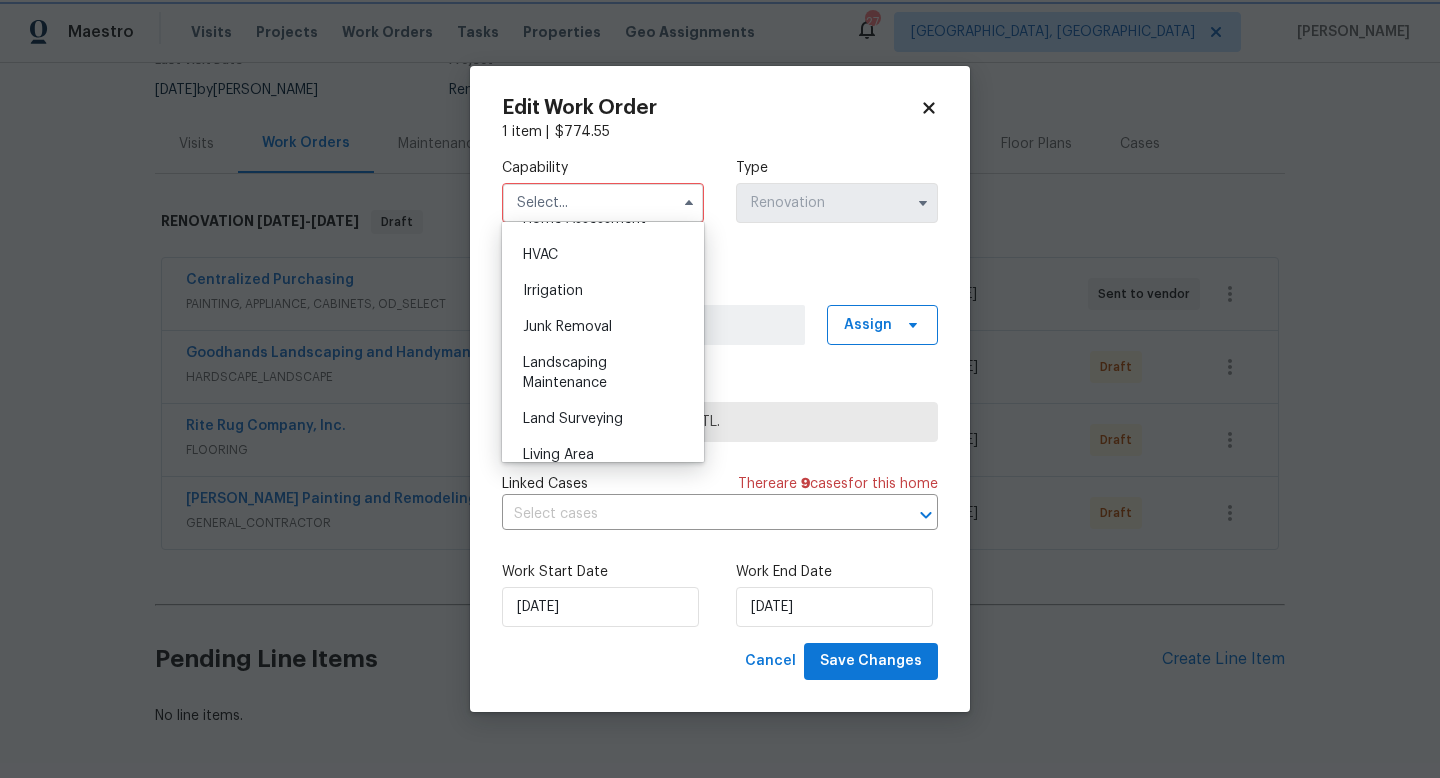 click on "Edit Work Order 1 item | $ 774.55 Capability   Agent Appliance Bathtub Resurfacing BRN And Lrr Broker Cabinets Carpet Cleaning Chimney Cleaning Cleaning Maintenance Concrete Flatwork Countertop Countertop Resurfacing Crawl Space Data Labeling Day One Walk Dispatch Electrical Engineering Fencing Fireplace Flooring Floor Refinishing Foundation Garage Door Gas Line Service General Contractor General Inspector Glass Window Gutters Handyman Hardscape Landscape Home Assessment HVAC Irrigation Junk Removal Landscaping Maintenance Land Surveying Living Area Measurement Locksmith Masonry Mold Remediation Odor Remediation Od Select Oil Tank Services Painting Pests Photography Plumbing Pool Pool Repair Pressure Washing Radon Testing Reno Valuations Restoration Roof Security Septic Sewer Inspections And Repairs Siding Snow Structural Tree Services Valuations [PERSON_NAME] Wildlife You must choose a capability. Type   Renovation Work Order Manager   [PERSON_NAME] Assign Trade Partner   Centralized Purchasing - NATL. Linked Cases" at bounding box center (720, 389) 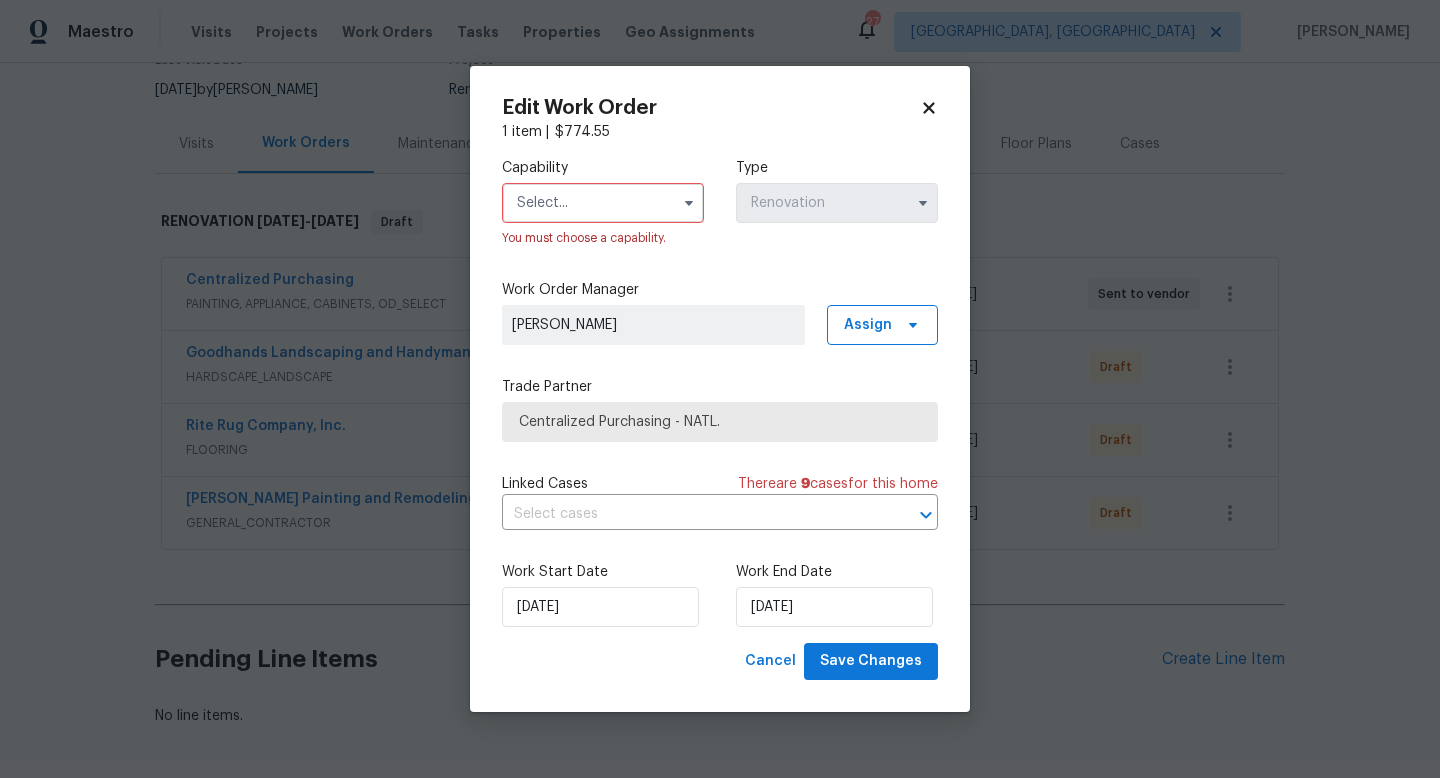 click 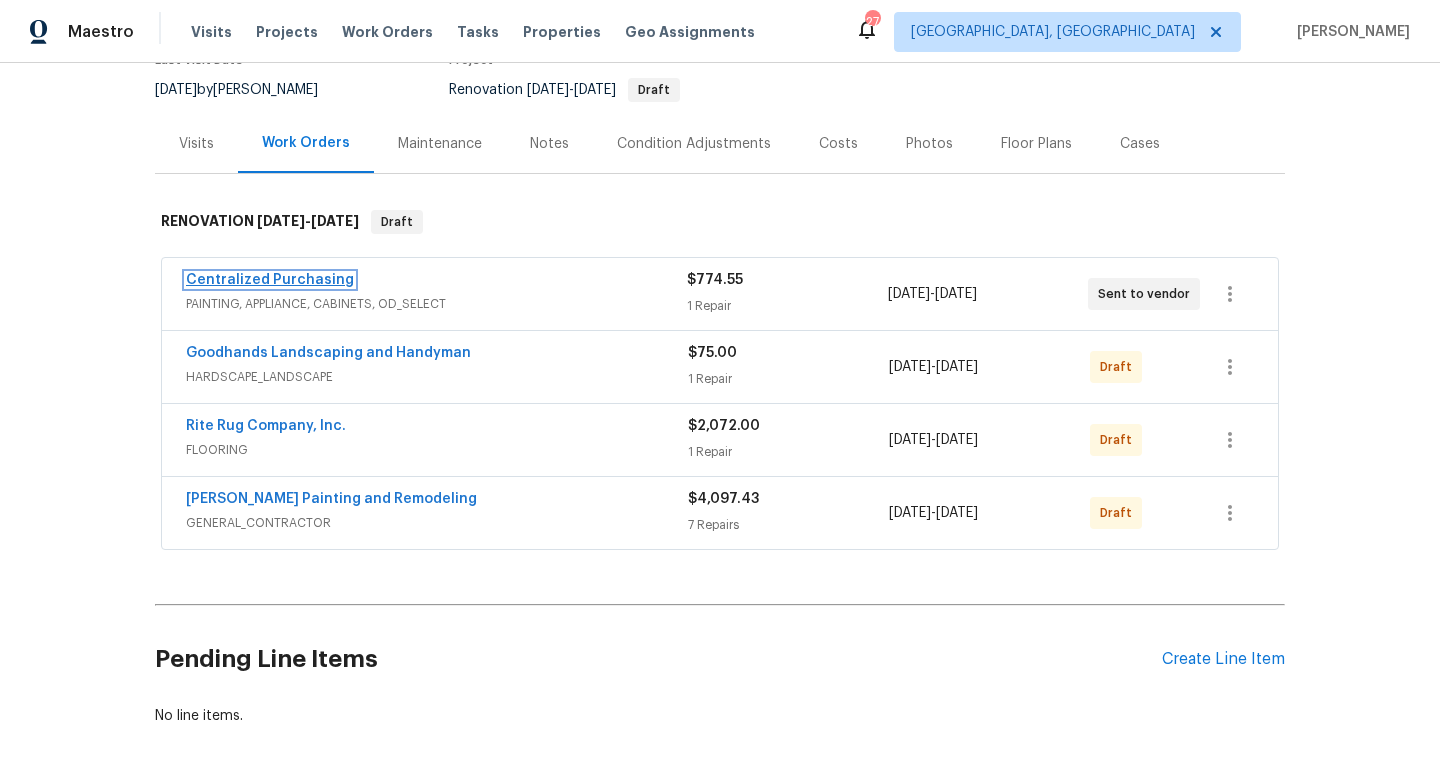 click on "Centralized Purchasing" at bounding box center (270, 280) 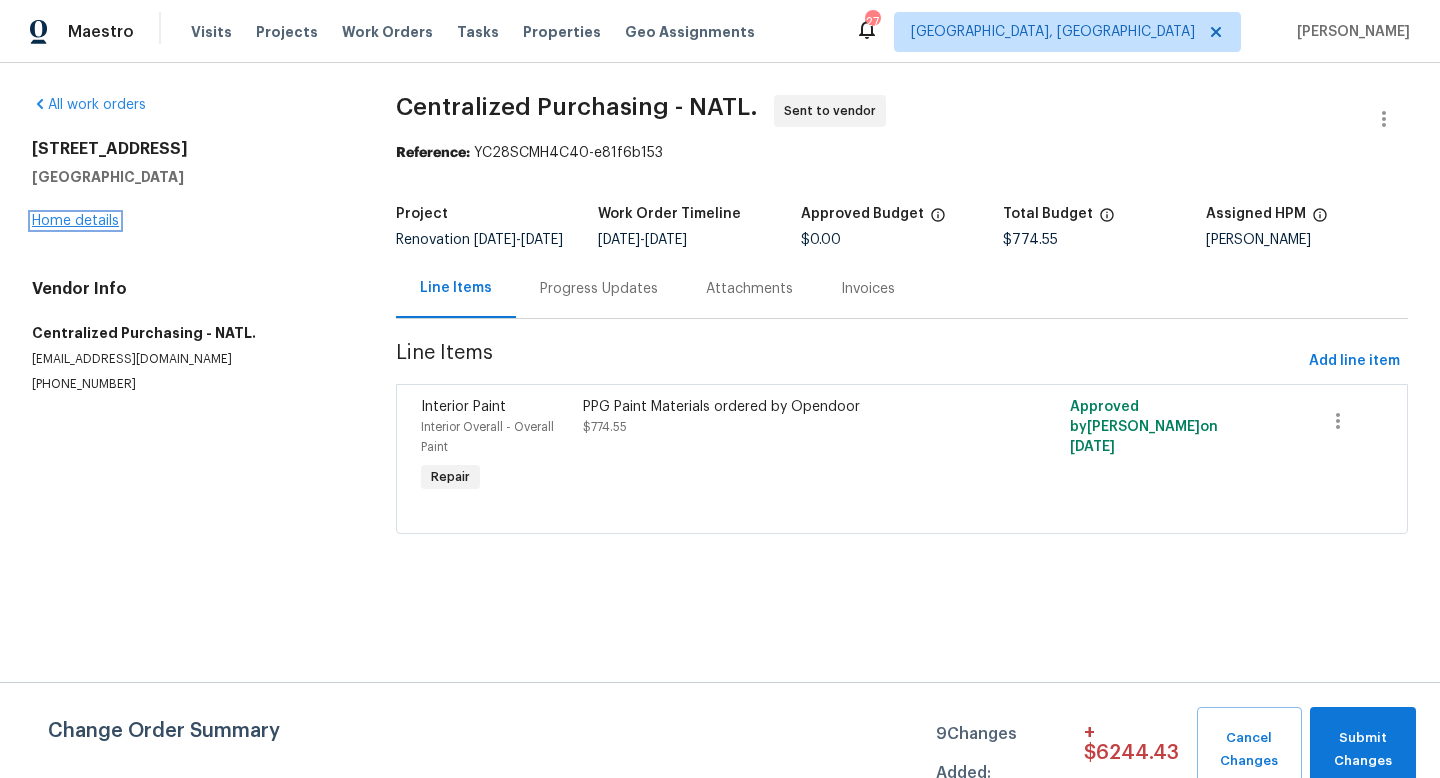 click on "Home details" at bounding box center [75, 221] 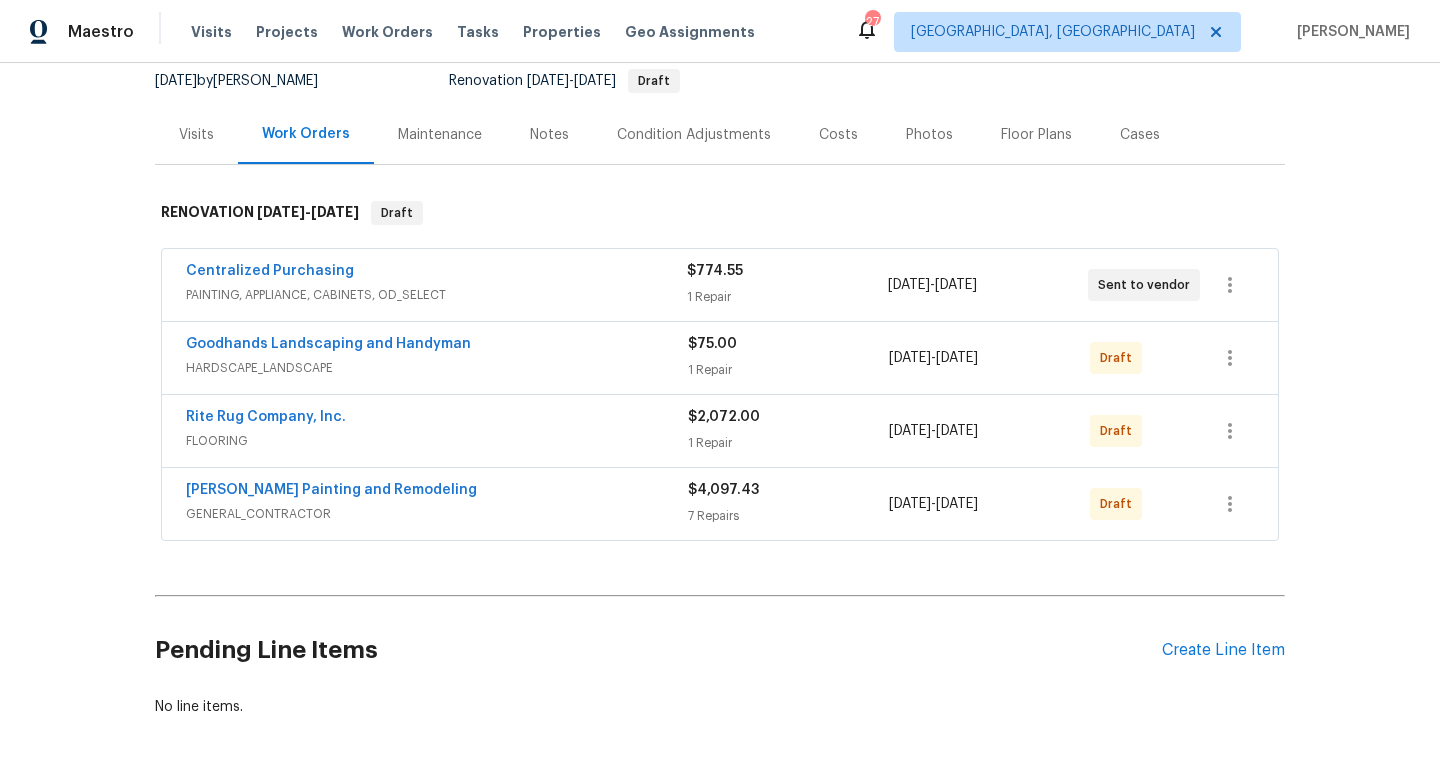 scroll, scrollTop: 202, scrollLeft: 0, axis: vertical 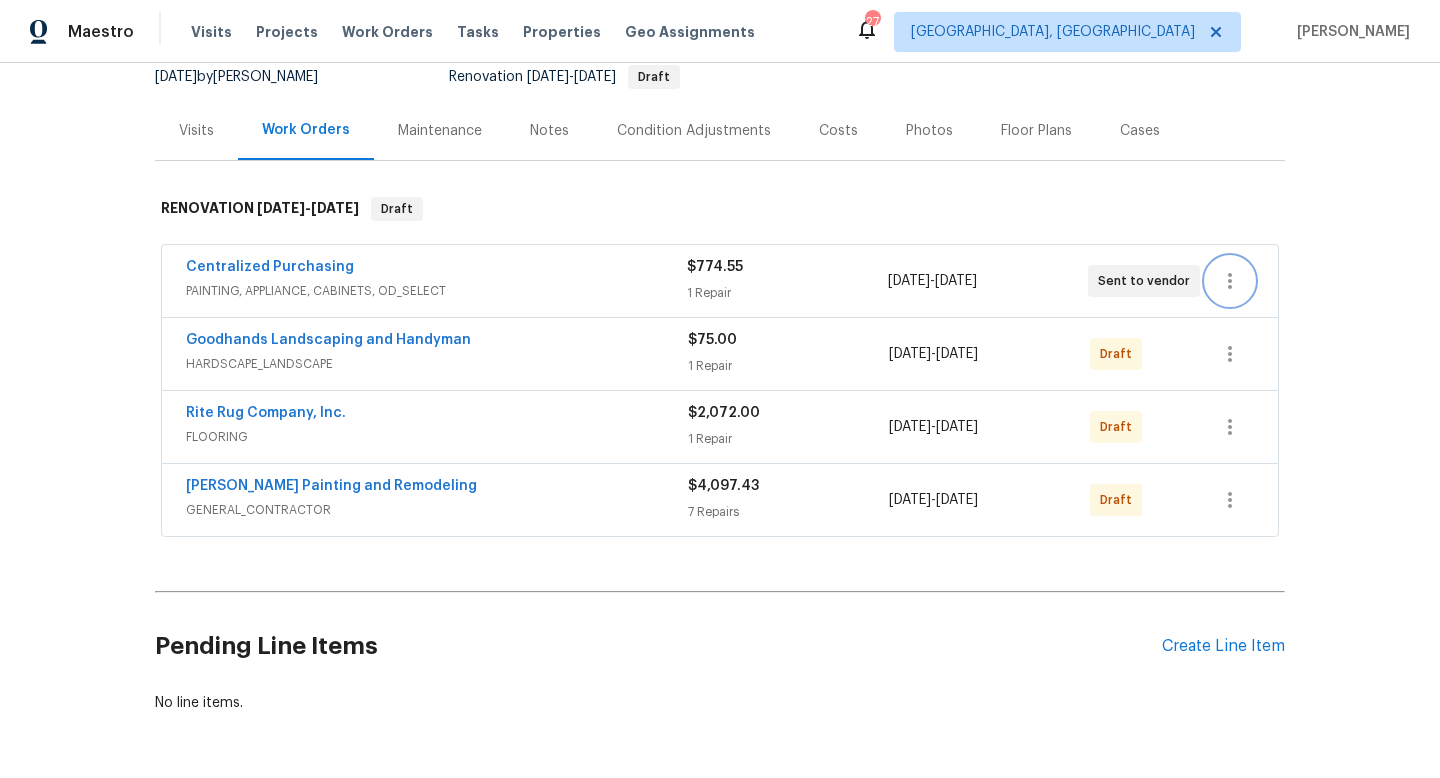 click 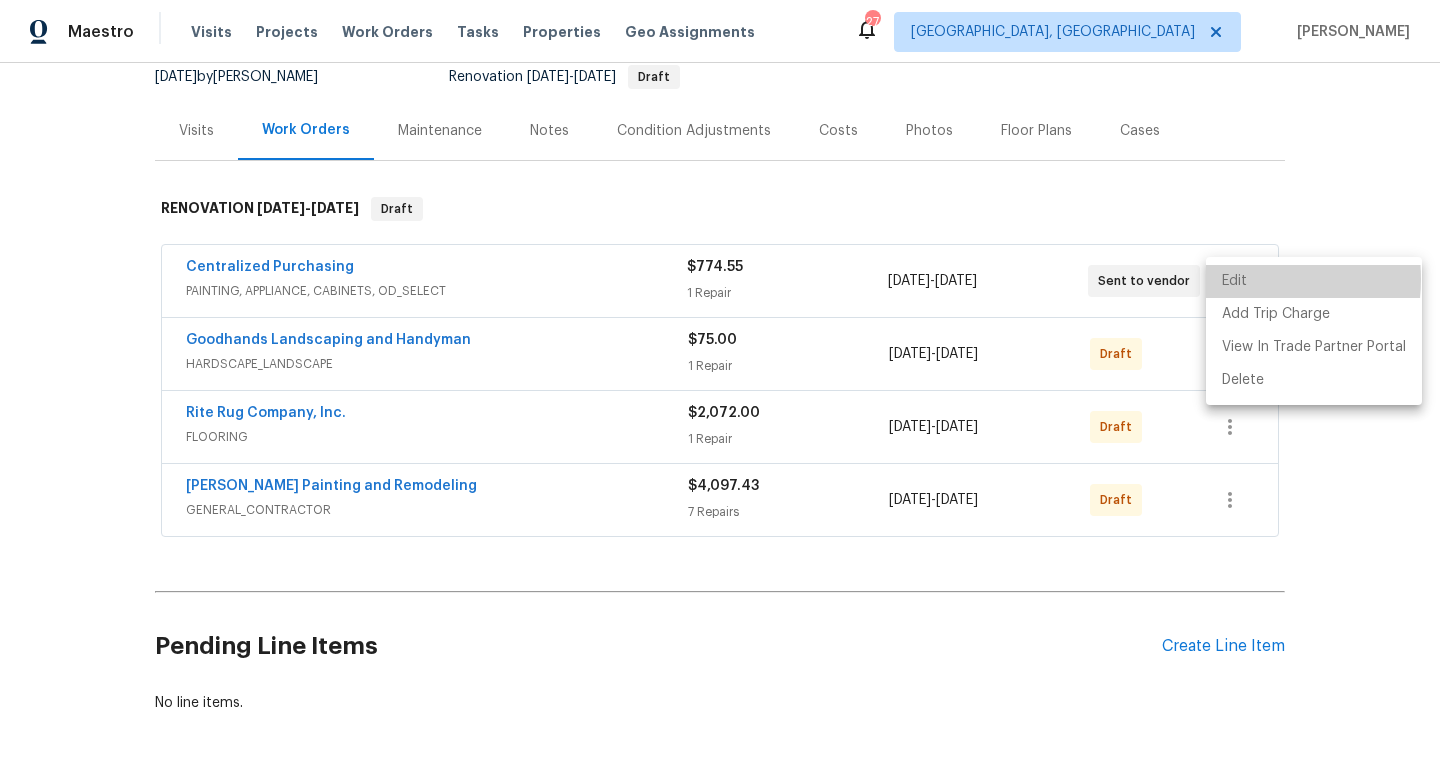 click on "Edit" at bounding box center [1314, 281] 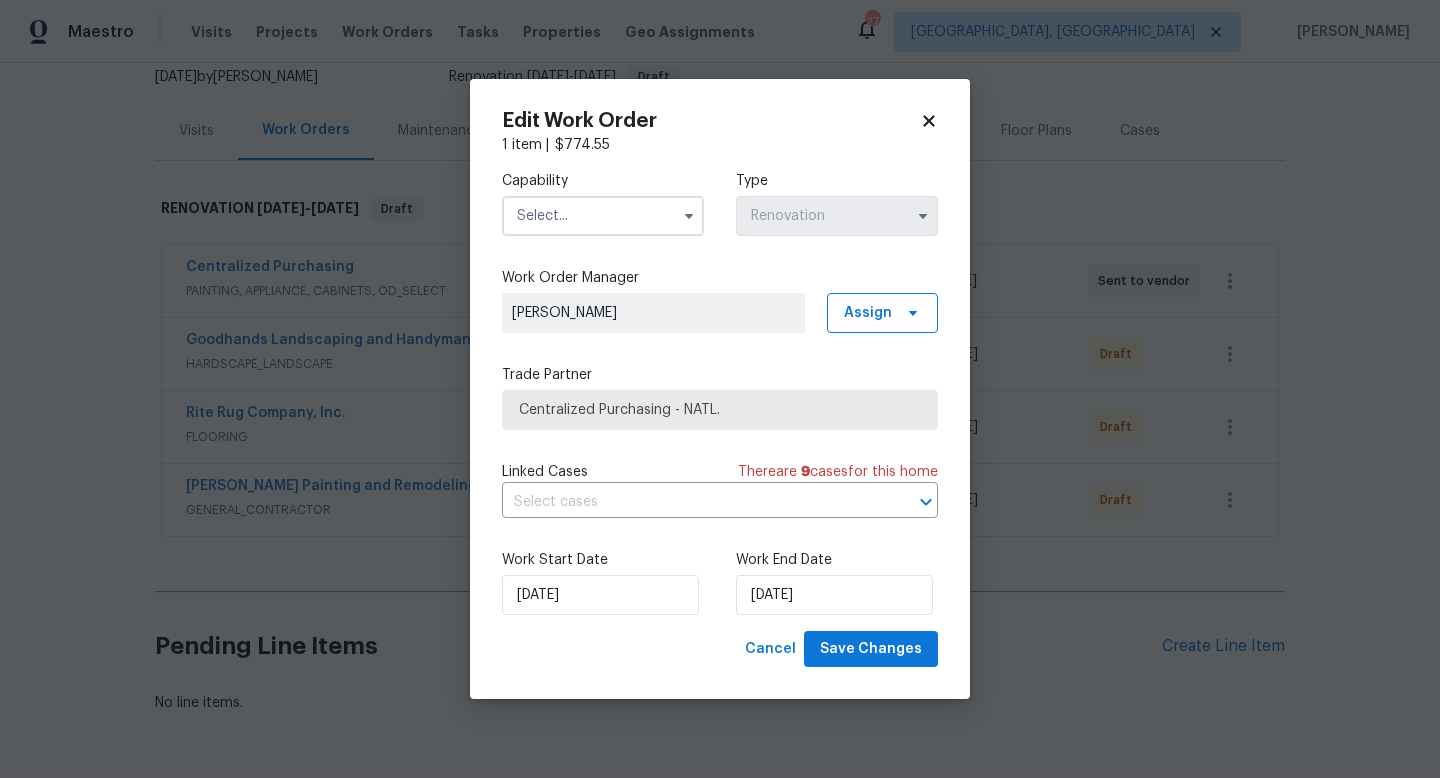 click at bounding box center [603, 216] 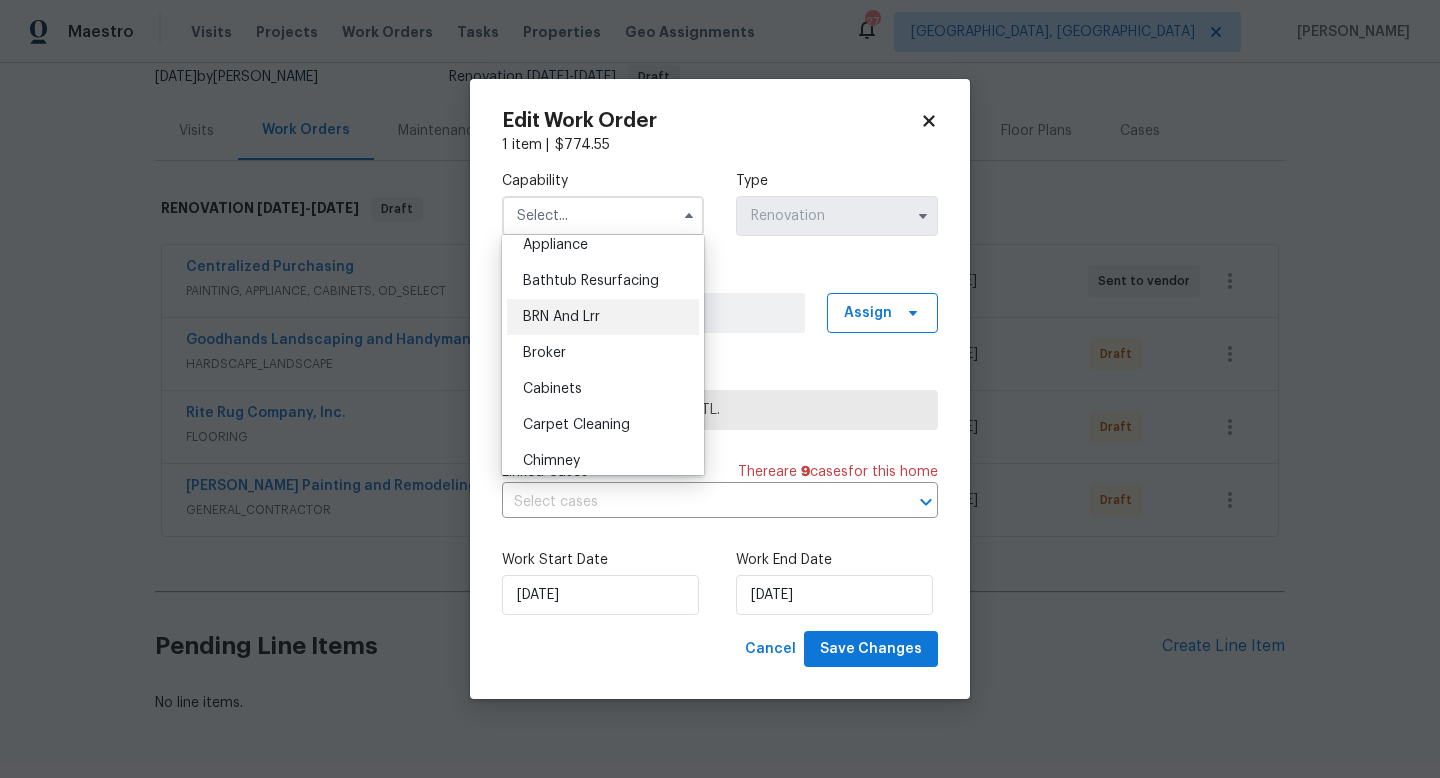 scroll, scrollTop: 0, scrollLeft: 0, axis: both 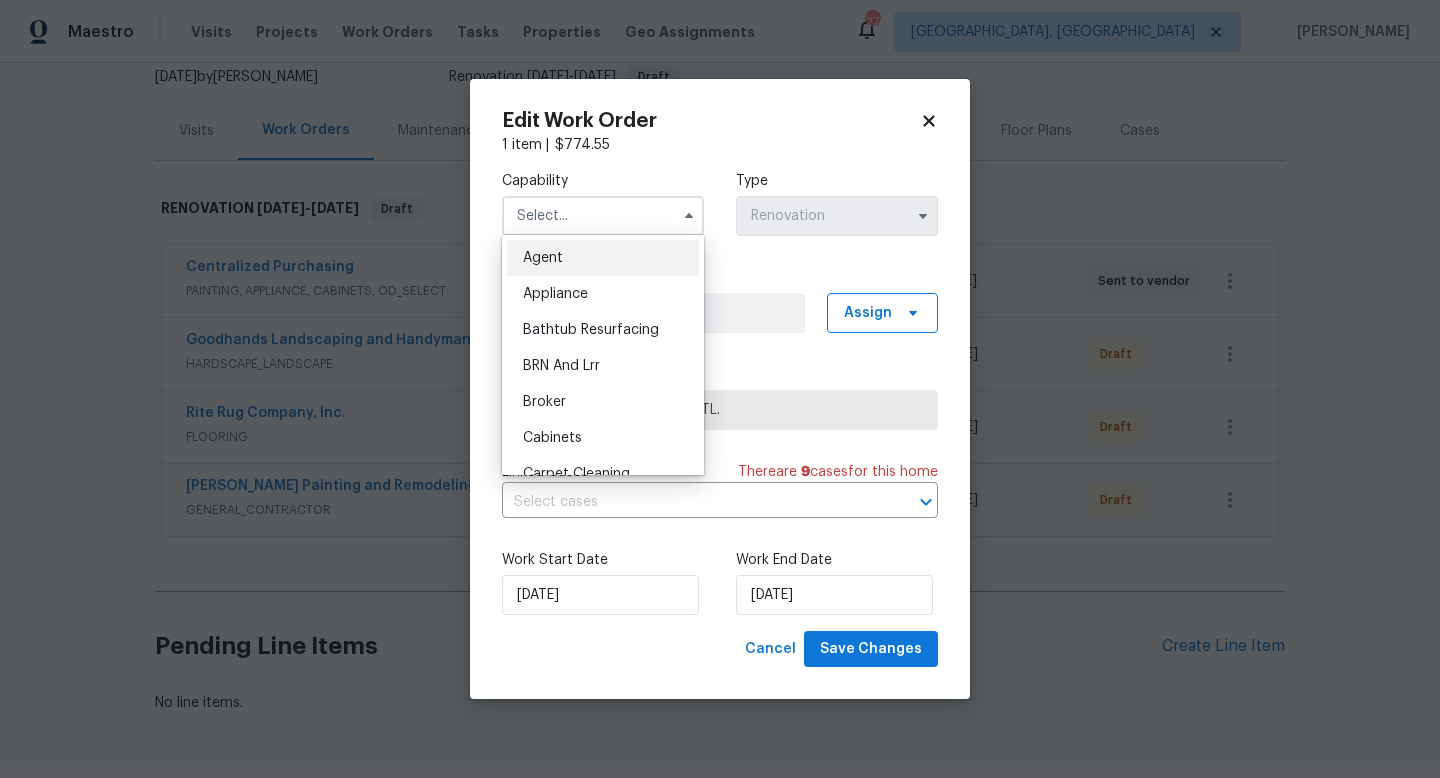 click on "Agent" at bounding box center [603, 258] 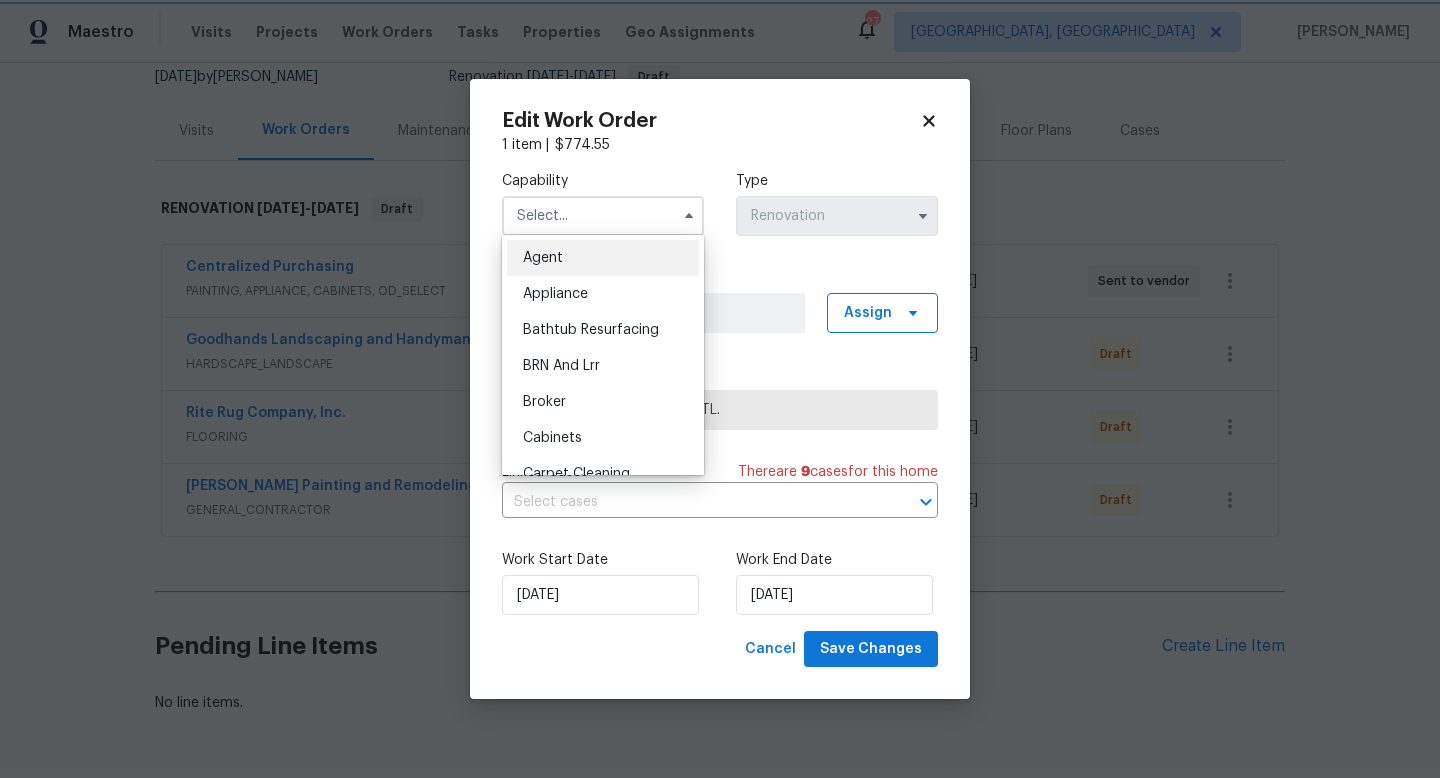 type on "Agent" 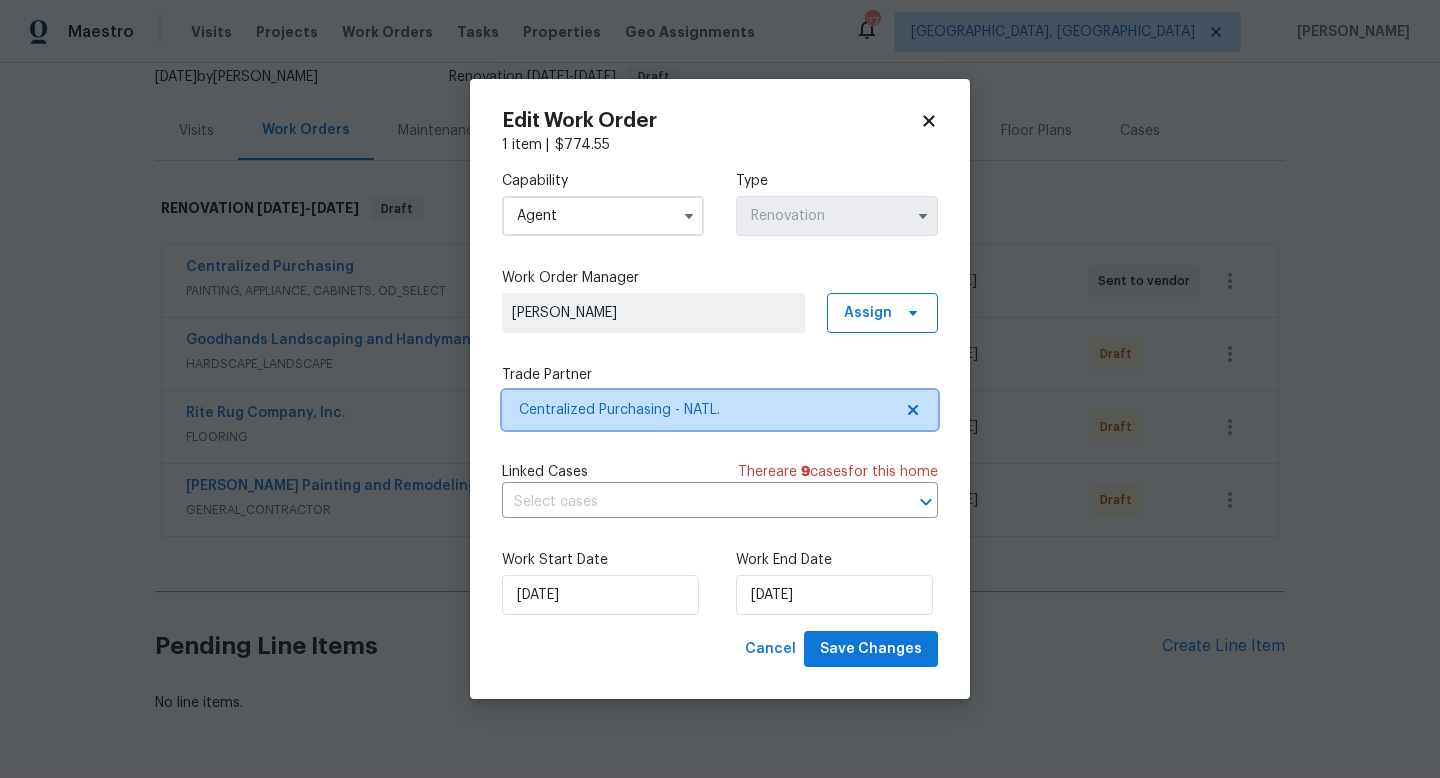 click on "Centralized Purchasing - NATL." at bounding box center [705, 410] 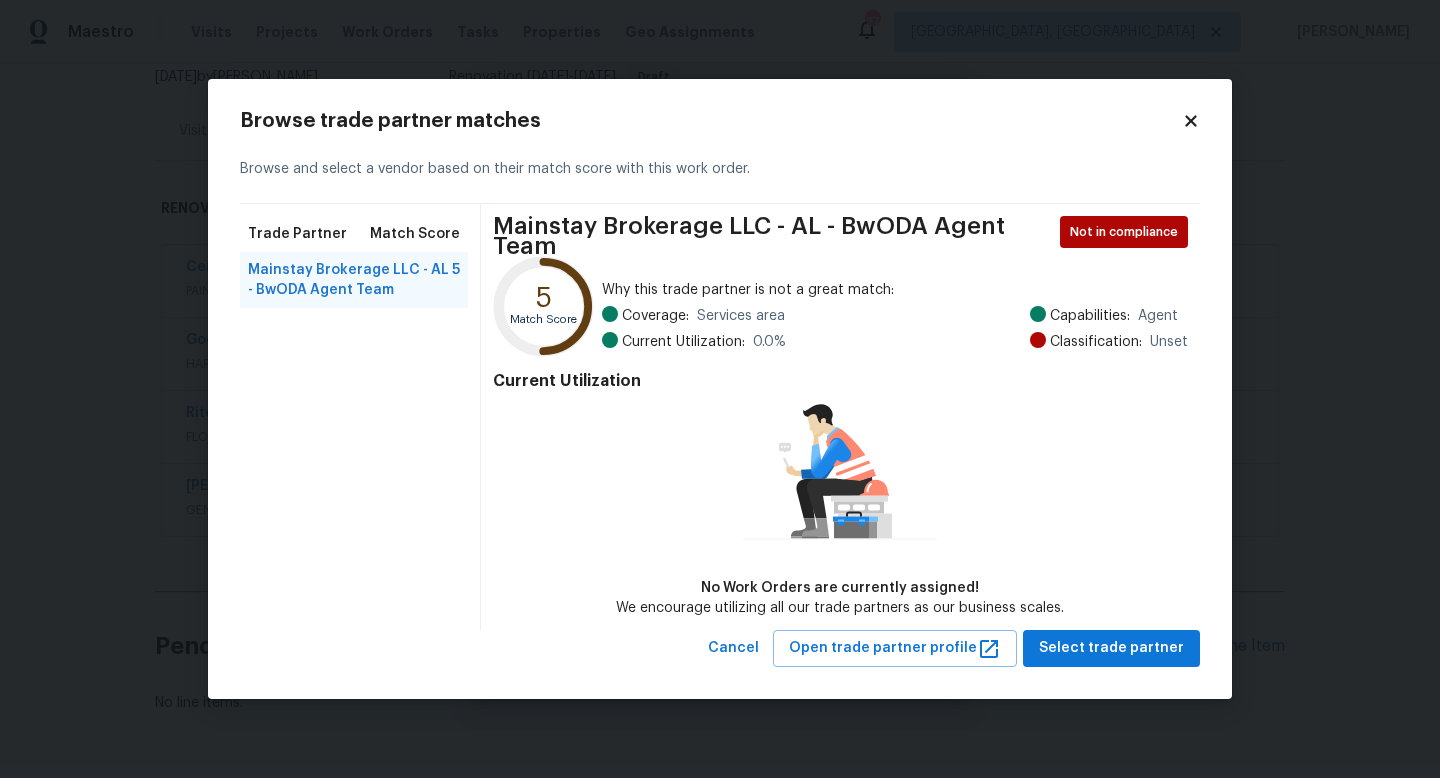click 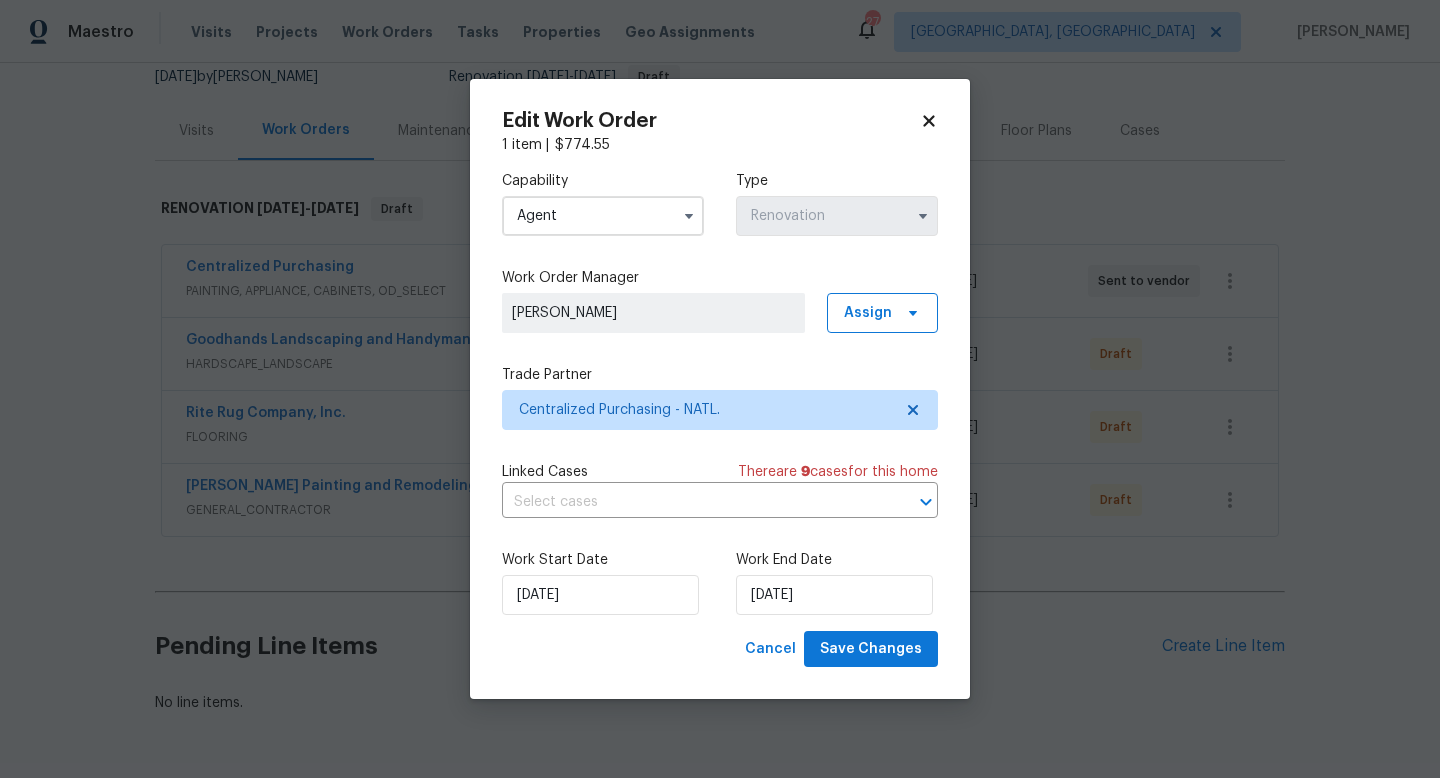 click on "Agent" at bounding box center [603, 216] 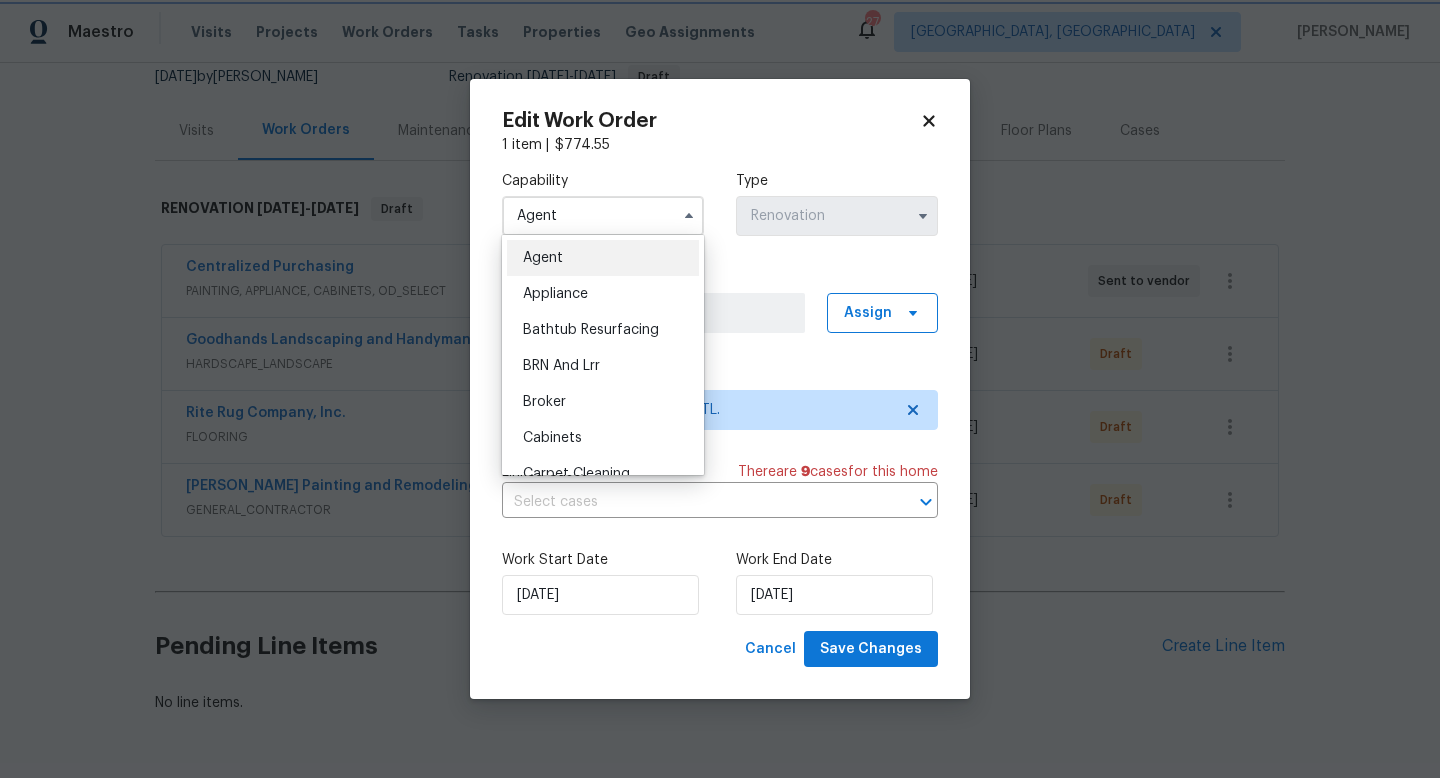 click 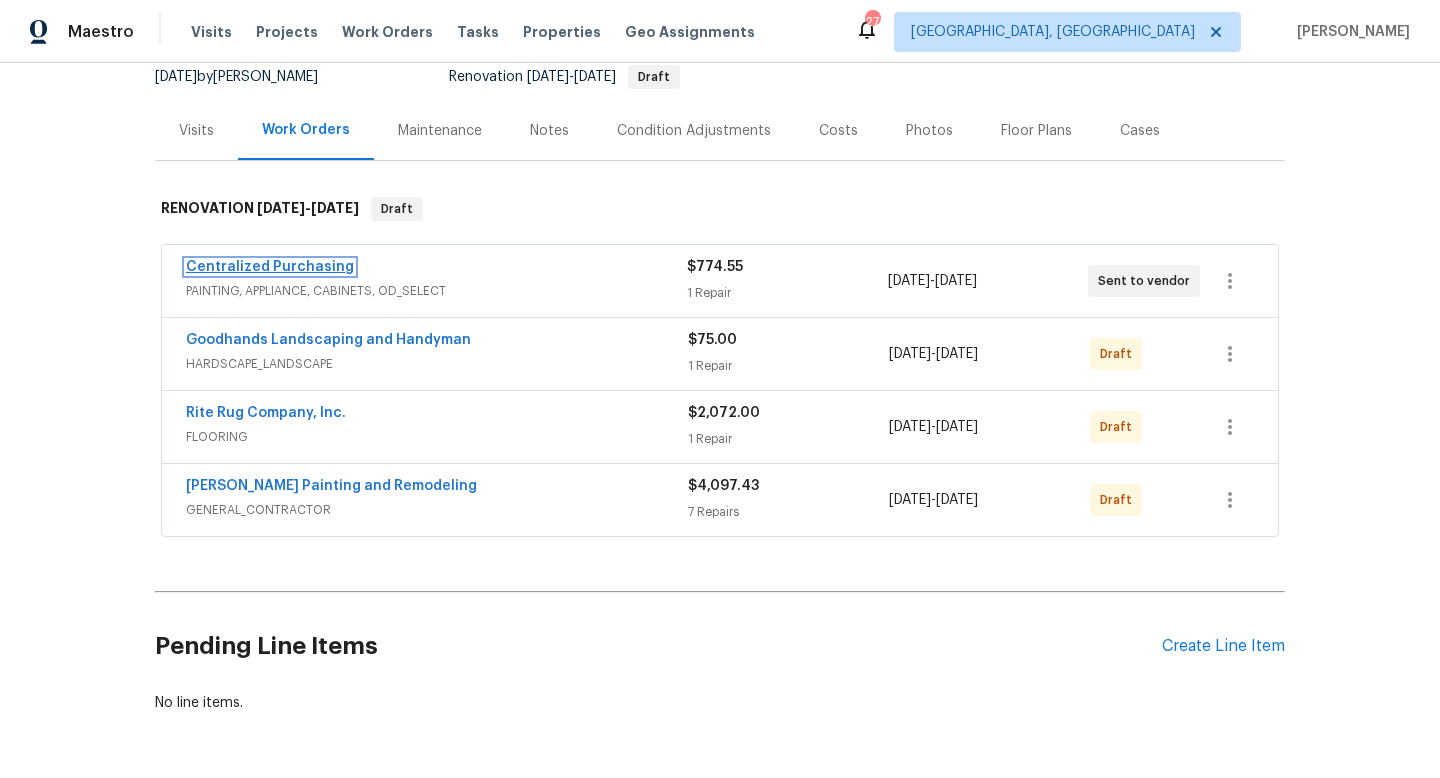 click on "Centralized Purchasing" at bounding box center [270, 267] 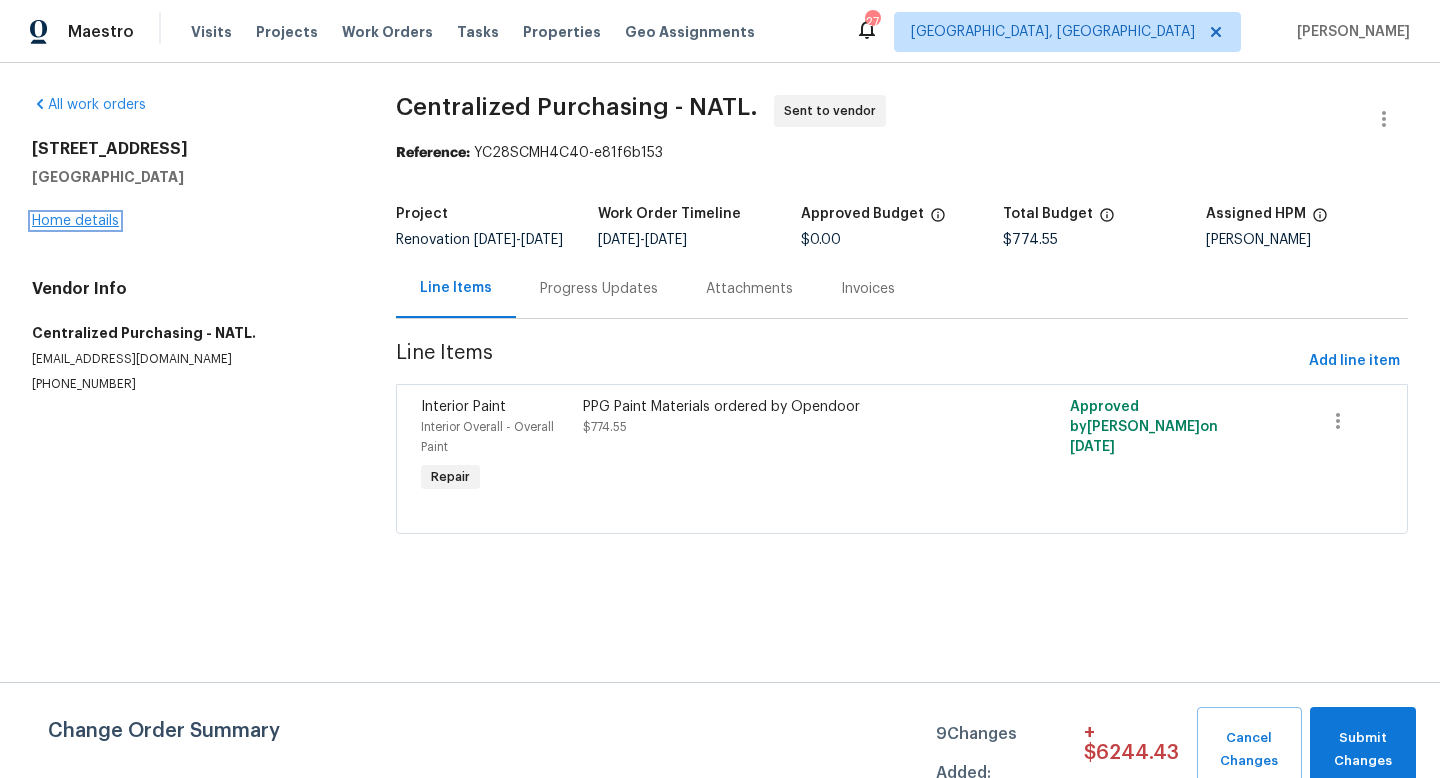 click on "Home details" at bounding box center (75, 221) 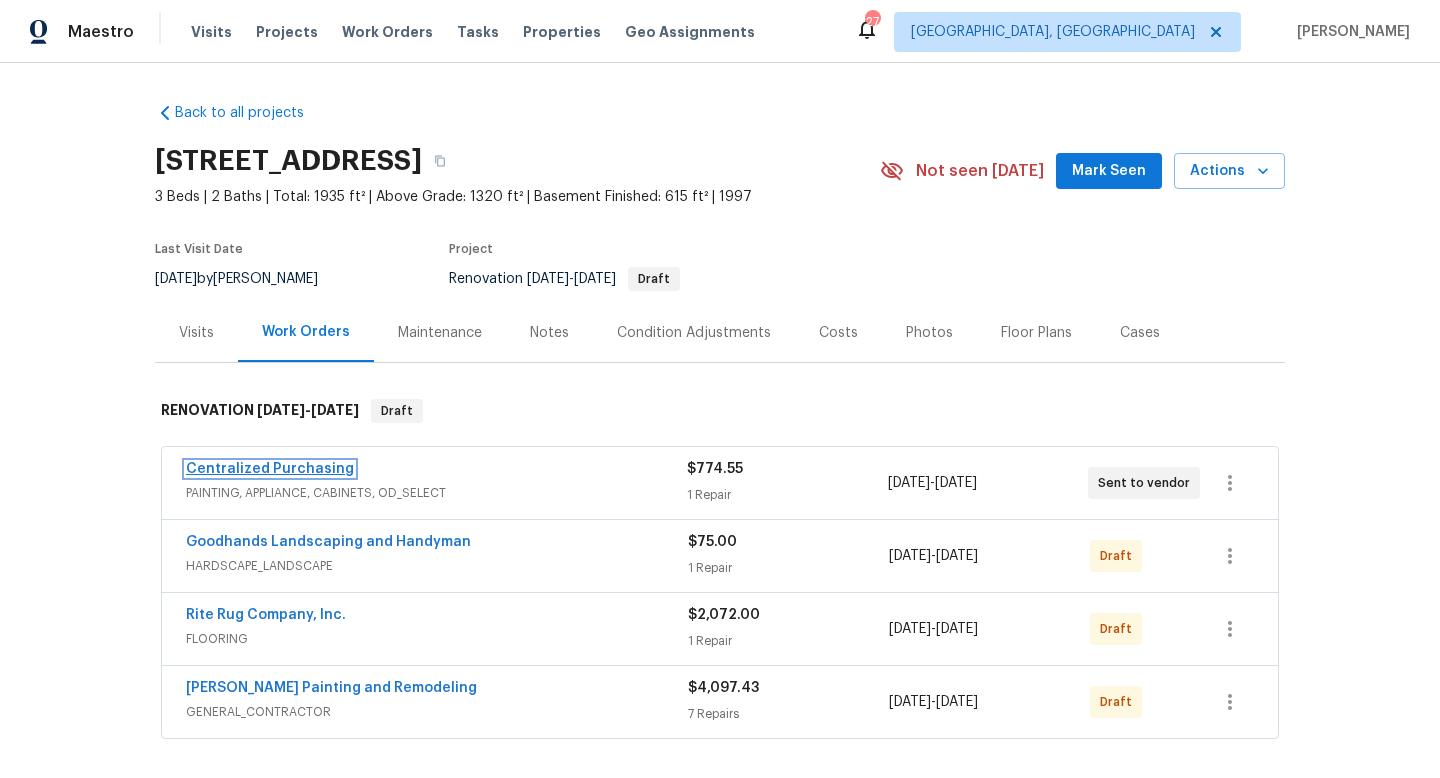 click on "Centralized Purchasing" at bounding box center (270, 469) 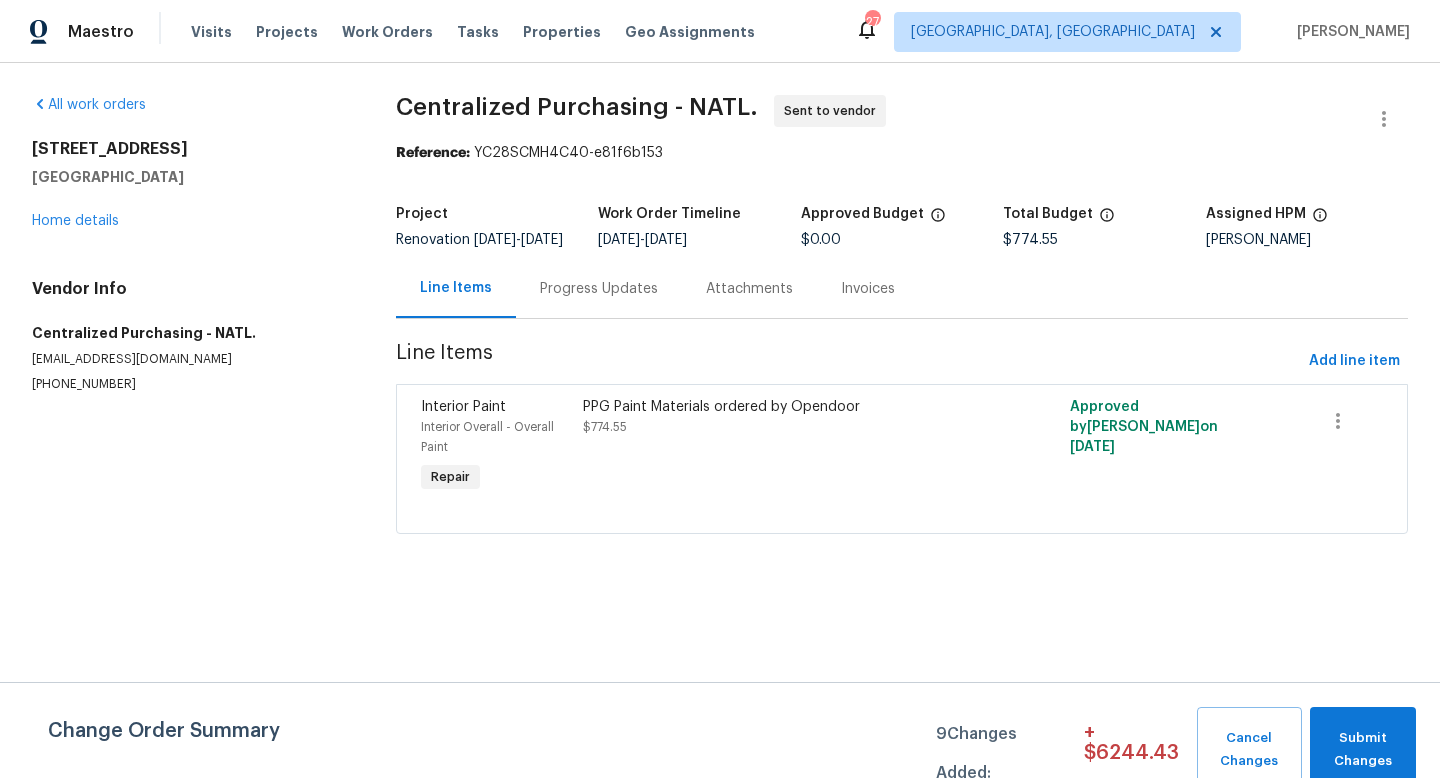 click on "PPG Paint Materials ordered by Opendoor" at bounding box center (780, 407) 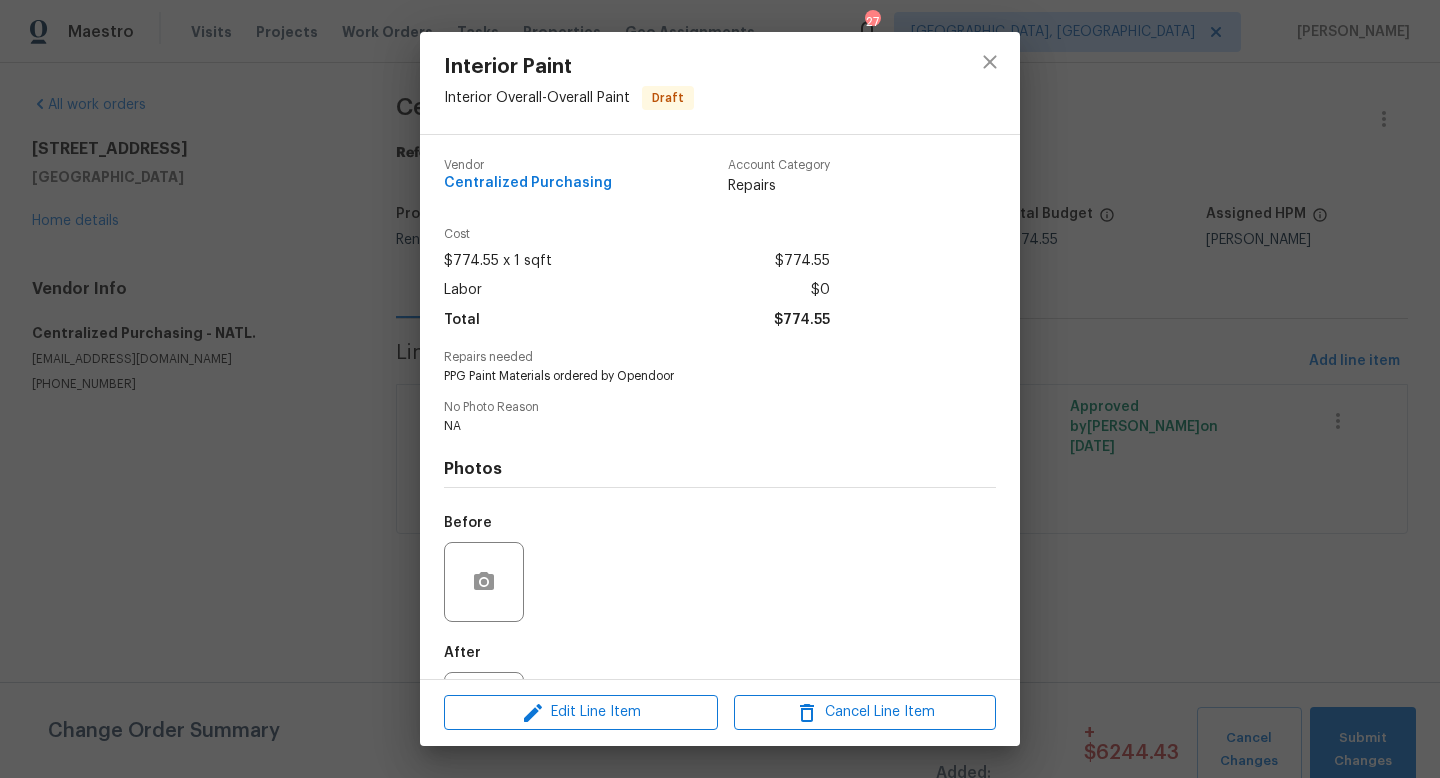 click on "Interior Paint Interior Overall  -  Overall Paint Draft Vendor Centralized Purchasing Account Category Repairs Cost $774.55 x 1 sqft $774.55 Labor $0 Total $774.55 Repairs needed PPG Paint Materials ordered by Opendoor No Photo Reason NA Photos Before After  Edit Line Item  Cancel Line Item" at bounding box center [720, 389] 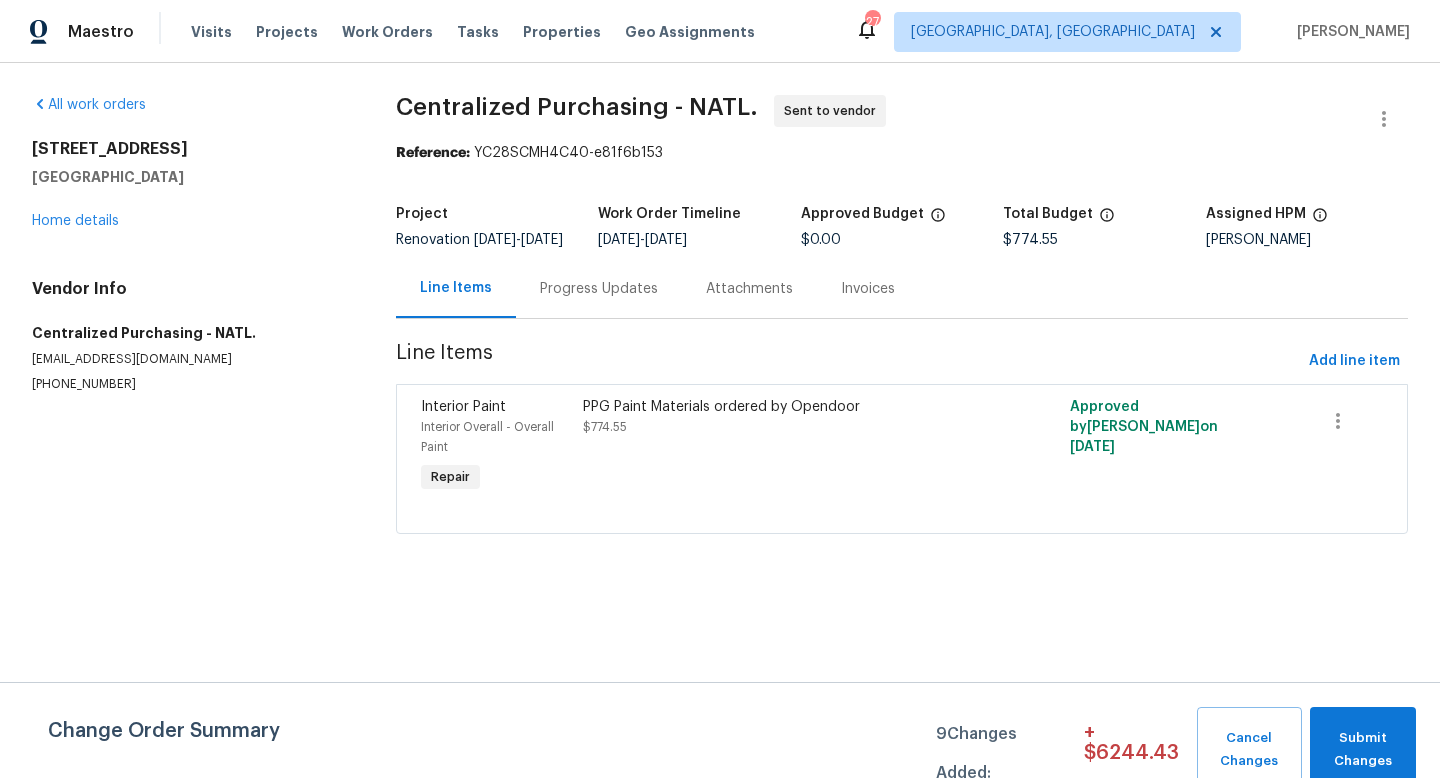 click on "[STREET_ADDRESS] Home details" at bounding box center [190, 185] 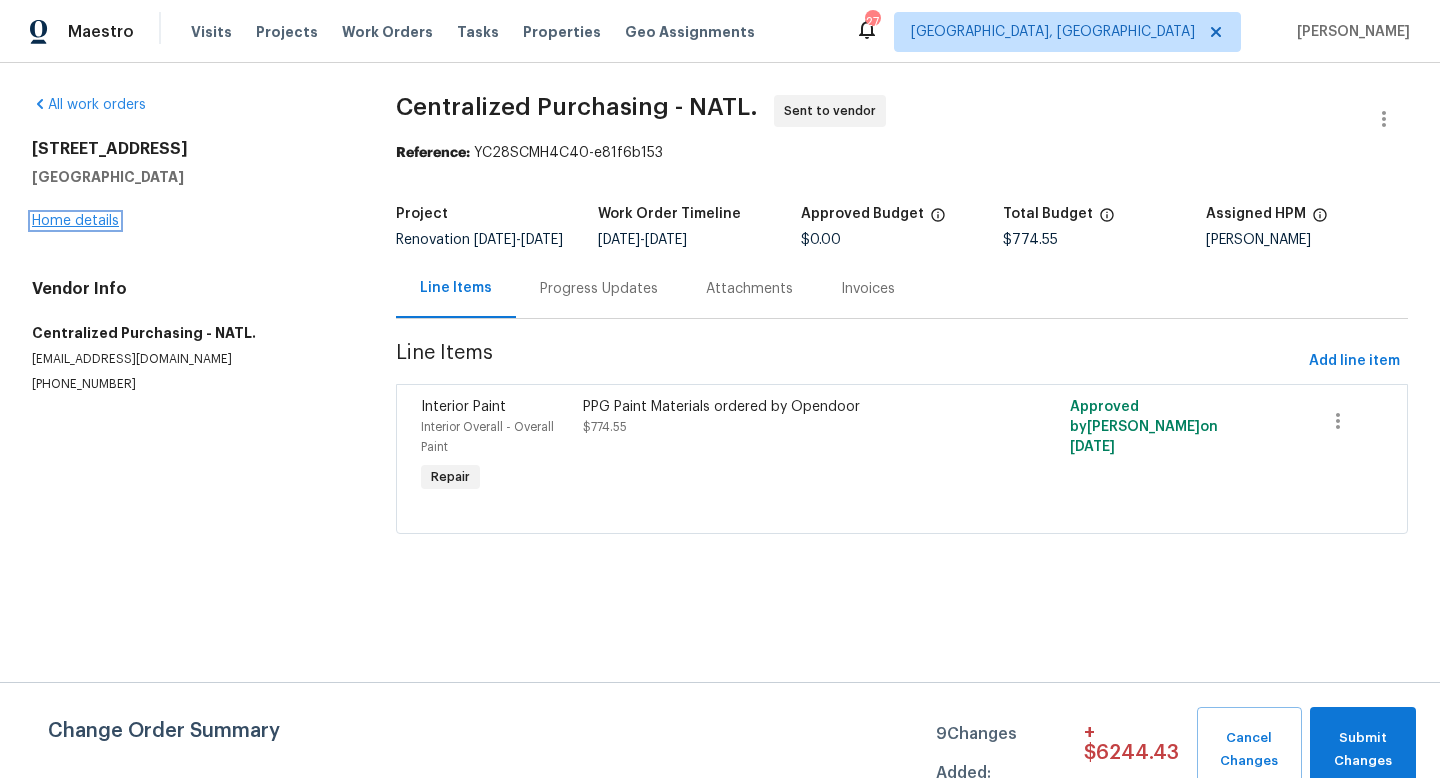 click on "Home details" at bounding box center (75, 221) 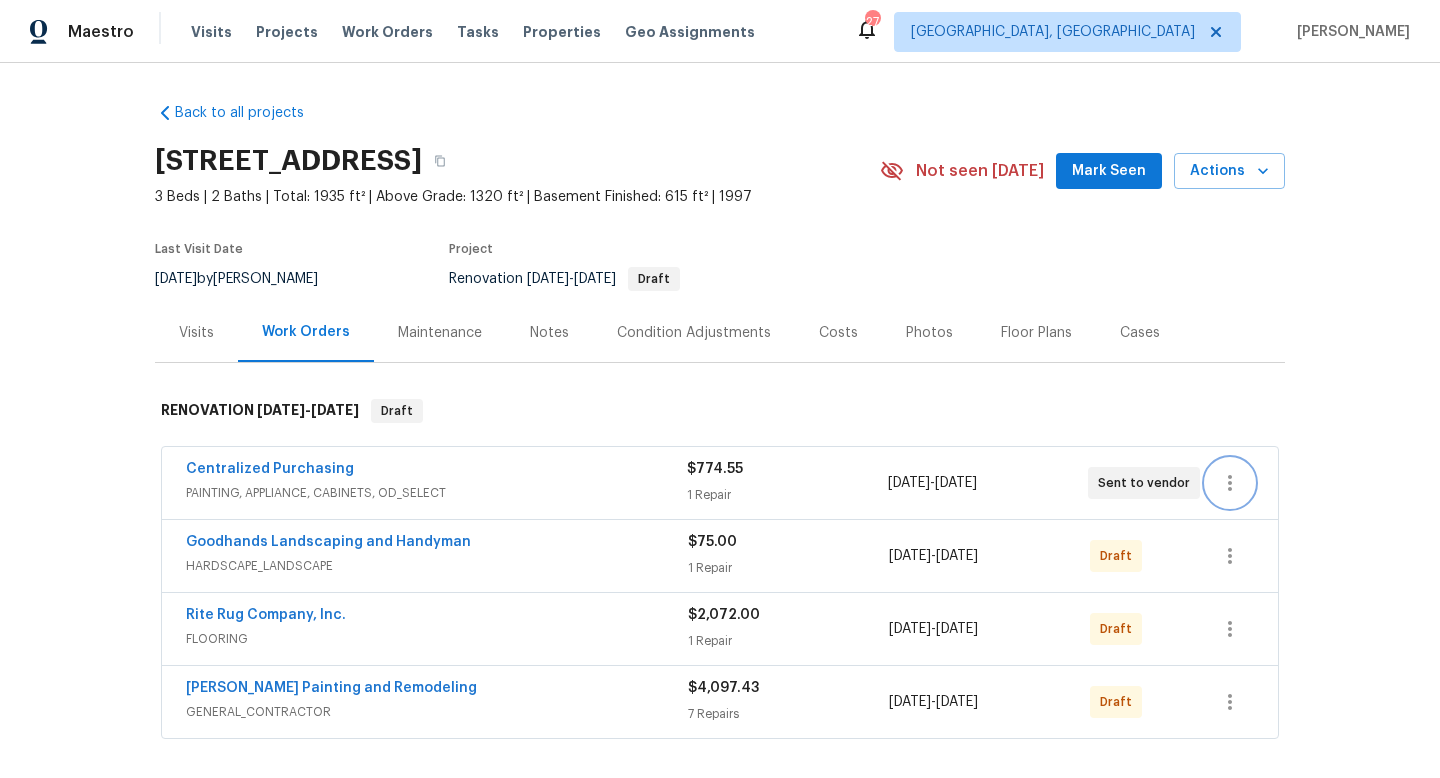 click 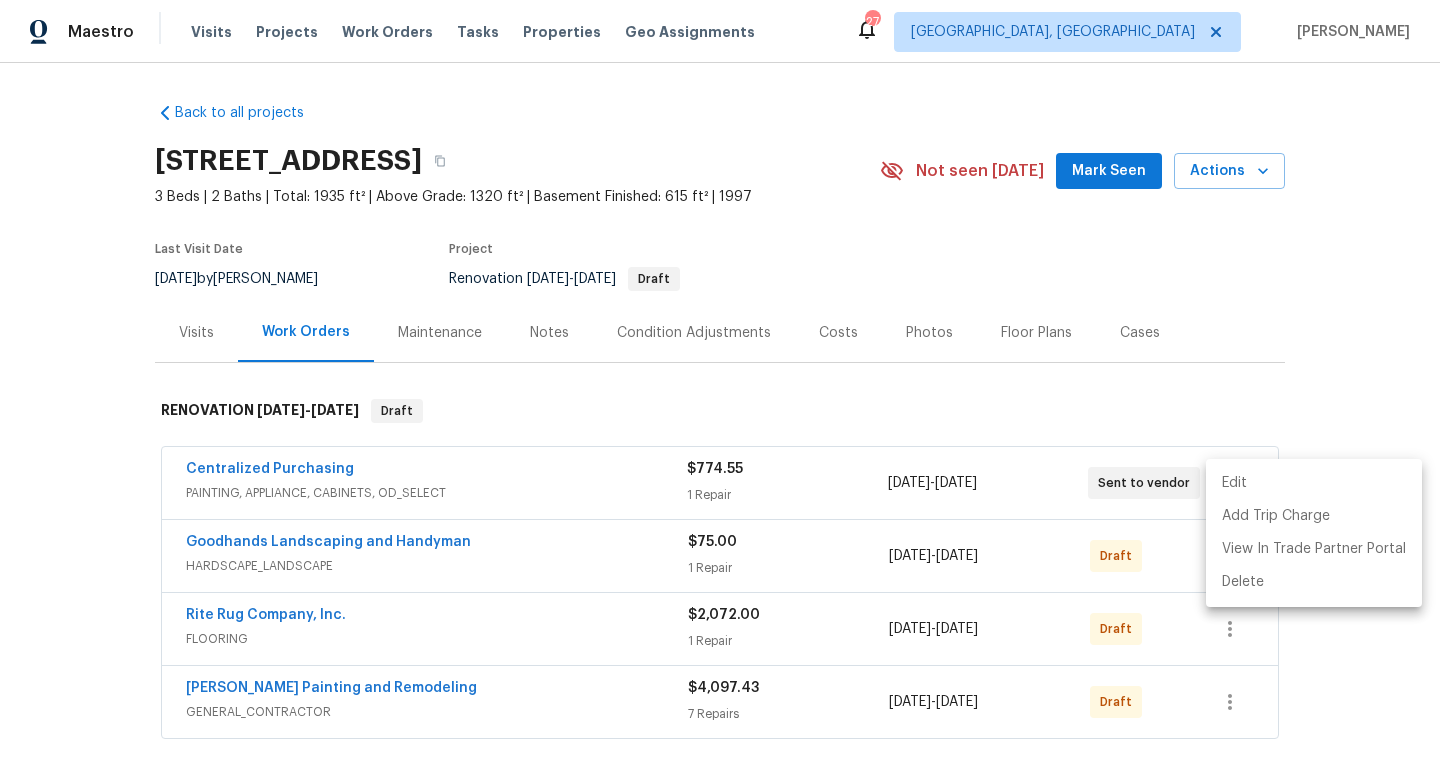 click on "Edit" at bounding box center [1314, 483] 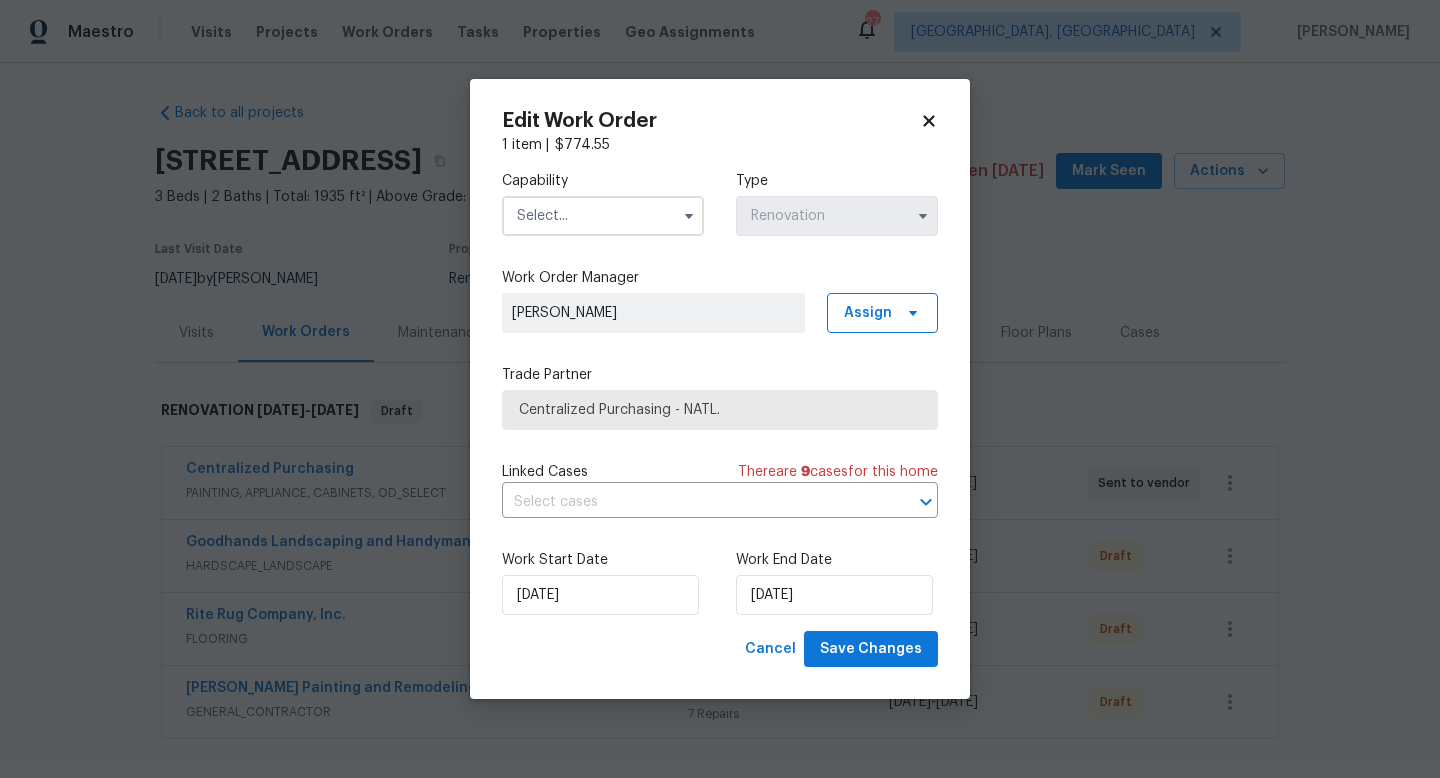 click on "Maestro Visits Projects Work Orders Tasks Properties Geo Assignments 27 [GEOGRAPHIC_DATA], [GEOGRAPHIC_DATA] [PERSON_NAME] Back to all projects [STREET_ADDRESS] 3 Beds | 2 Baths | Total: 1935 ft² | Above Grade: 1320 ft² | Basement Finished: 615 ft² | 1997 Not seen [DATE] Mark Seen Actions Last Visit Date [DATE]  by  [PERSON_NAME]   Project Renovation   [DATE]  -  [DATE] Draft Visits Work Orders Maintenance Notes Condition Adjustments Costs Photos Floor Plans Cases RENOVATION   [DATE]  -  [DATE] Draft Centralized Purchasing PAINTING, APPLIANCE, CABINETS, OD_SELECT $774.55 1 Repair [DATE]  -  [DATE] Sent to vendor Goodhands Landscaping and Handyman HARDSCAPE_LANDSCAPE $75.00 1 Repair [DATE]  -  [DATE] Draft Rite Rug Company, Inc. FLOORING $2,072.00 1 Repair [DATE]  -  [DATE] Draft [PERSON_NAME] Painting and Remodeling GENERAL_CONTRACTOR $4,097.43 7 Repairs [DATE]  -  [DATE] Draft Pending Line Items Create Line Item No line items.
Edit Work Order 1 item | $ 774.55 Capability" at bounding box center [720, 389] 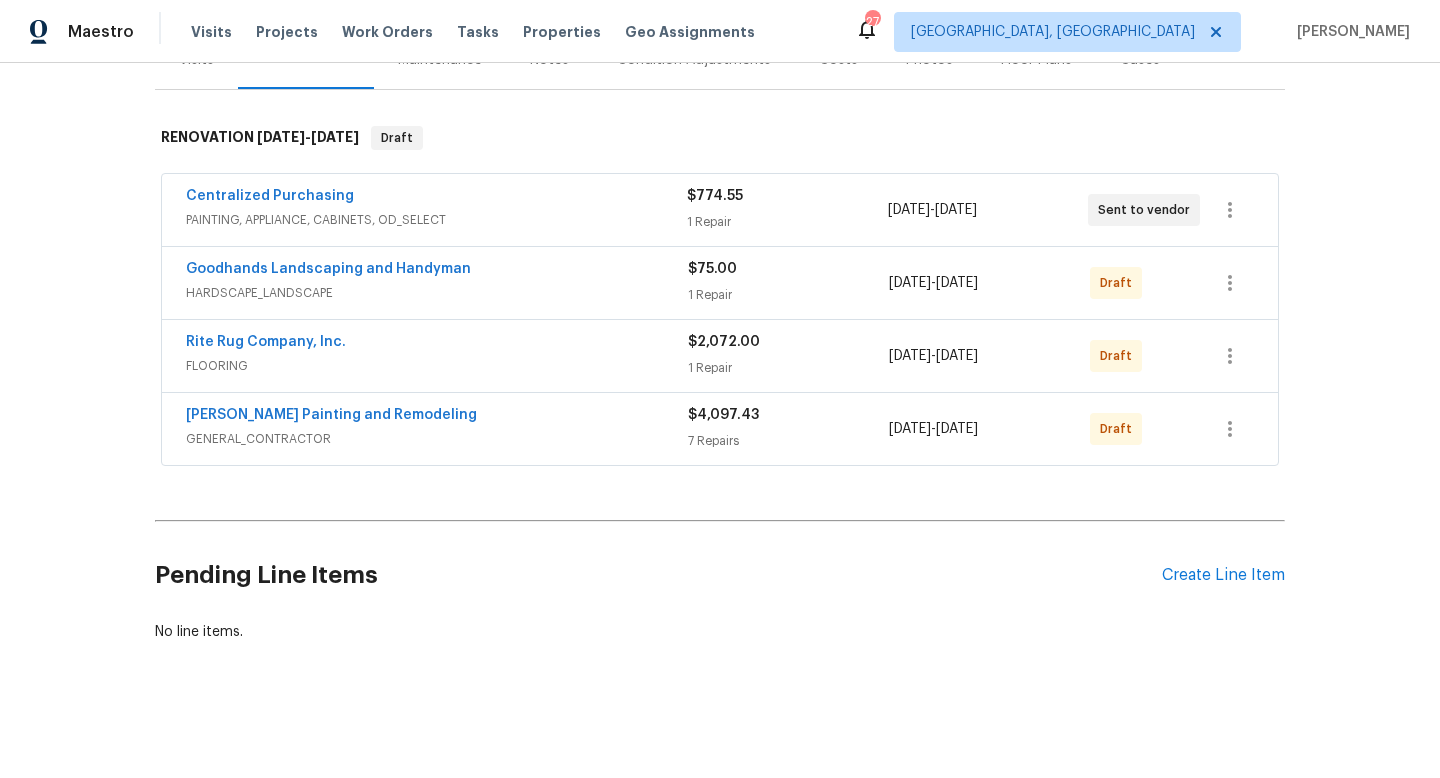 scroll, scrollTop: 271, scrollLeft: 0, axis: vertical 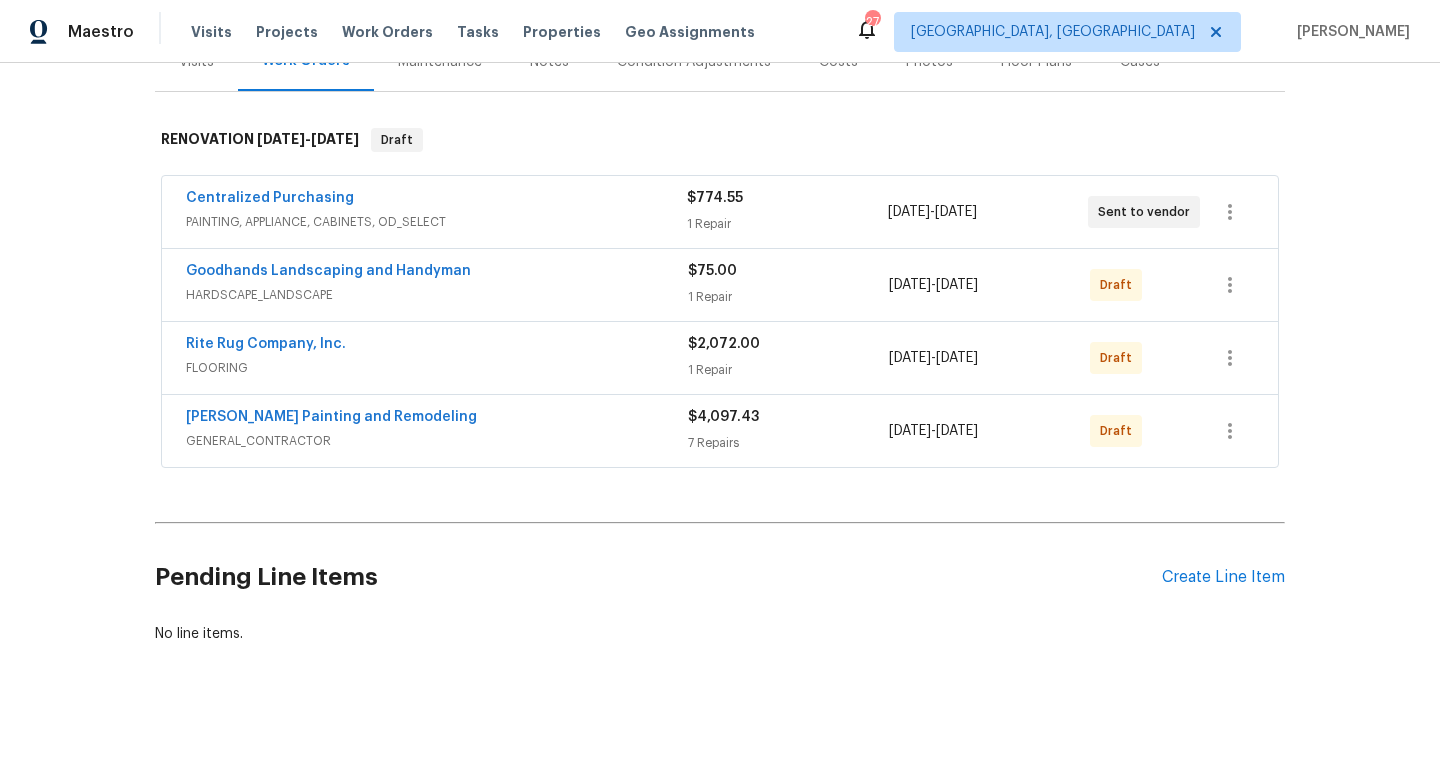 click on "Back to all projects [STREET_ADDRESS] 3 Beds | 2 Baths | Total: 1935 ft² | Above Grade: 1320 ft² | Basement Finished: 615 ft² | 1997 Not seen [DATE] Mark Seen Actions Last Visit Date [DATE]  by  [PERSON_NAME]   Project Renovation   [DATE]  -  [DATE] Draft Visits Work Orders Maintenance Notes Condition Adjustments Costs Photos Floor Plans Cases RENOVATION   [DATE]  -  [DATE] Draft Centralized Purchasing PAINTING, APPLIANCE, CABINETS, OD_SELECT $774.55 1 Repair [DATE]  -  [DATE] Sent to vendor Goodhands Landscaping and Handyman HARDSCAPE_LANDSCAPE $75.00 1 Repair [DATE]  -  [DATE] Draft Rite Rug Company, Inc. FLOORING $2,072.00 1 Repair [DATE]  -  [DATE] Draft [PERSON_NAME] Painting and Remodeling GENERAL_CONTRACTOR $4,097.43 7 Repairs [DATE]  -  [DATE] Draft Pending Line Items Create Line Item No line items." at bounding box center (720, 238) 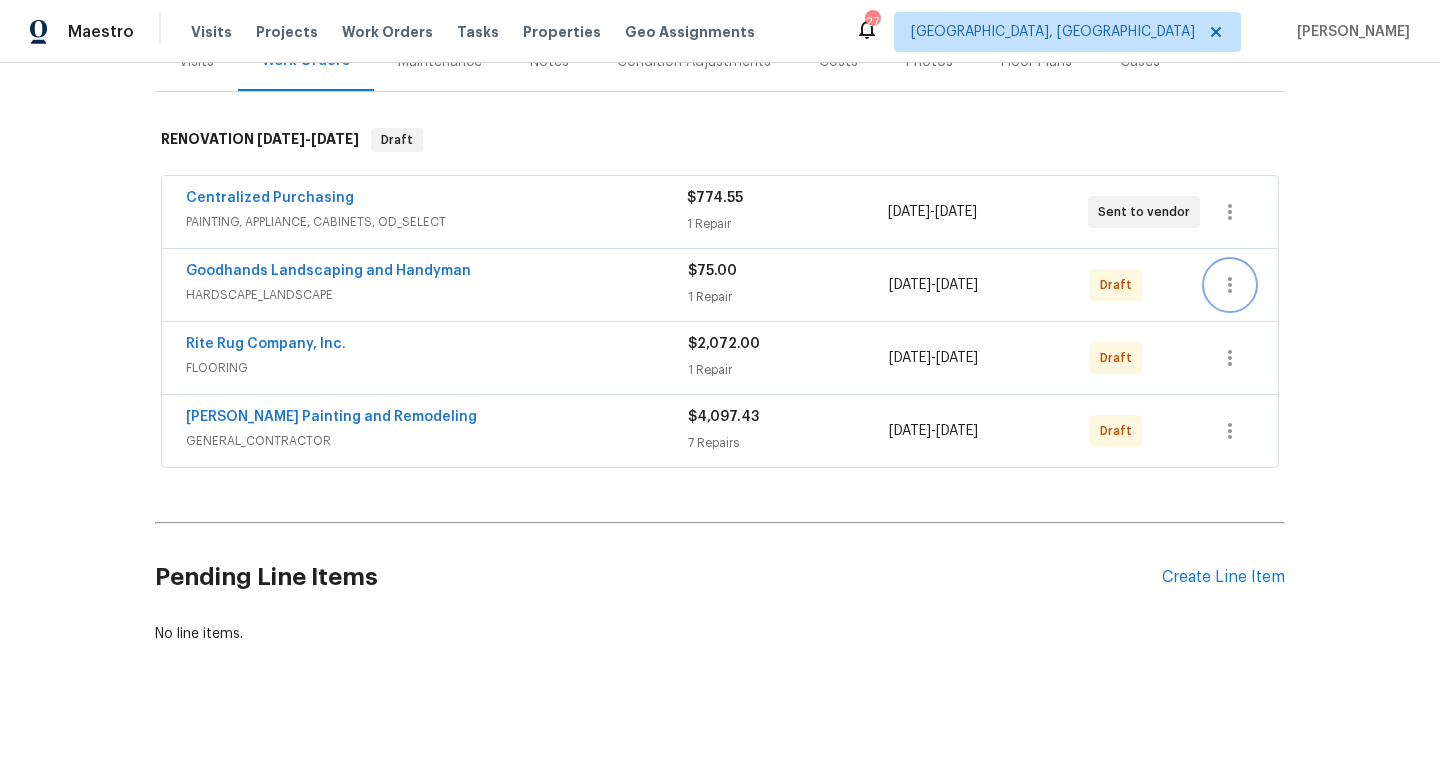 click 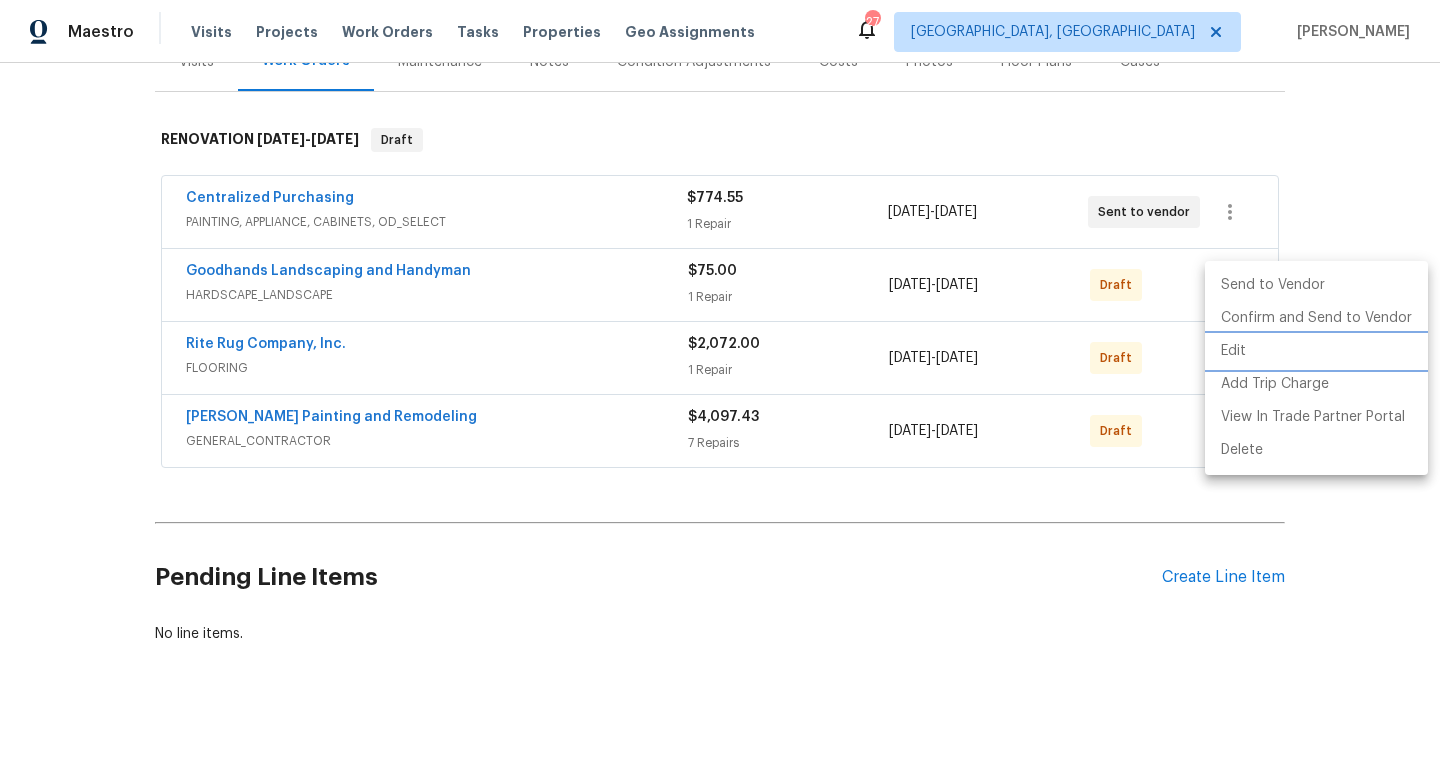 click on "Edit" at bounding box center [1316, 351] 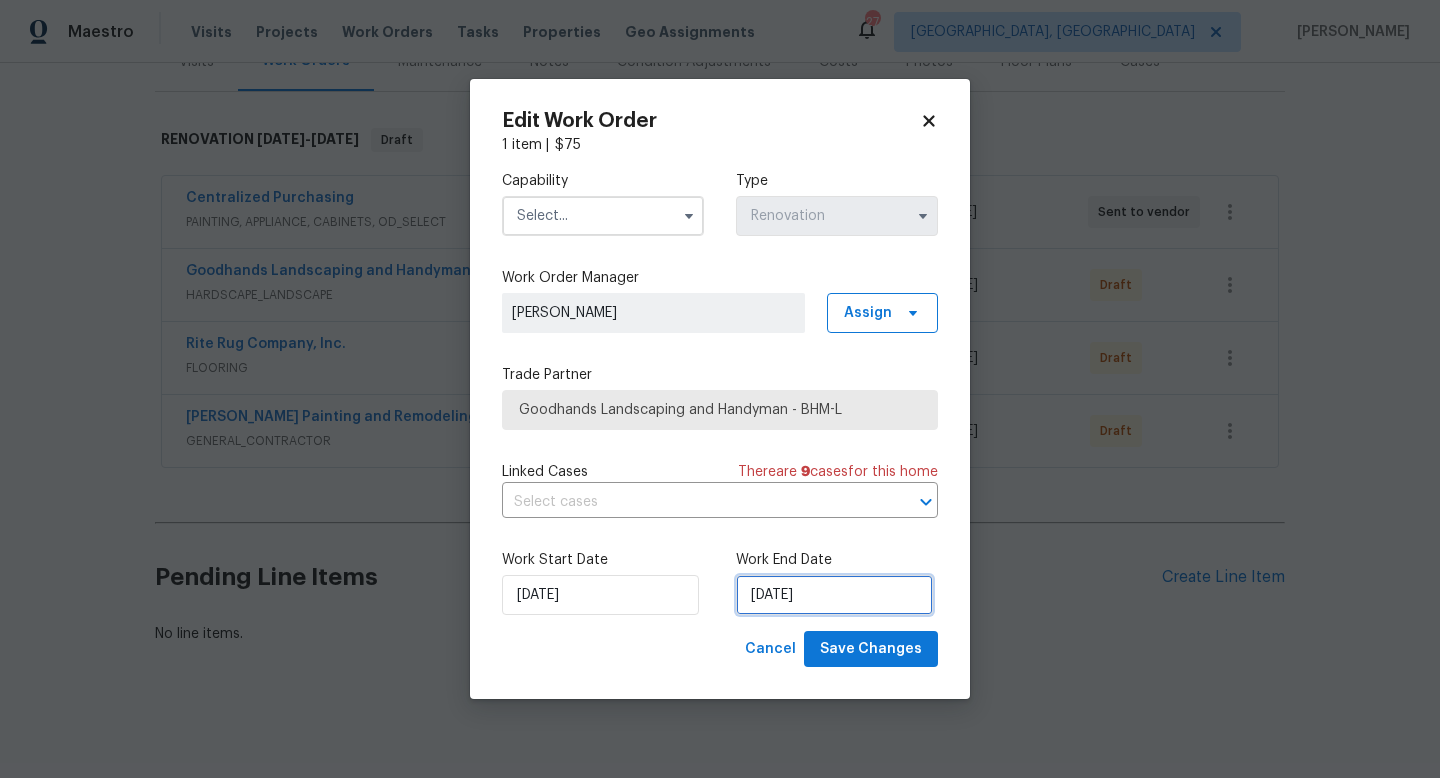click on "[DATE]" at bounding box center [834, 595] 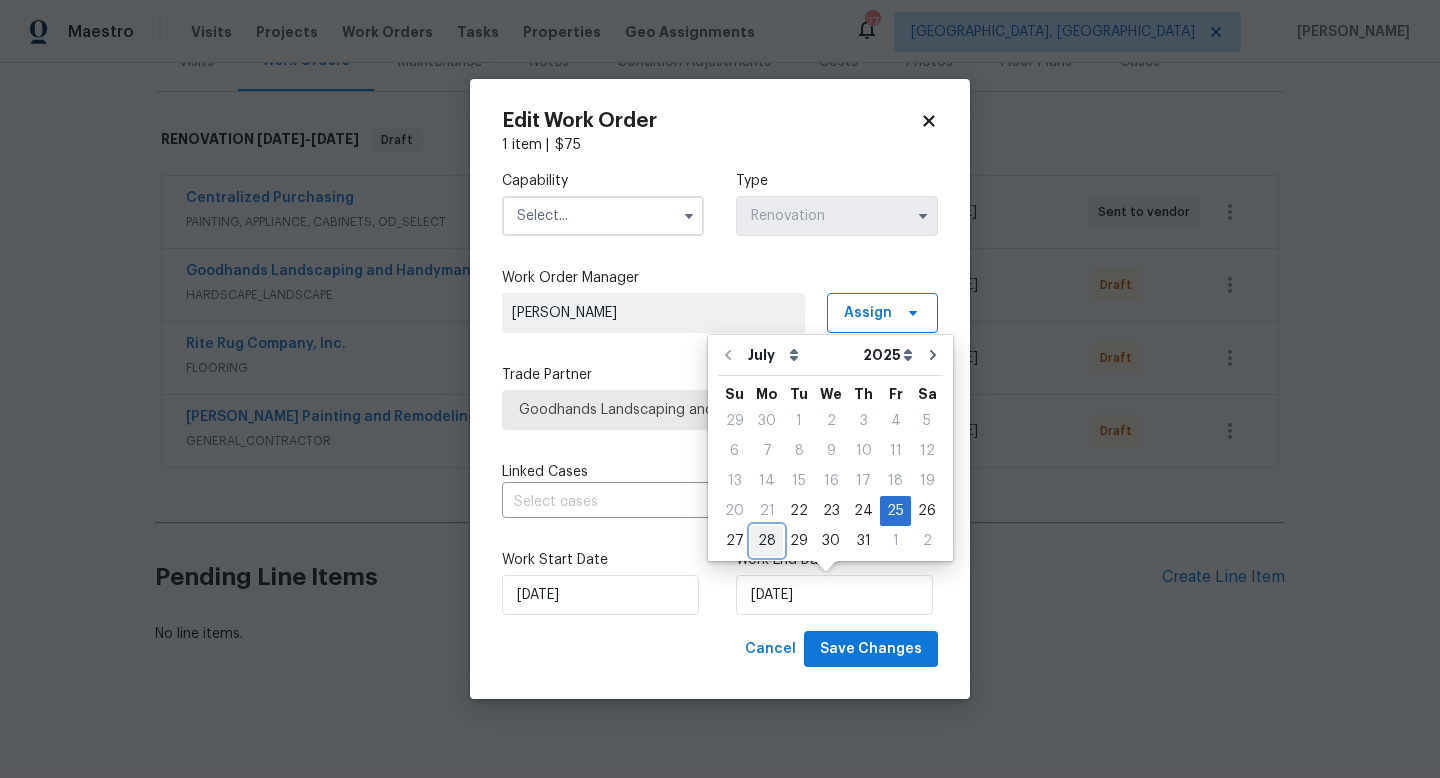 click on "28" at bounding box center (767, 541) 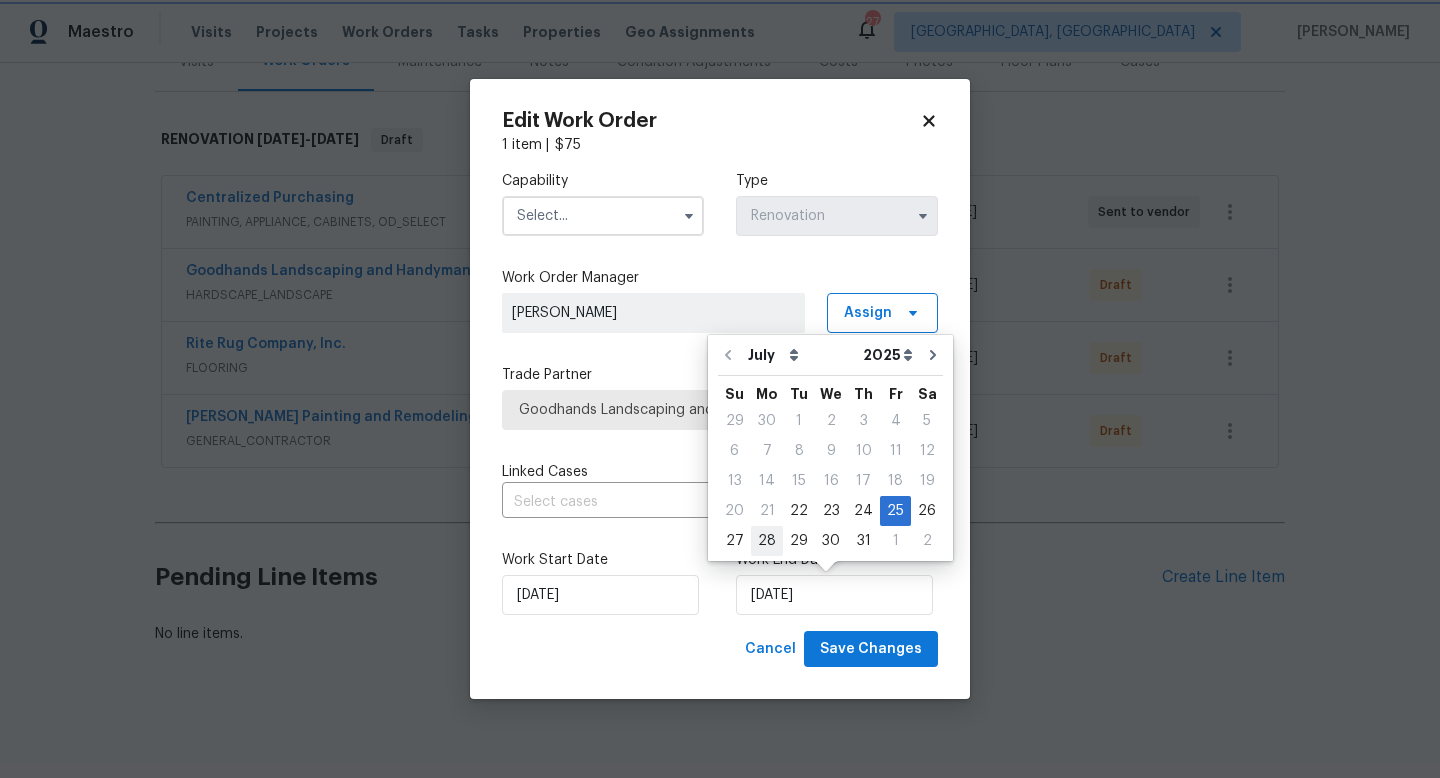 type on "[DATE]" 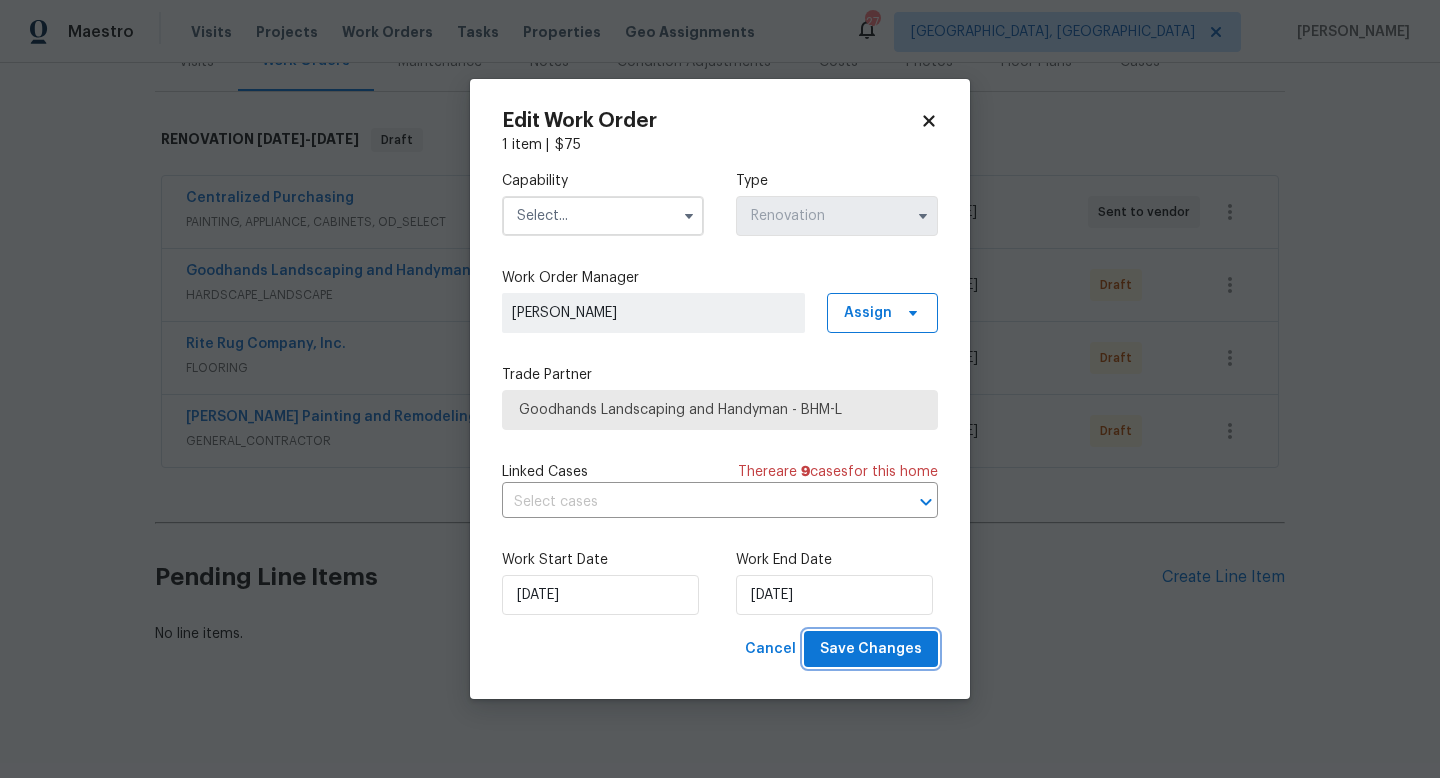 click on "Save Changes" at bounding box center [871, 649] 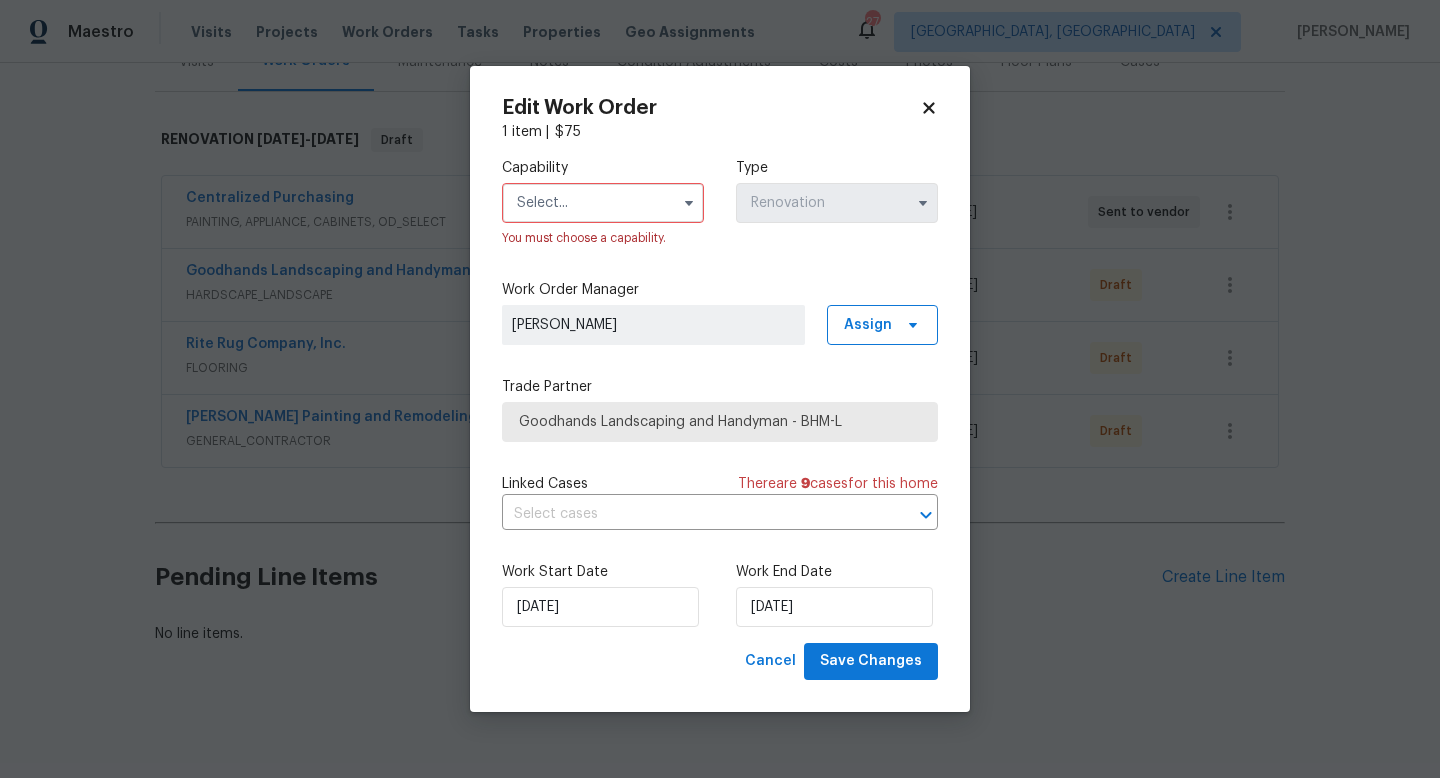 click at bounding box center [603, 203] 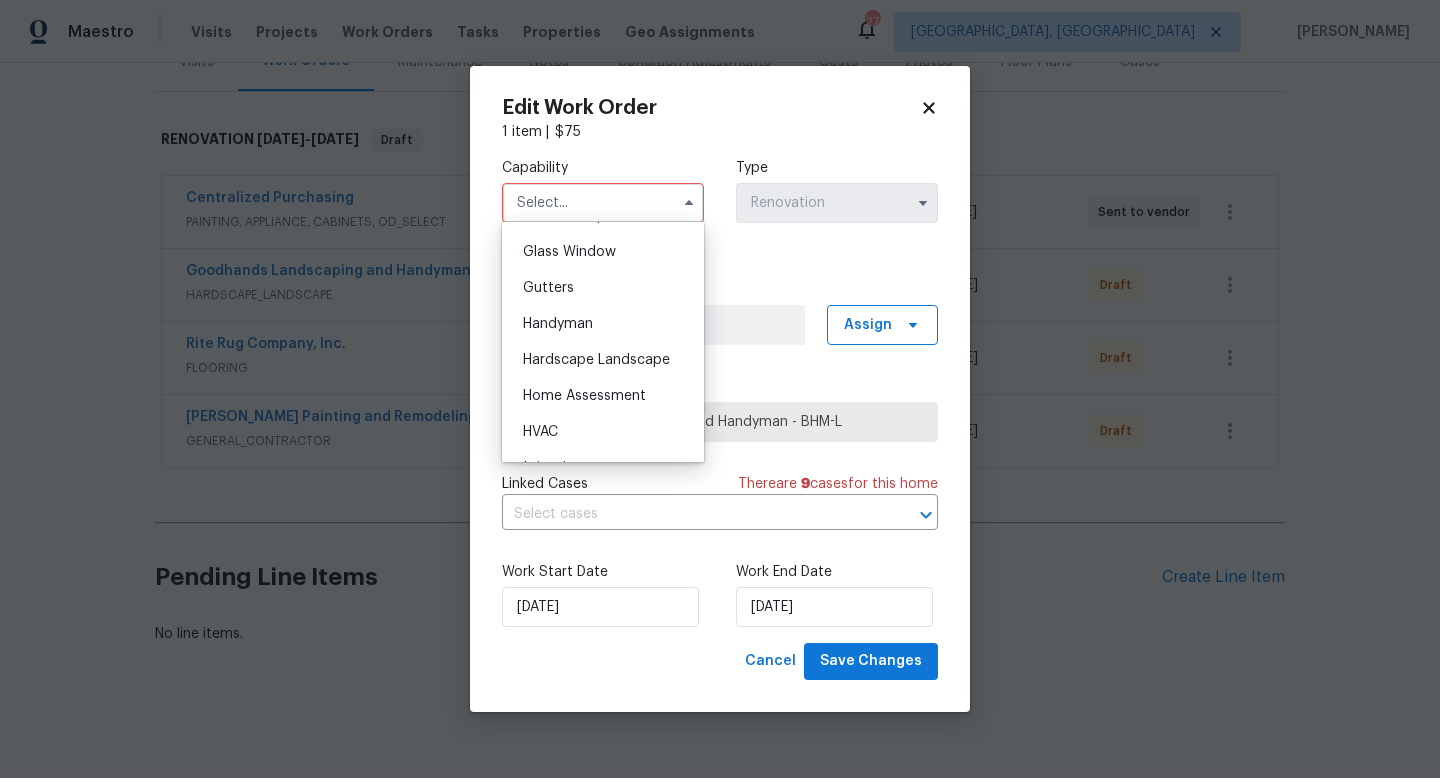 scroll, scrollTop: 1017, scrollLeft: 0, axis: vertical 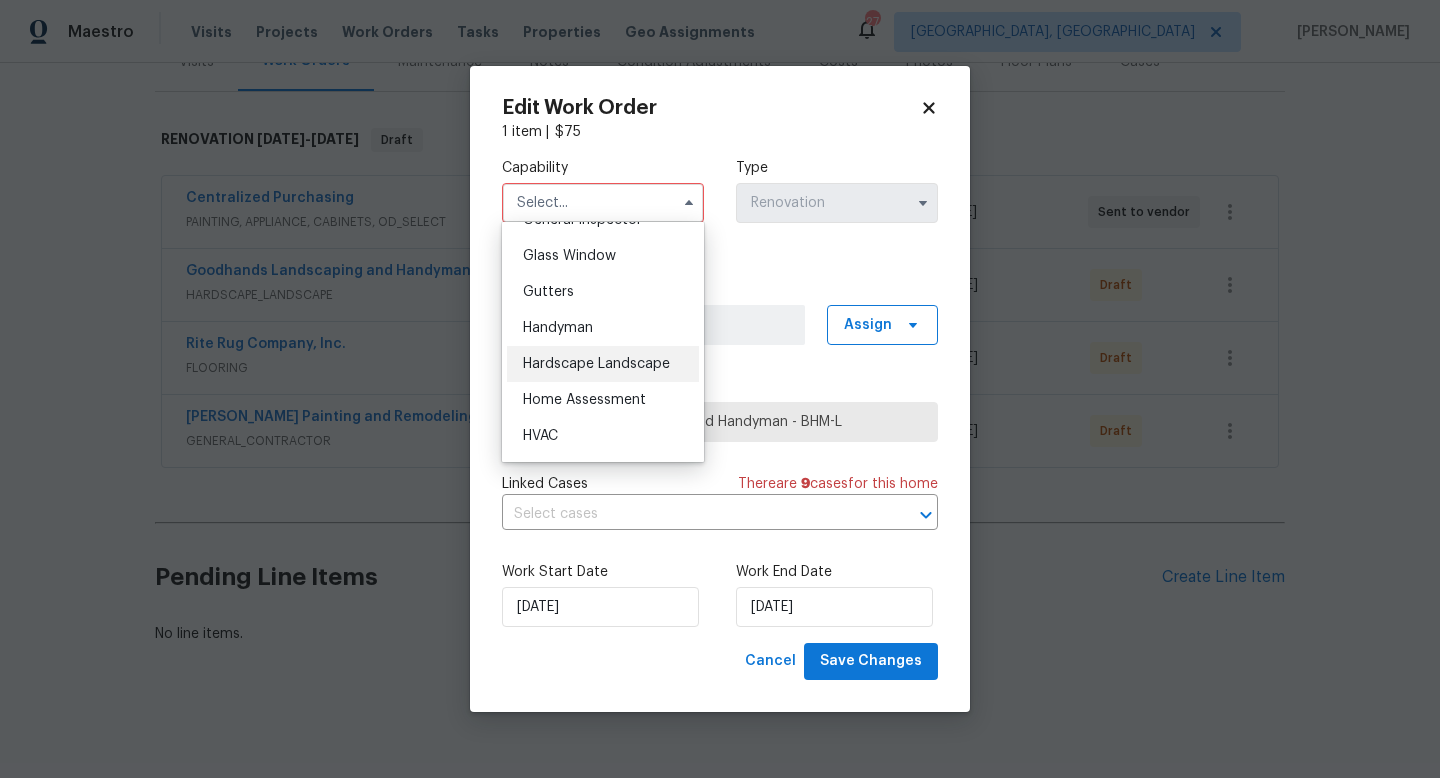 click on "Hardscape Landscape" at bounding box center [596, 364] 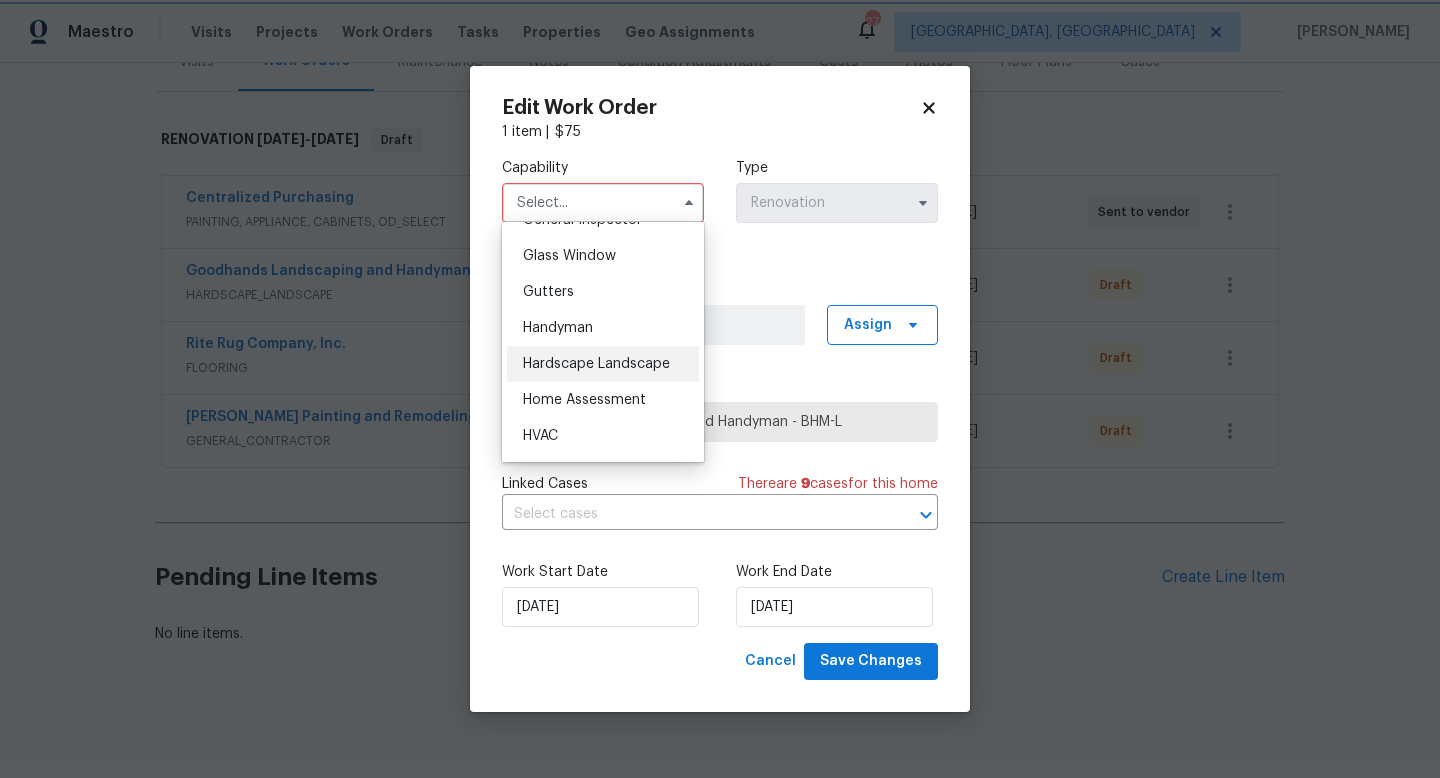 type on "Hardscape Landscape" 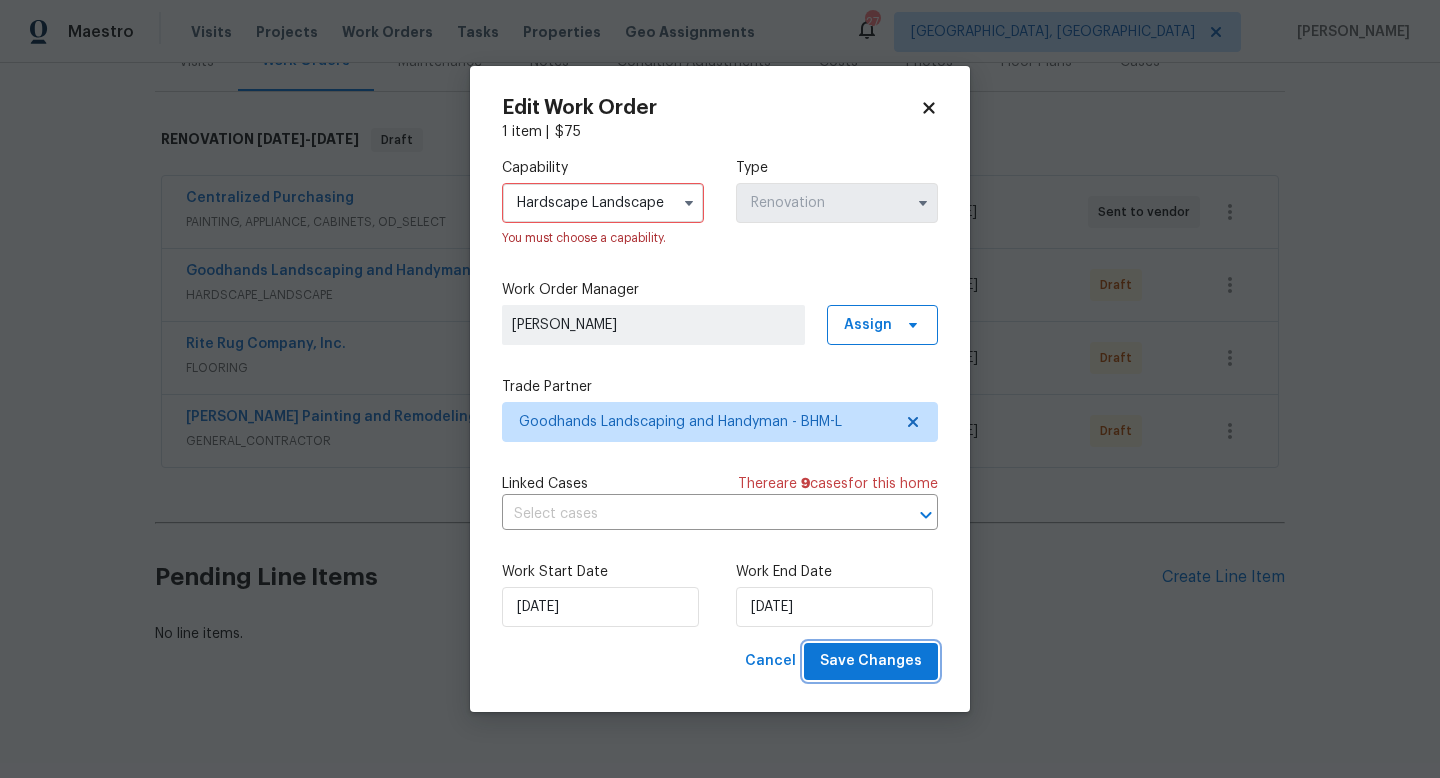 click on "Save Changes" at bounding box center (871, 661) 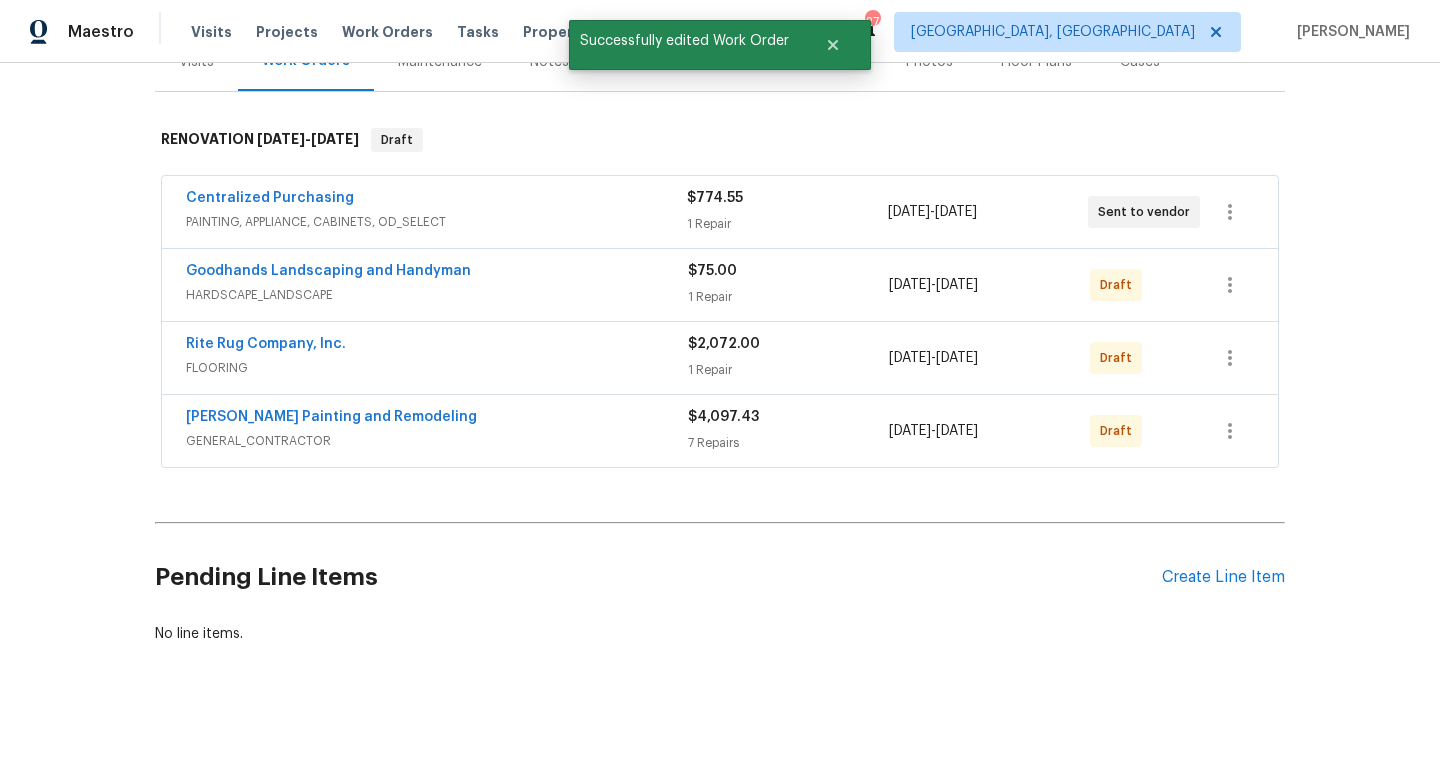 click on "Back to all projects [STREET_ADDRESS] 3 Beds | 2 Baths | Total: 1935 ft² | Above Grade: 1320 ft² | Basement Finished: 615 ft² | 1997 Not seen [DATE] Mark Seen Actions Last Visit Date [DATE]  by  [PERSON_NAME]   Project Renovation   [DATE]  -  [DATE] Draft Visits Work Orders Maintenance Notes Condition Adjustments Costs Photos Floor Plans Cases RENOVATION   [DATE]  -  [DATE] Draft Centralized Purchasing PAINTING, APPLIANCE, CABINETS, OD_SELECT $774.55 1 Repair [DATE]  -  [DATE] Sent to vendor Goodhands Landscaping and Handyman HARDSCAPE_LANDSCAPE $75.00 1 Repair [DATE]  -  [DATE] Draft Rite Rug Company, Inc. FLOORING $2,072.00 1 Repair [DATE]  -  [DATE] Draft [PERSON_NAME] Painting and Remodeling GENERAL_CONTRACTOR $4,097.43 7 Repairs [DATE]  -  [DATE] Draft Pending Line Items Create Line Item No line items." at bounding box center [720, 420] 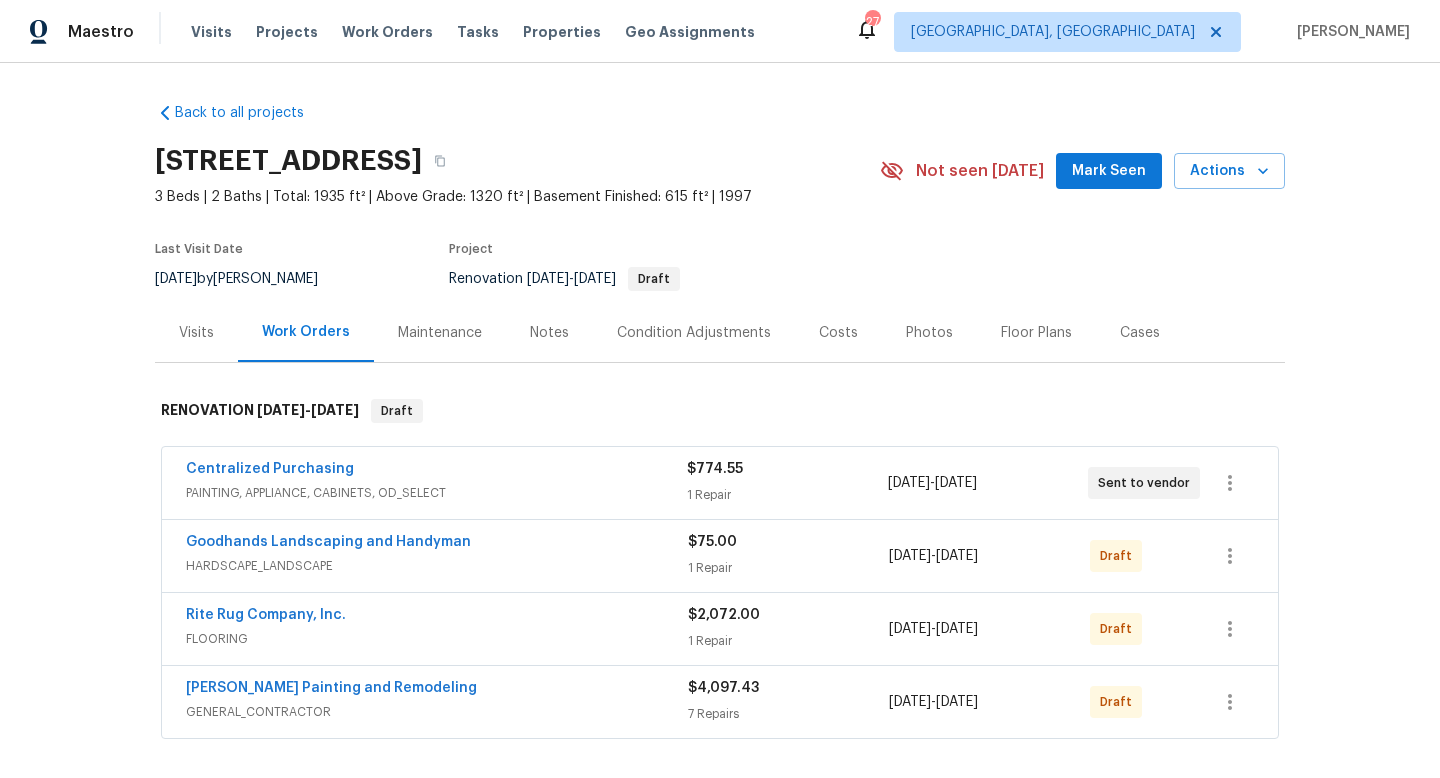 scroll, scrollTop: 123, scrollLeft: 0, axis: vertical 